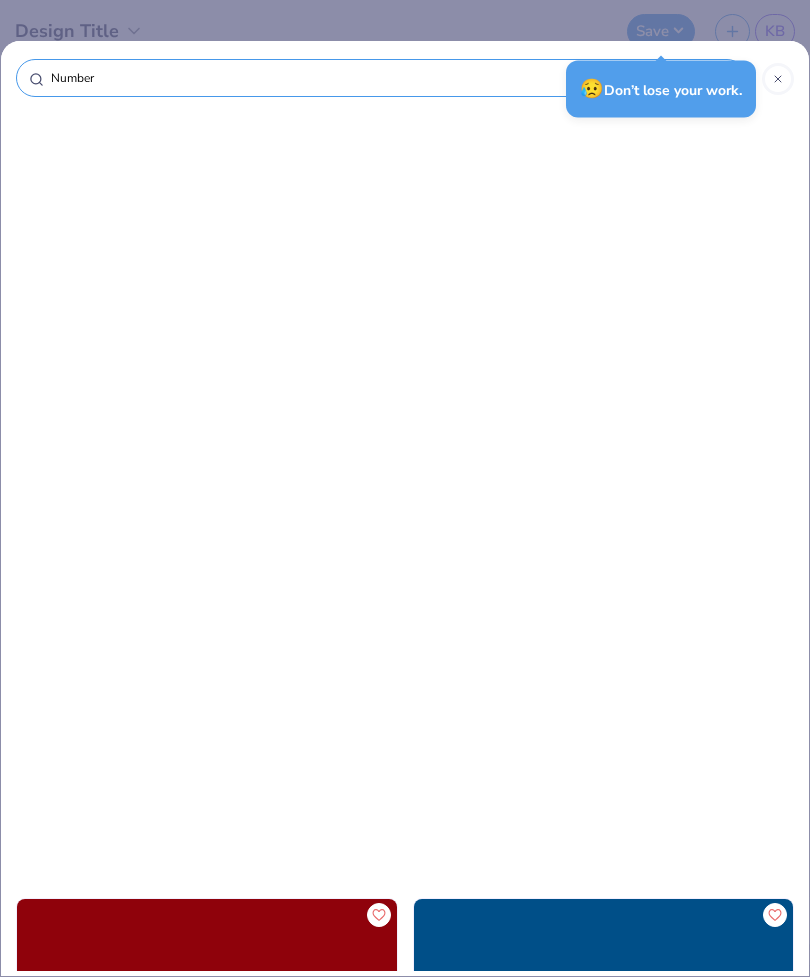 scroll, scrollTop: 0, scrollLeft: 0, axis: both 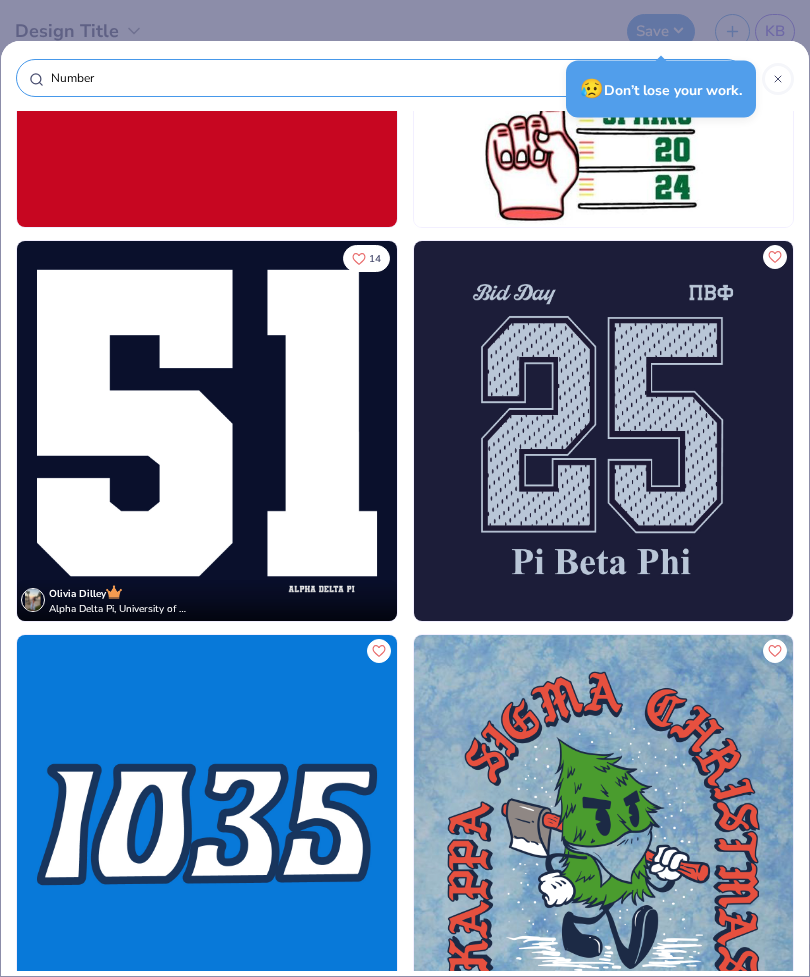 type on "Number" 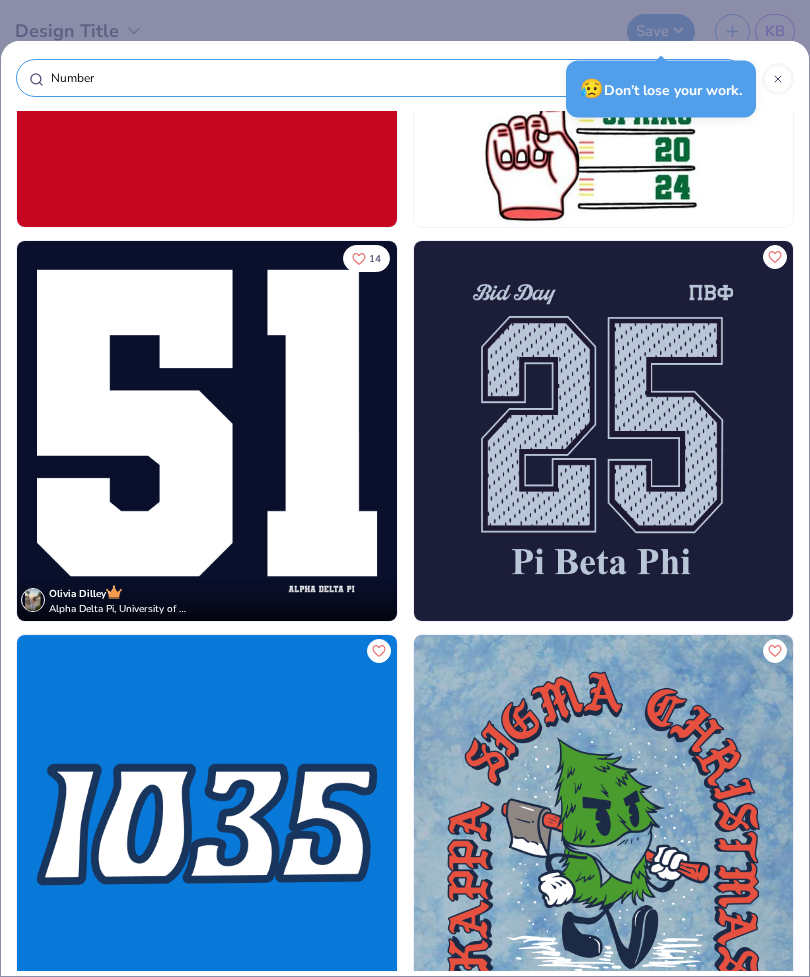 click at bounding box center (778, 79) 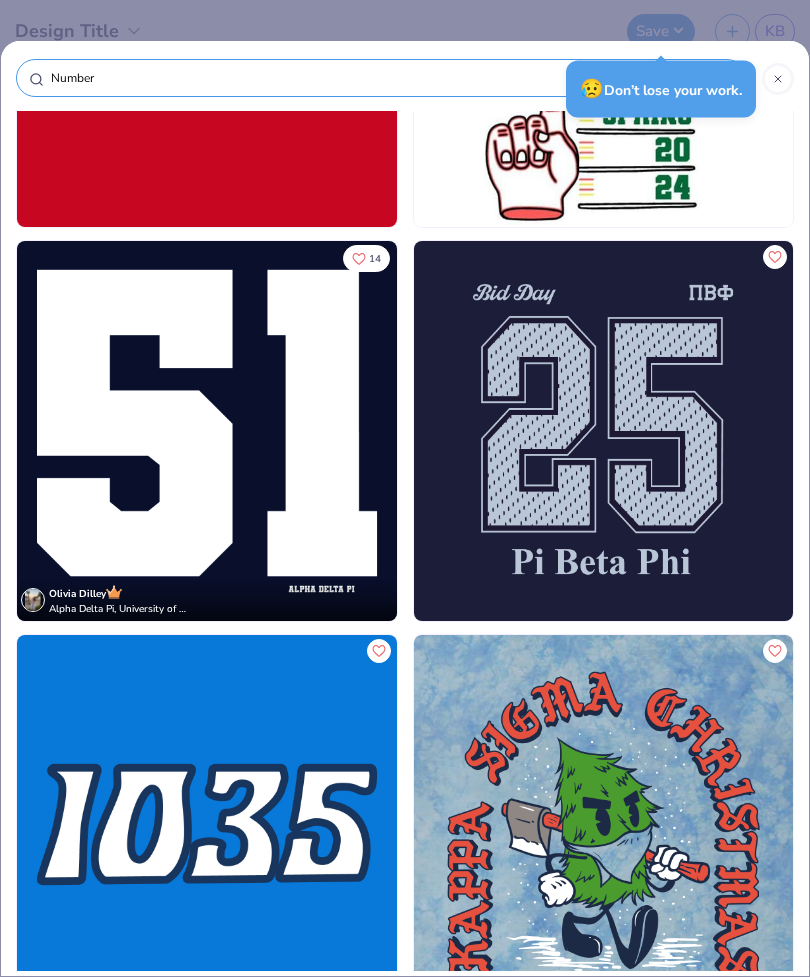 type 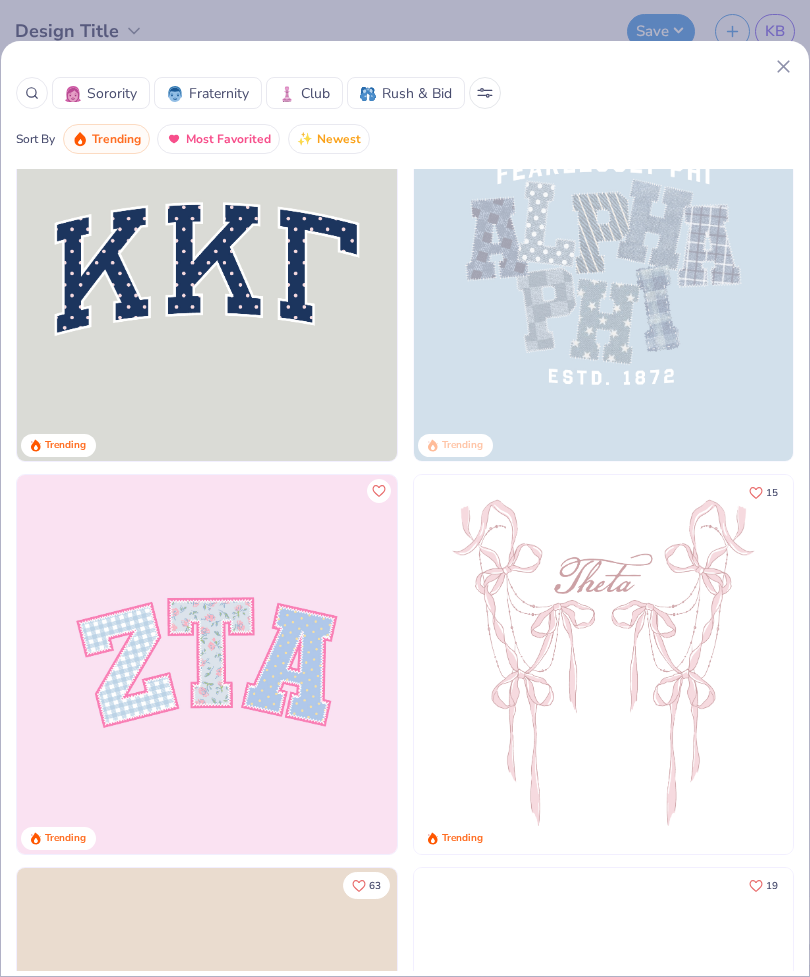 scroll, scrollTop: 87, scrollLeft: 0, axis: vertical 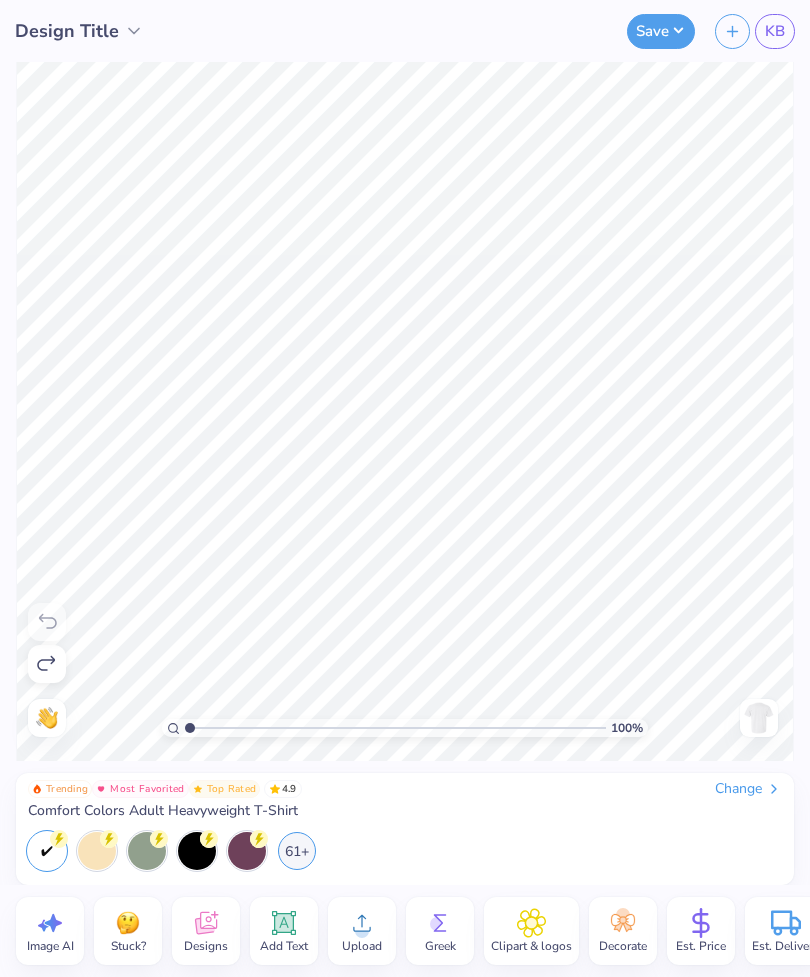 click on "Designs" at bounding box center (206, 946) 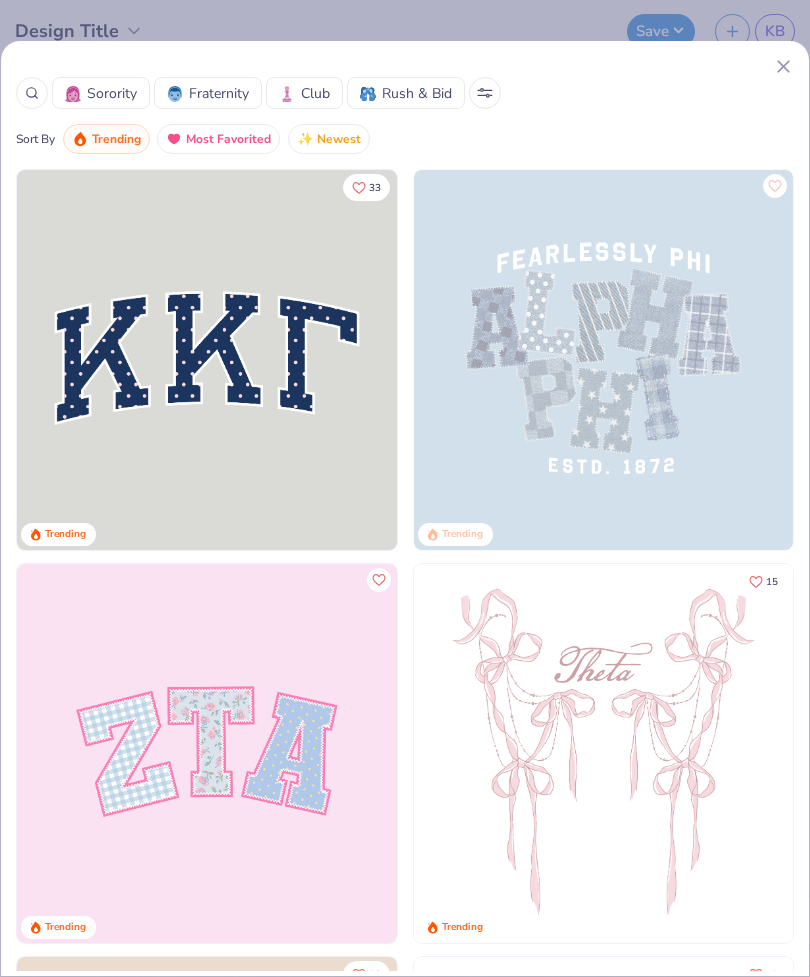 click on "Sorority" at bounding box center [112, 93] 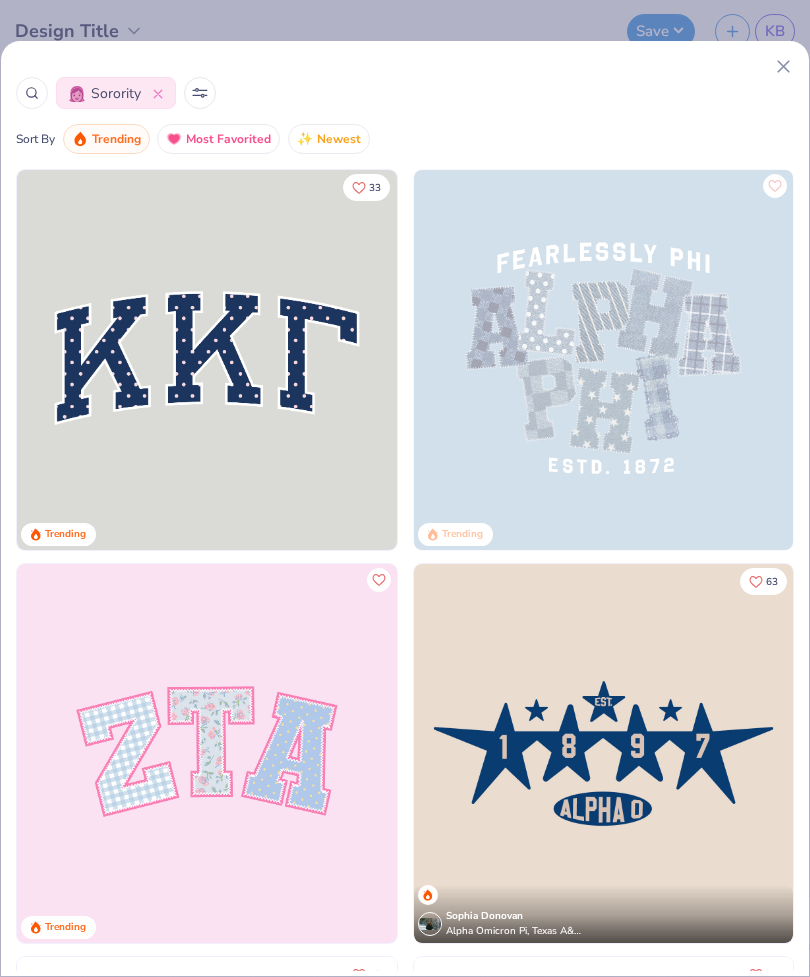 click at bounding box center (200, 93) 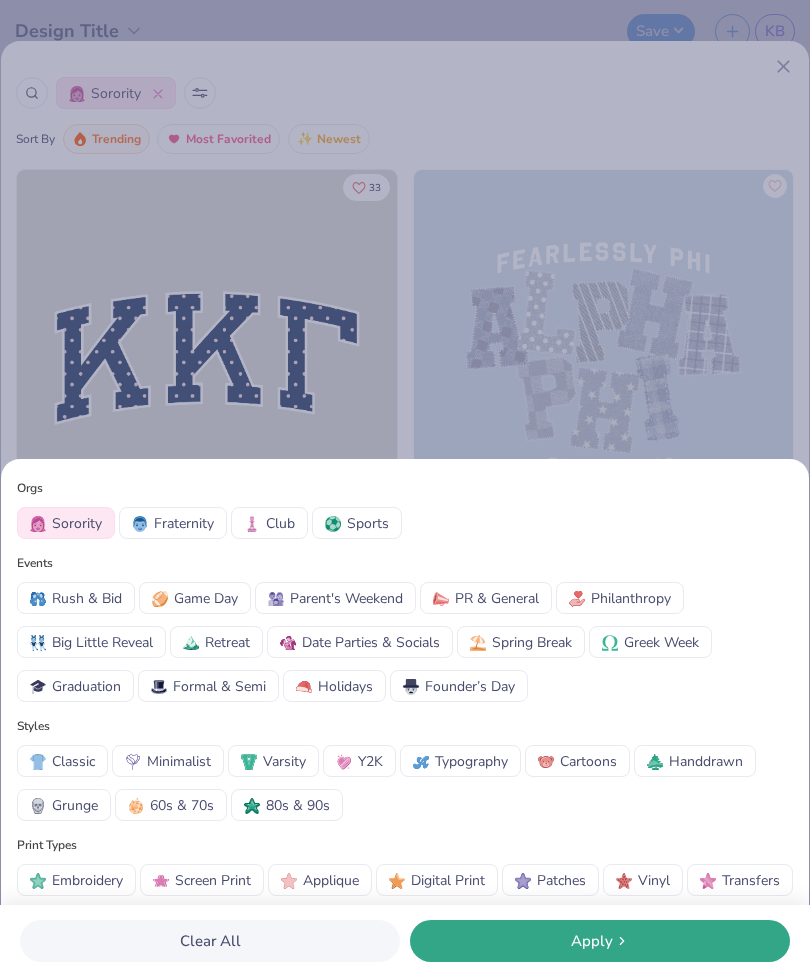 click on "Y2K" at bounding box center [370, 761] 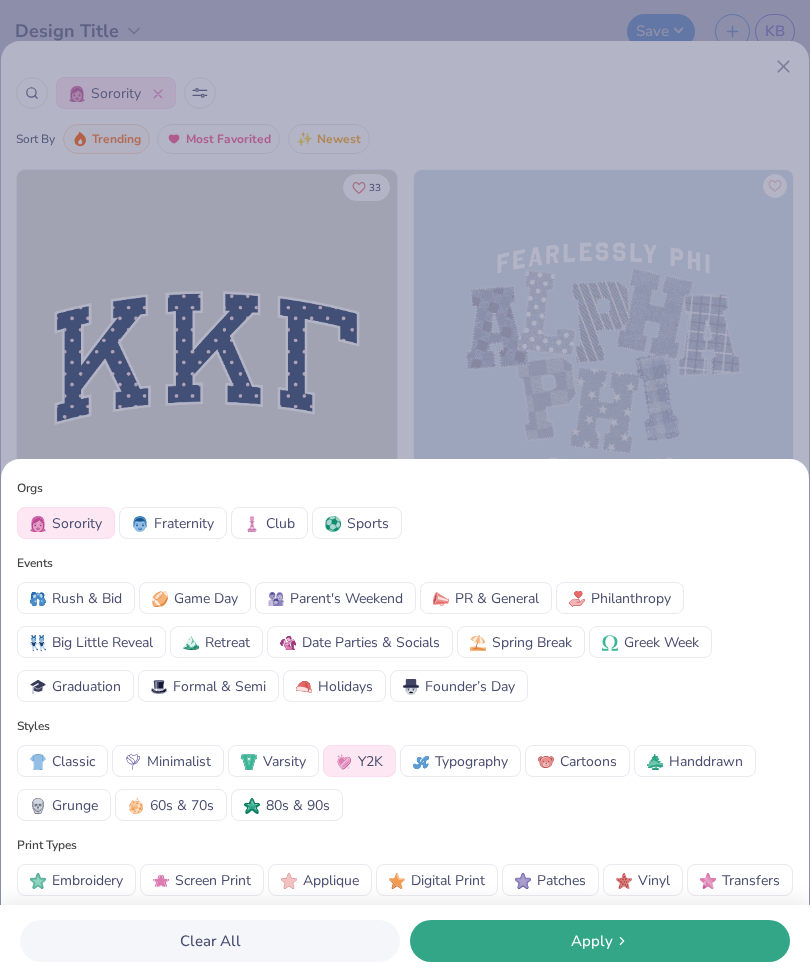 click on "Apply" at bounding box center (600, 941) 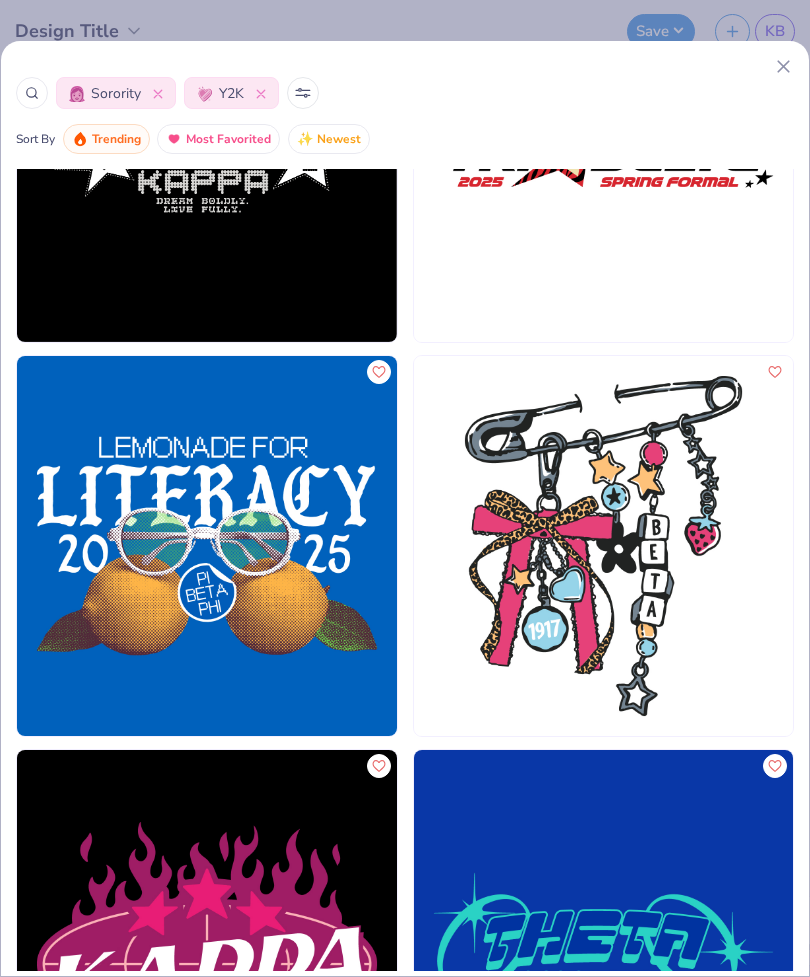scroll, scrollTop: 13981, scrollLeft: 0, axis: vertical 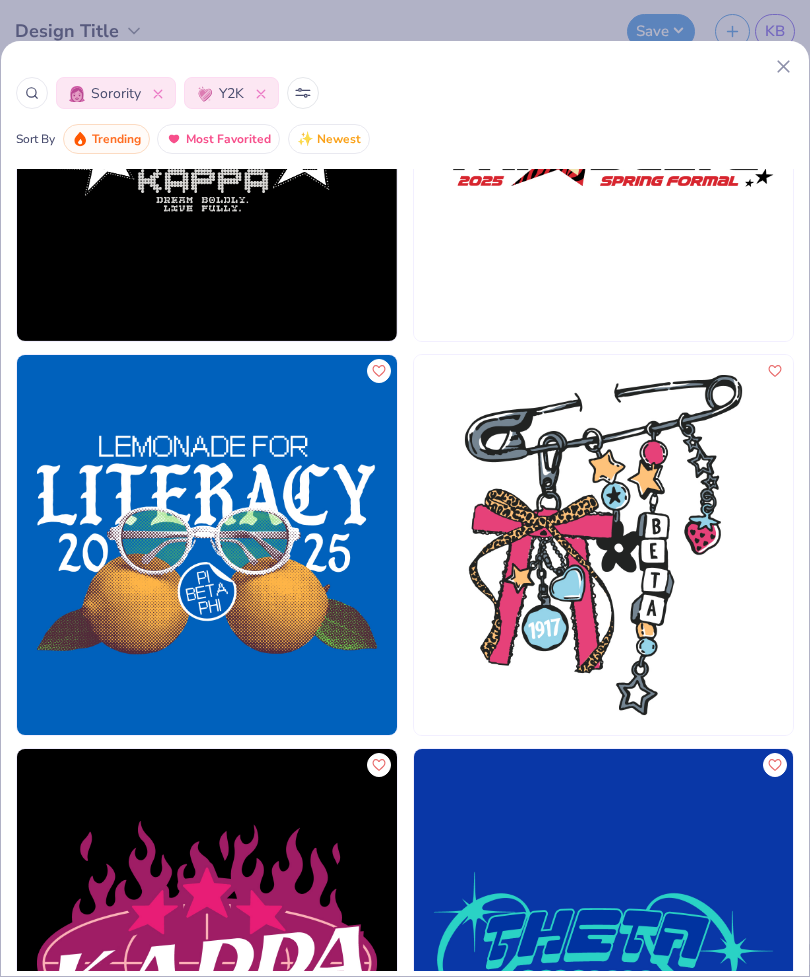 click 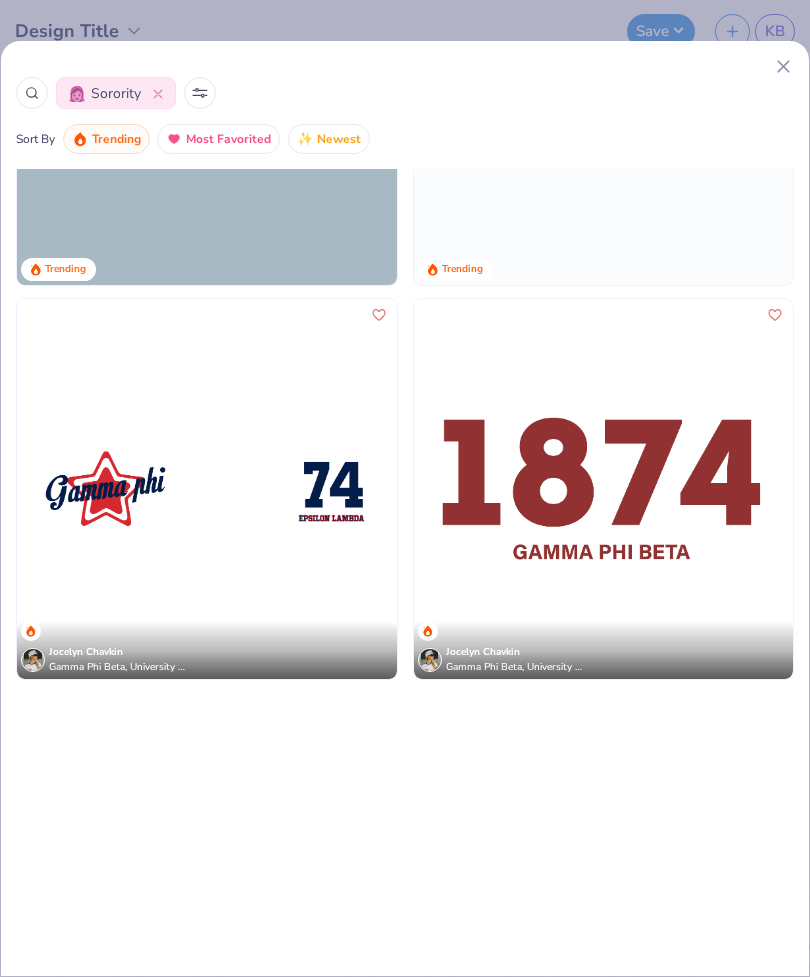scroll, scrollTop: 5380, scrollLeft: 0, axis: vertical 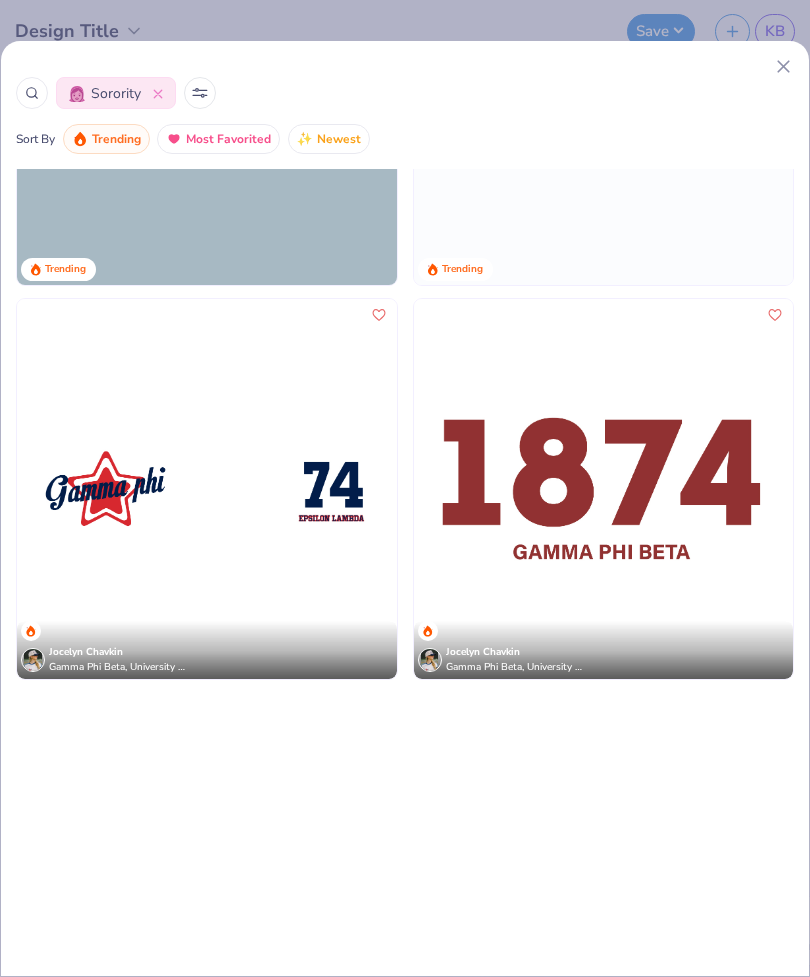 click 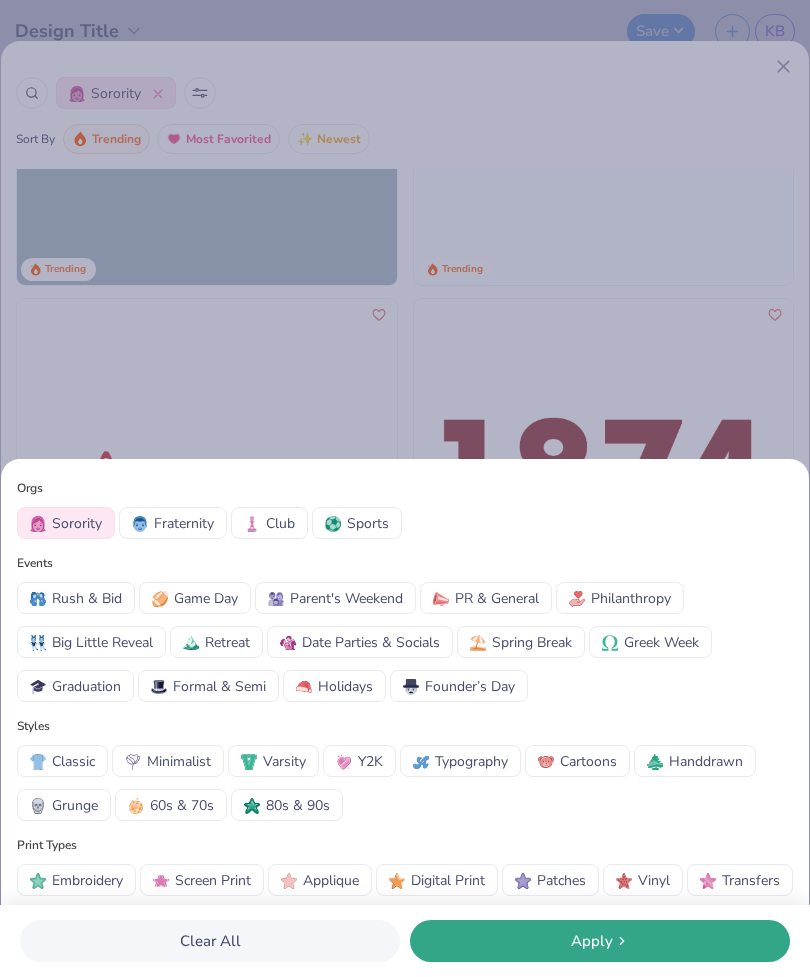 click on "Cartoons" at bounding box center [577, 761] 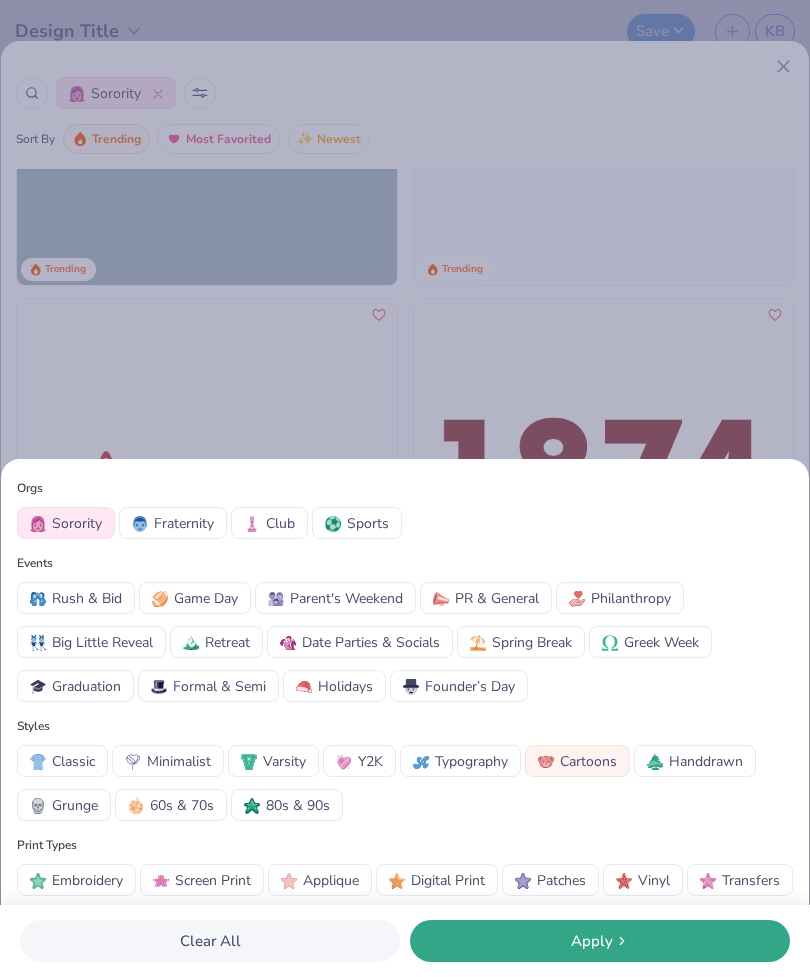click on "Apply" at bounding box center (600, 941) 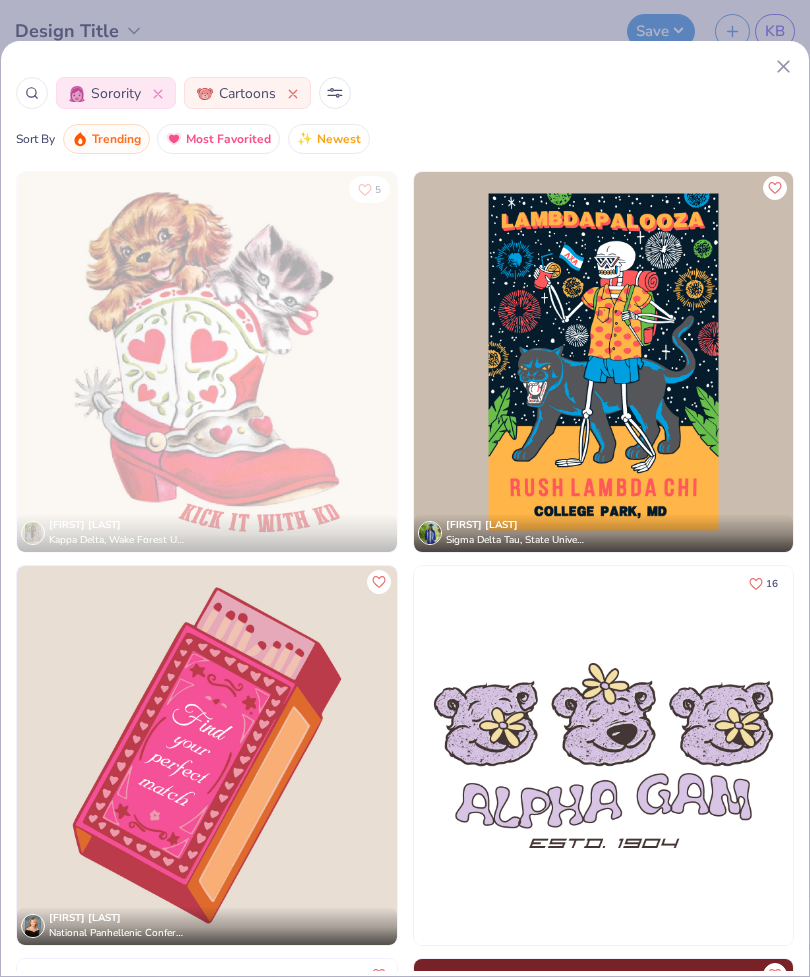 scroll, scrollTop: 17311, scrollLeft: 0, axis: vertical 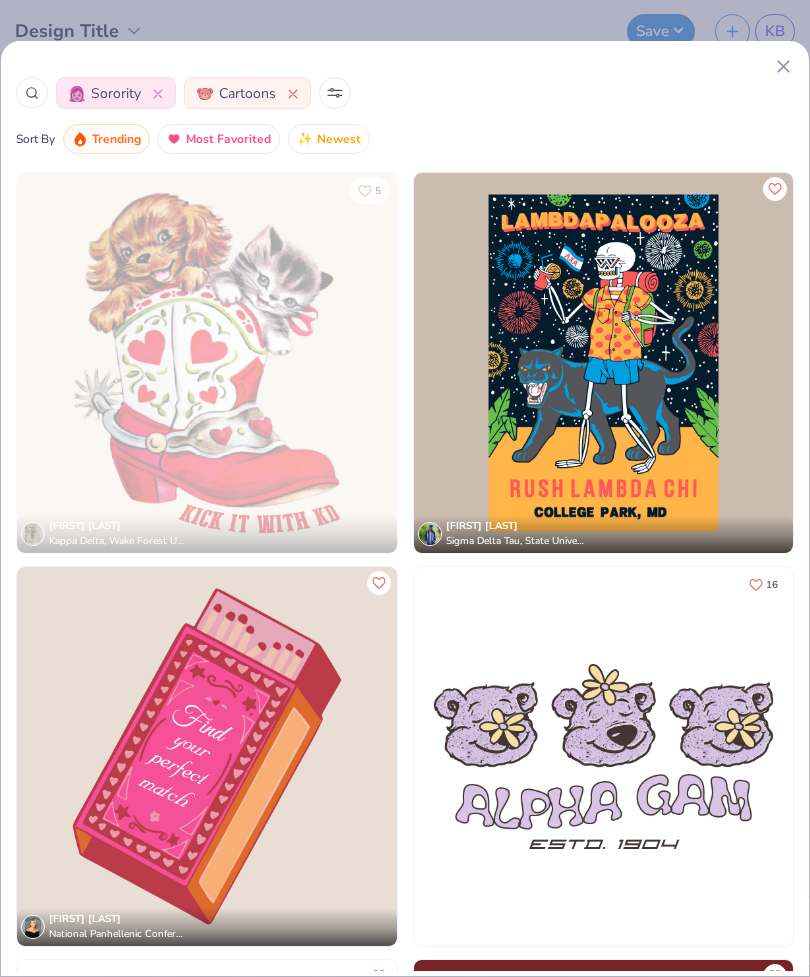 click at bounding box center [207, 363] 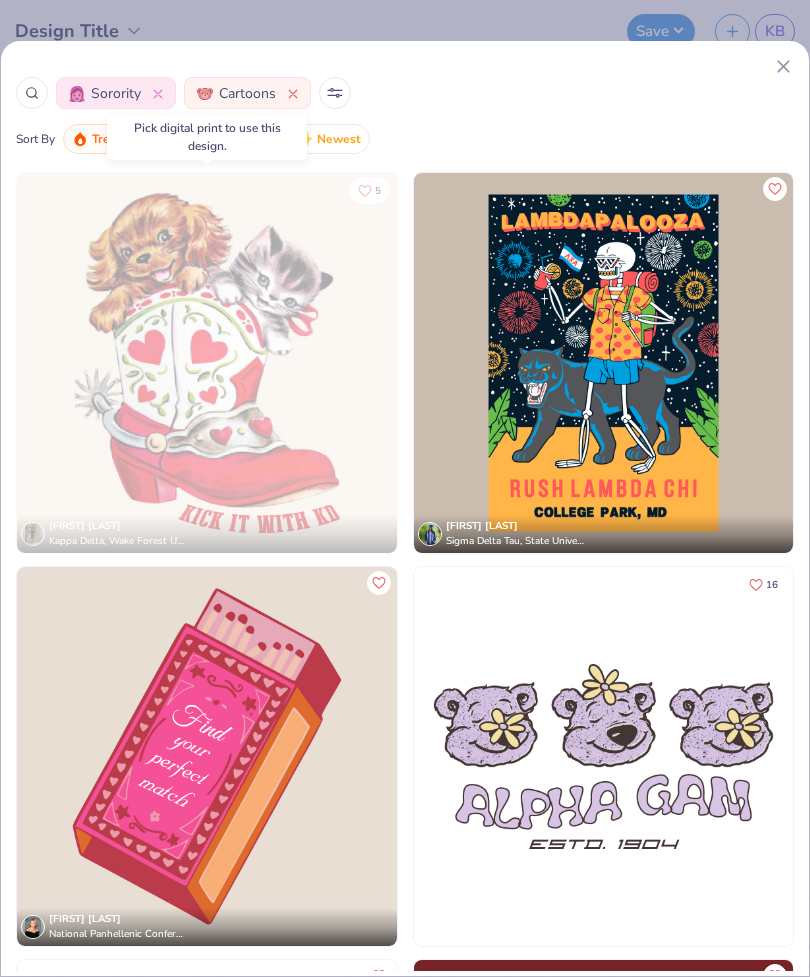 click on "5" at bounding box center (369, 190) 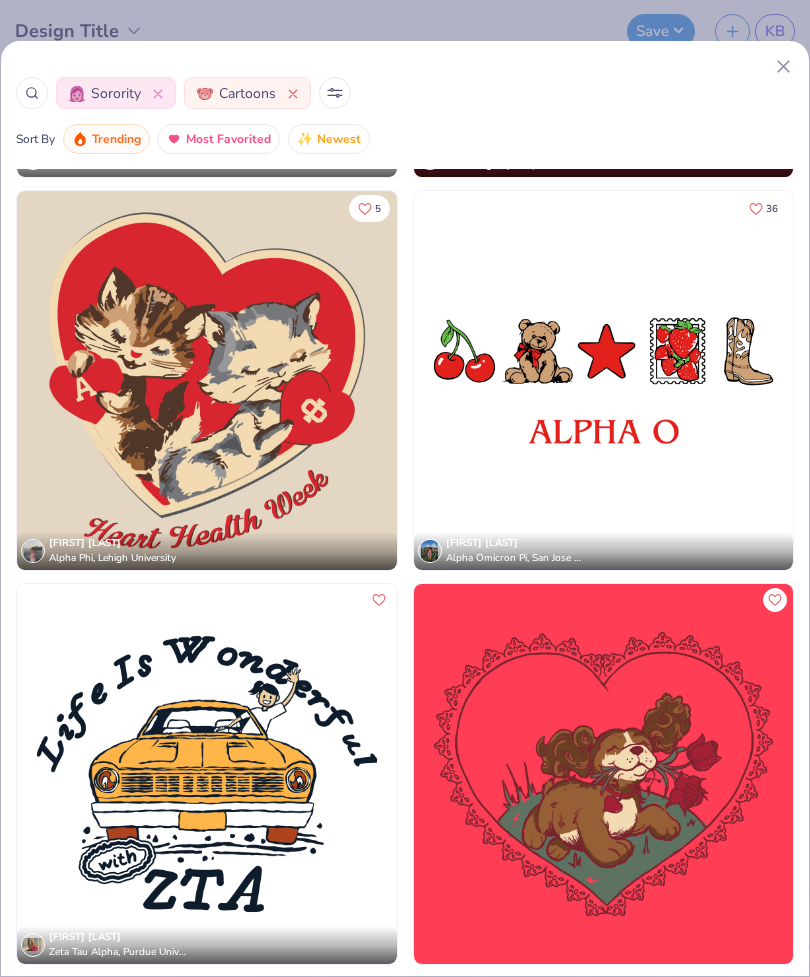 scroll, scrollTop: 18475, scrollLeft: 0, axis: vertical 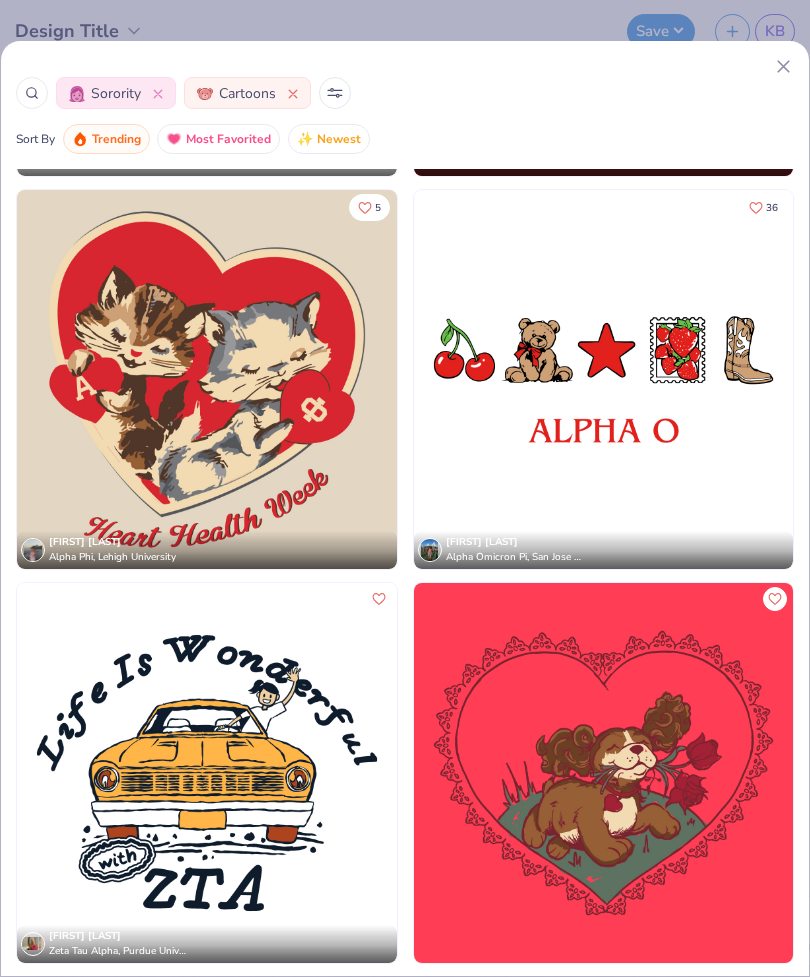click 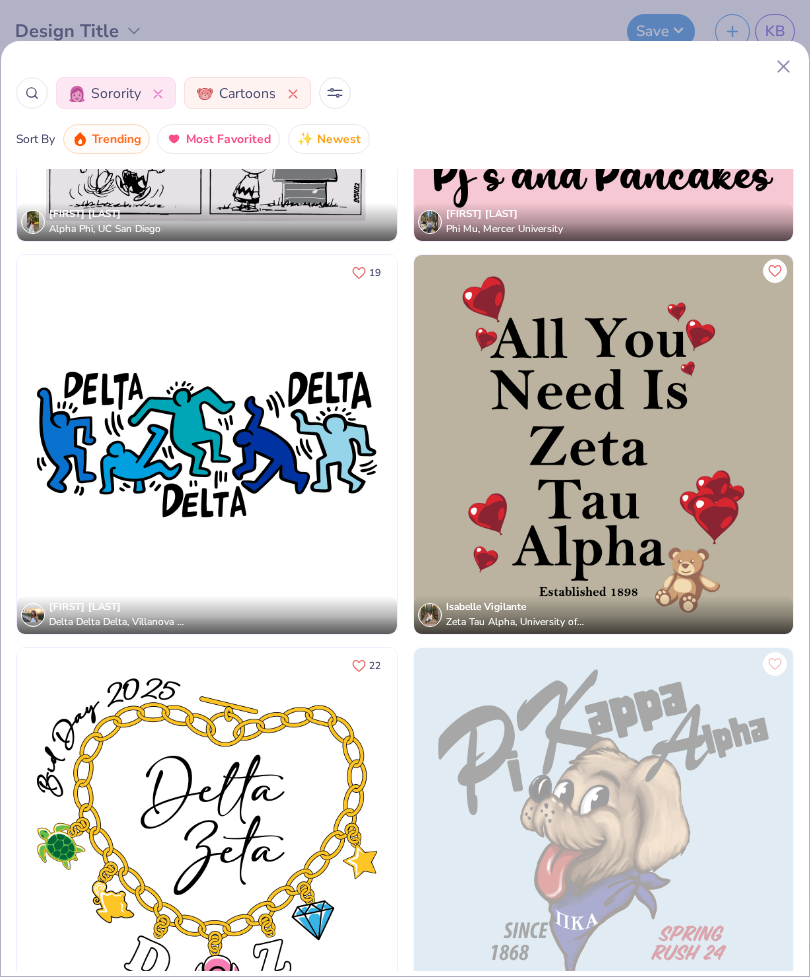 scroll, scrollTop: 21561, scrollLeft: 0, axis: vertical 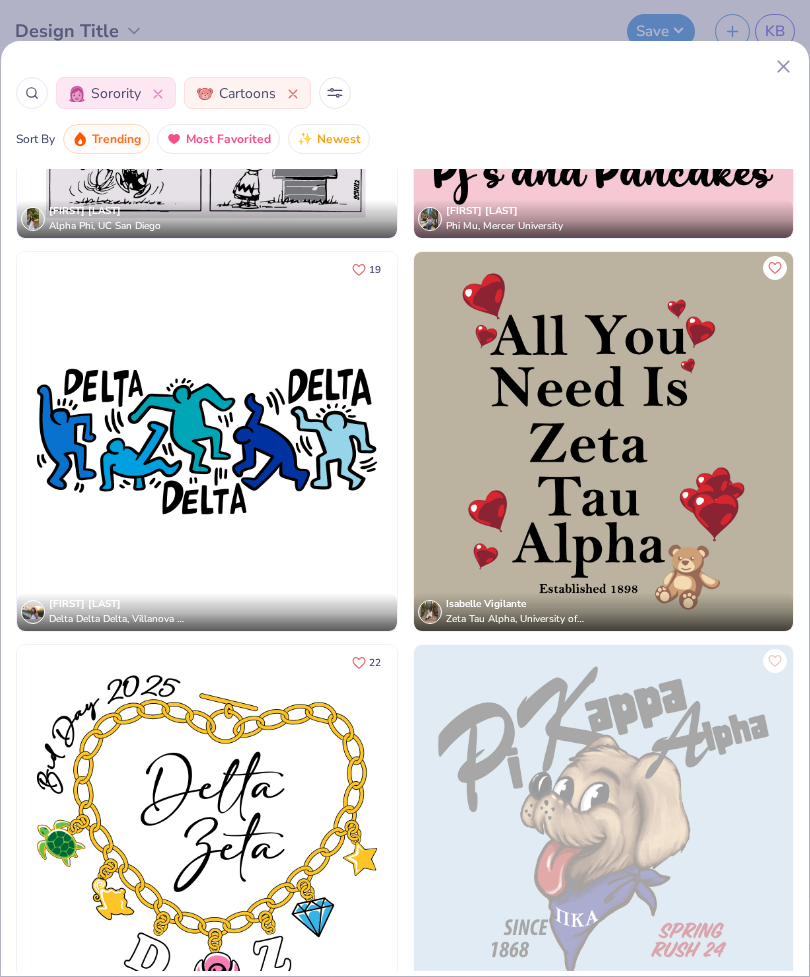 click on "19" at bounding box center [366, 269] 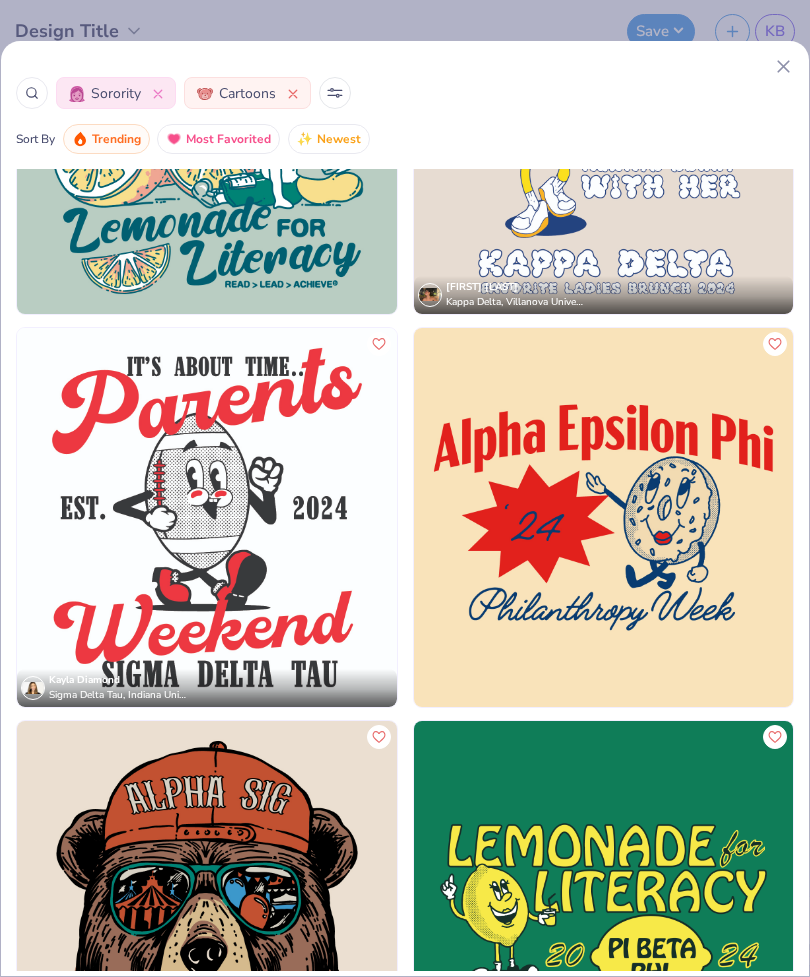 scroll, scrollTop: 30143, scrollLeft: 0, axis: vertical 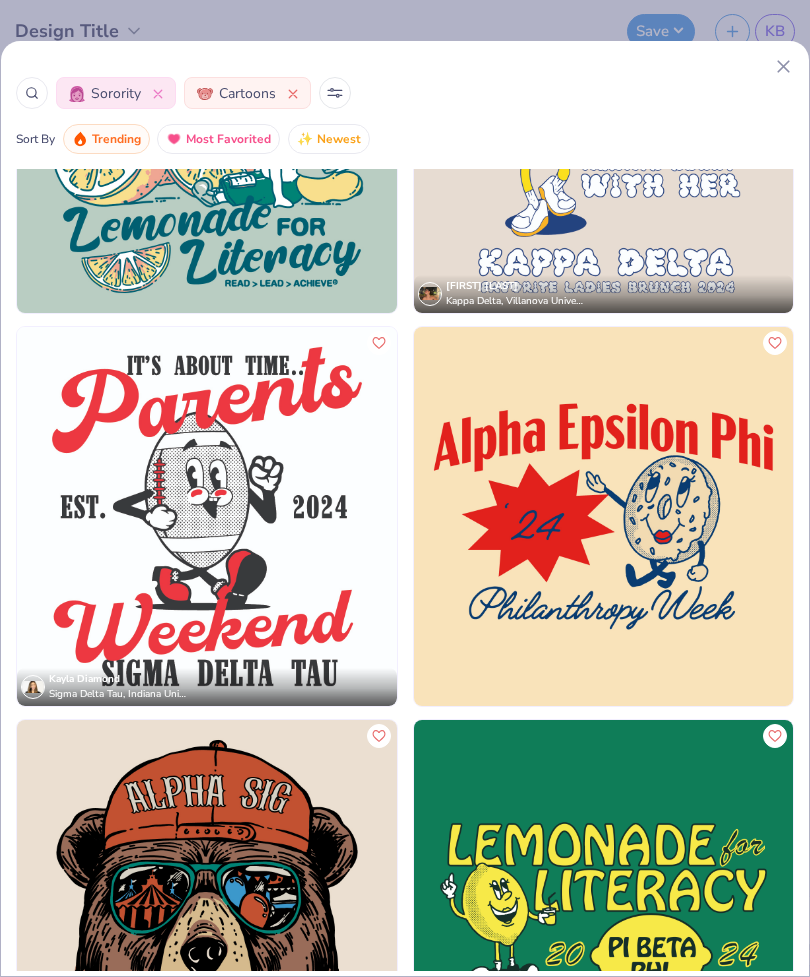 click at bounding box center (379, 343) 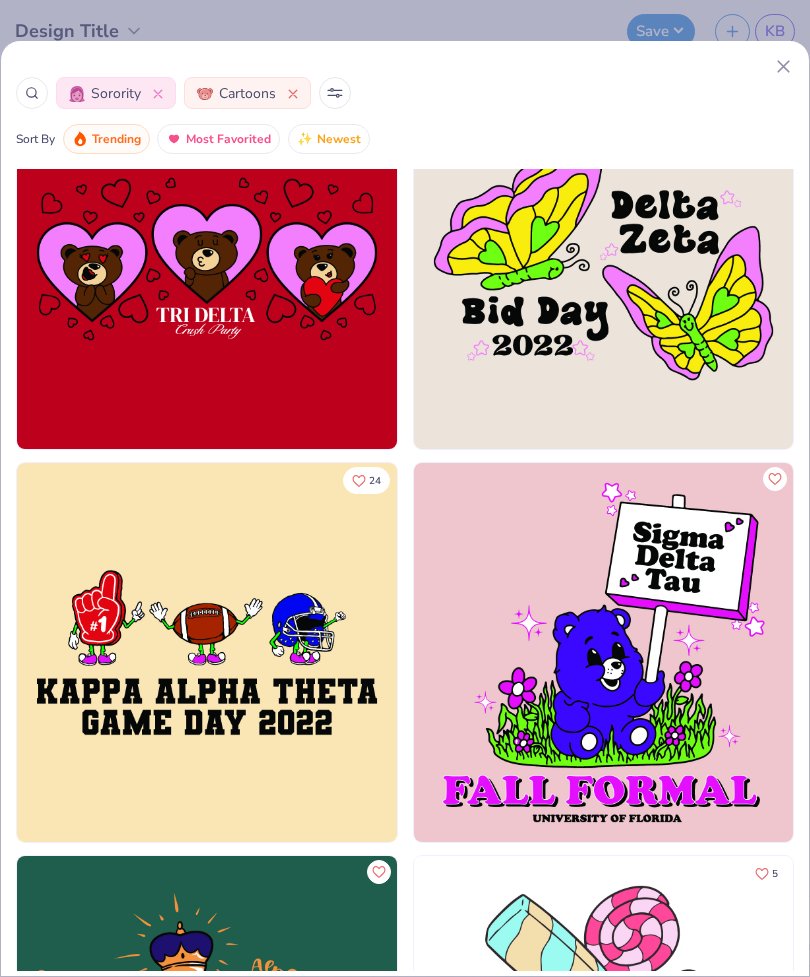 scroll, scrollTop: 51300, scrollLeft: 0, axis: vertical 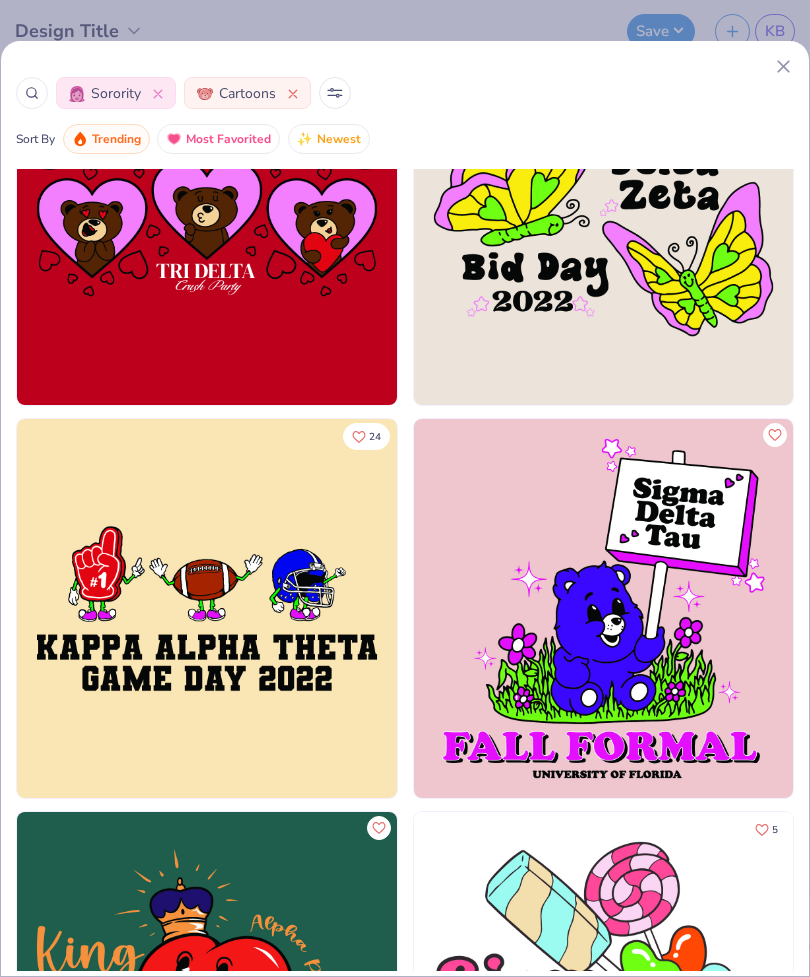 click at bounding box center (290, 93) 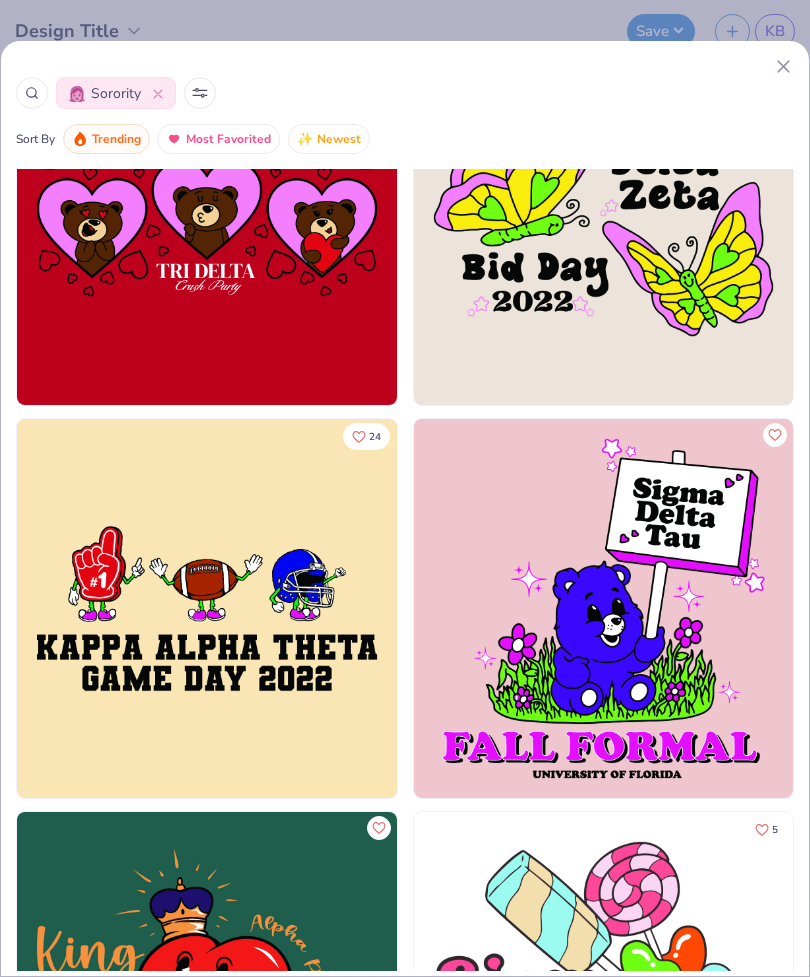 scroll, scrollTop: 5380, scrollLeft: 0, axis: vertical 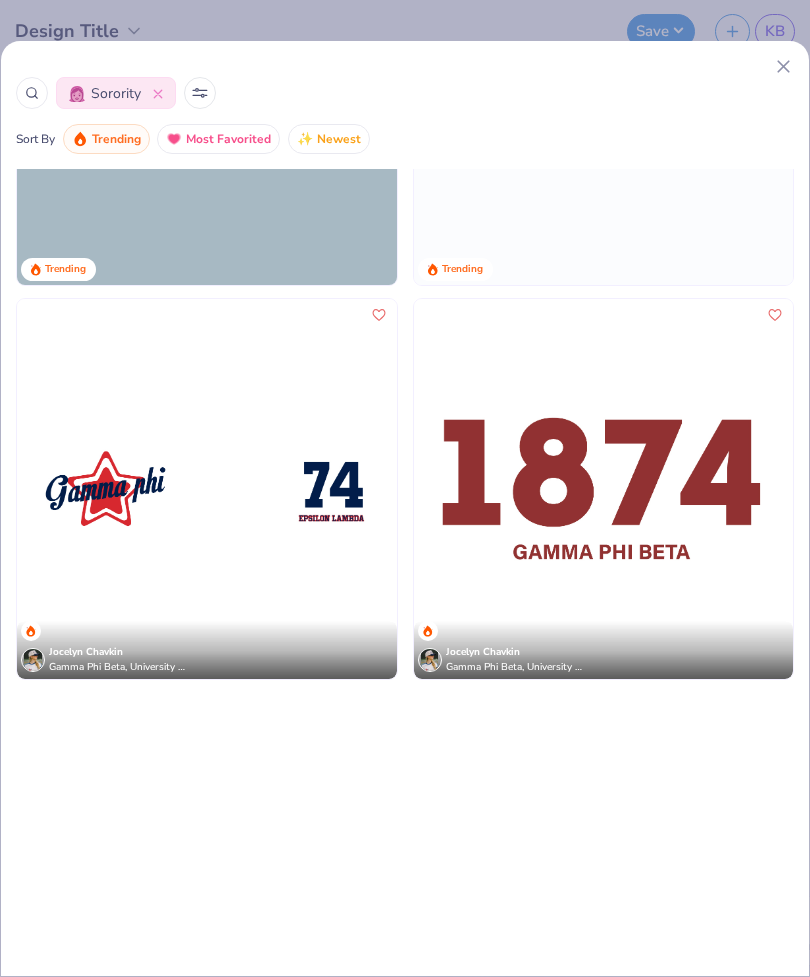 click at bounding box center (200, 93) 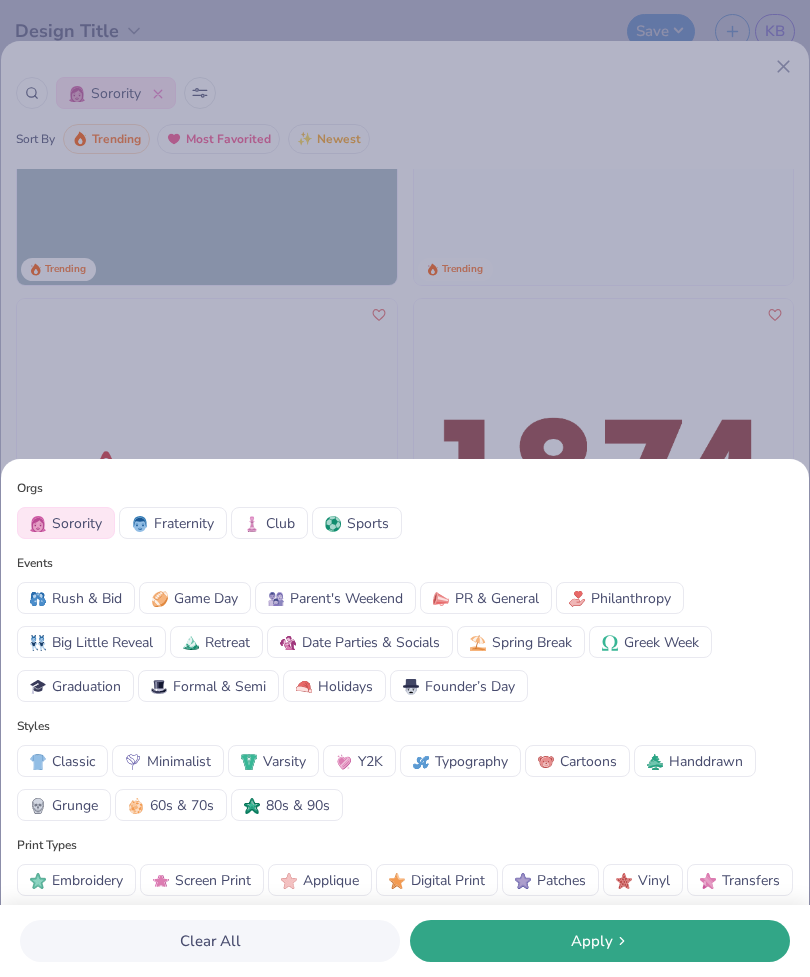 click on "Orgs Sorority Fraternity Club Sports Events Rush & Bid Game Day Parent's Weekend PR & General Philanthropy Big Little Reveal Retreat Date Parties & Socials Spring Break Greek Week Graduation Formal & Semi Holidays Founder’s Day Styles Classic Minimalist Varsity Y2K Typography Cartoons Handdrawn Grunge 60s & 70s 80s & 90s Print Types Embroidery Screen Print Applique Digital Print Patches Vinyl Transfers Clear All Apply" at bounding box center (405, 488) 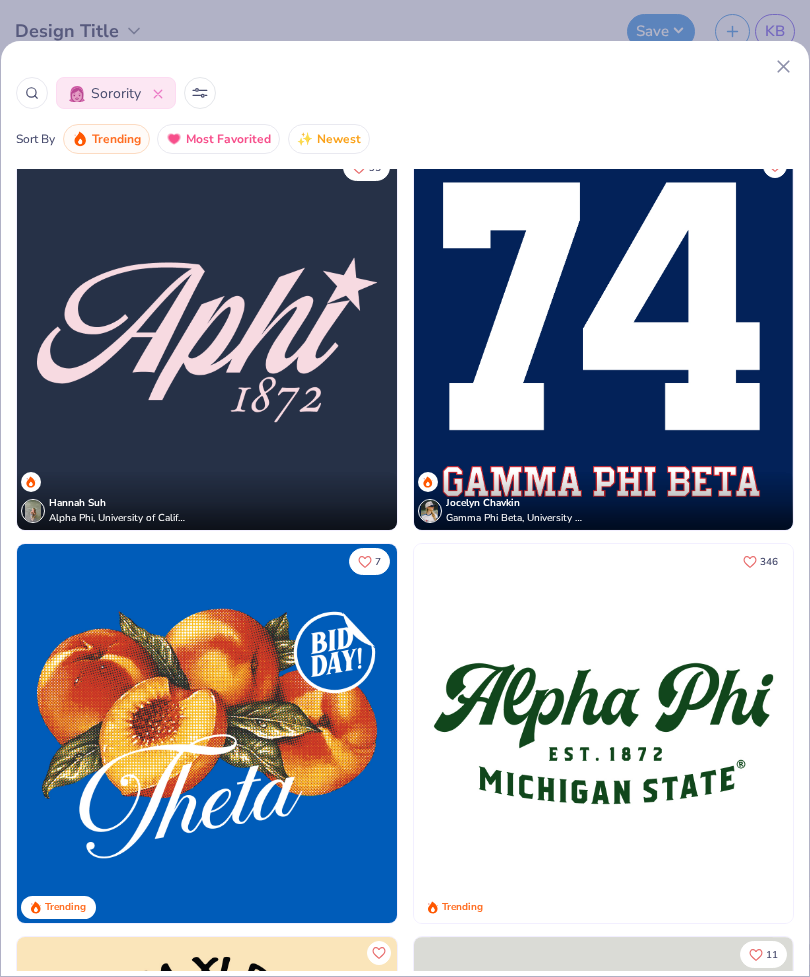 scroll, scrollTop: 3163, scrollLeft: 0, axis: vertical 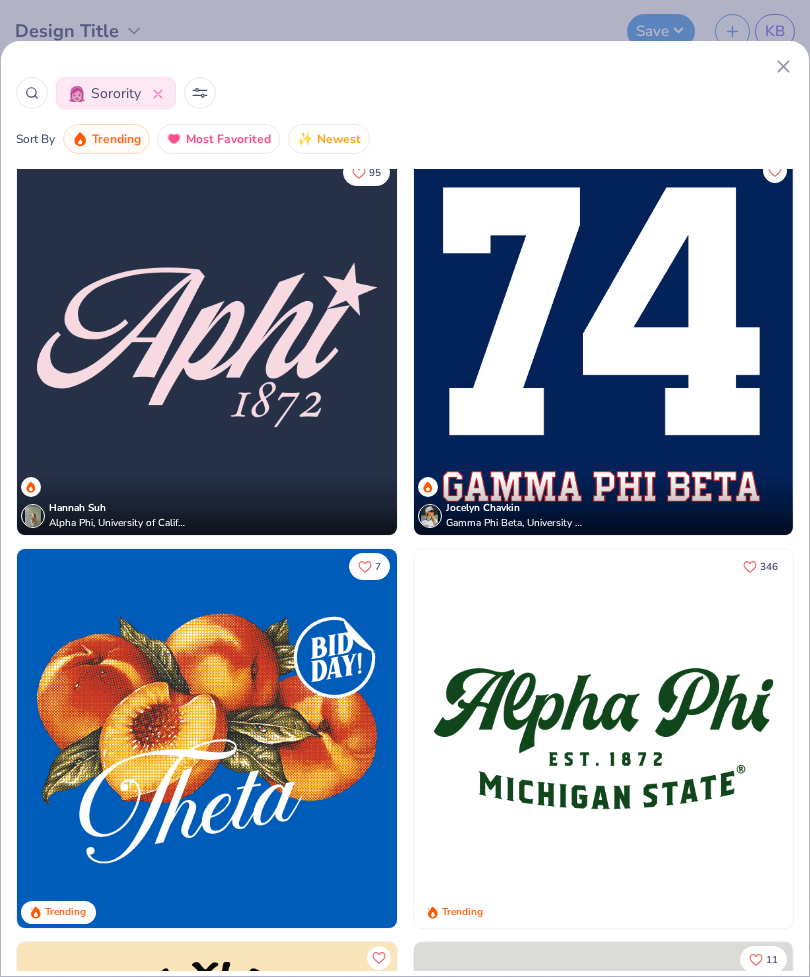 click 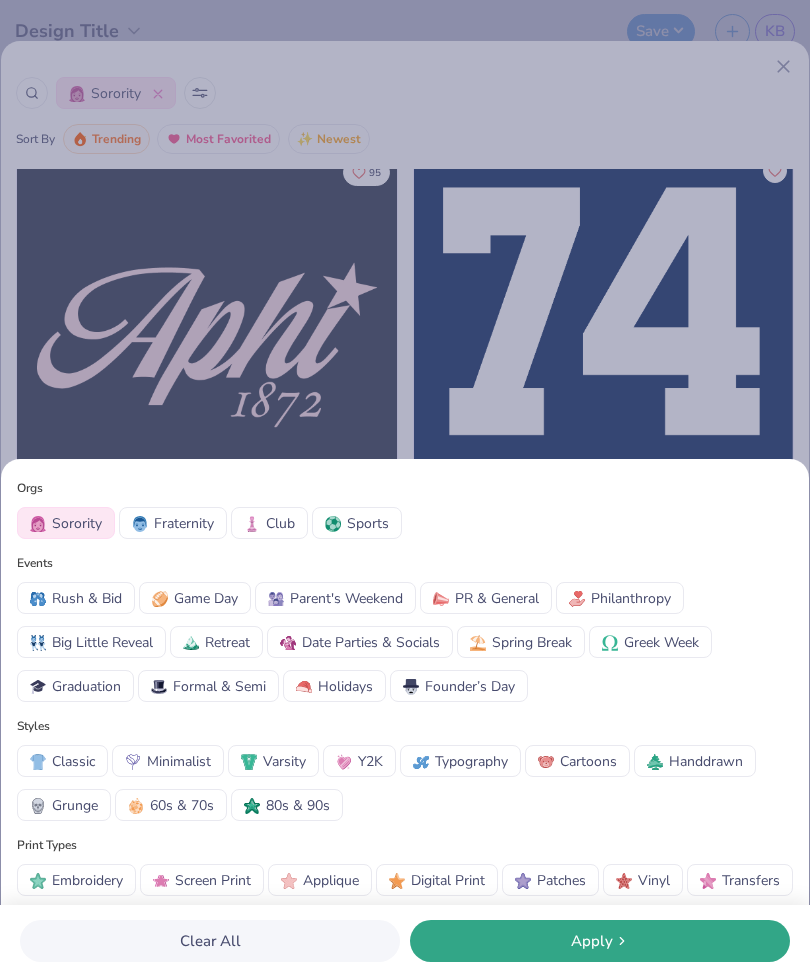 click on "Minimalist" at bounding box center [179, 761] 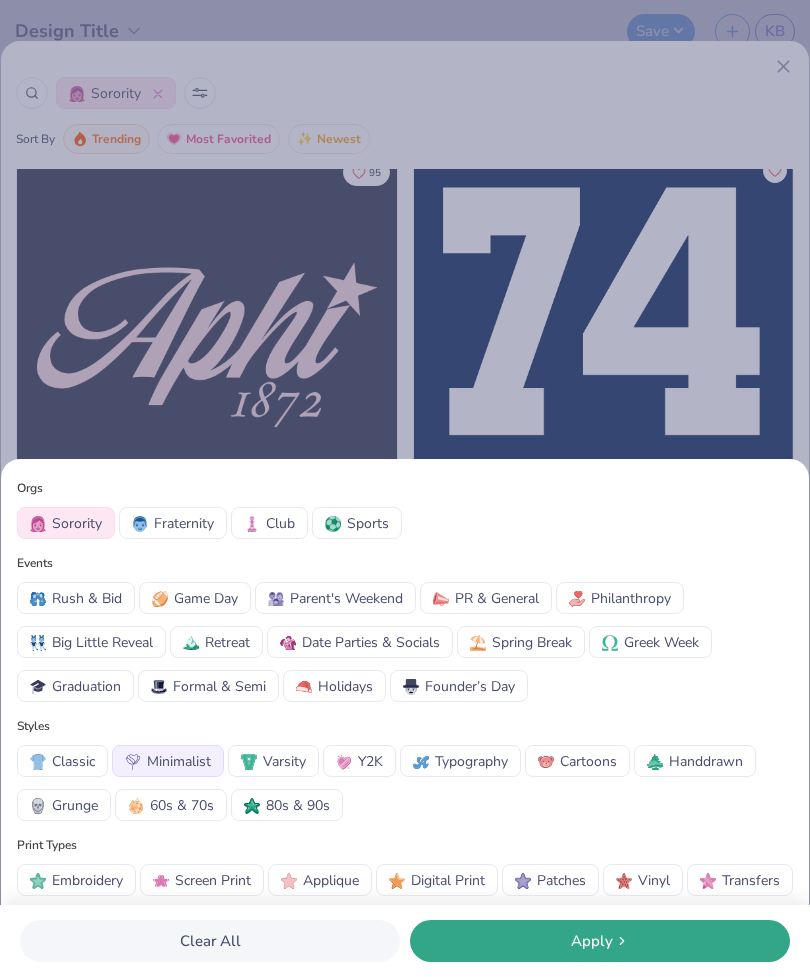 click on "Apply" at bounding box center [600, 941] 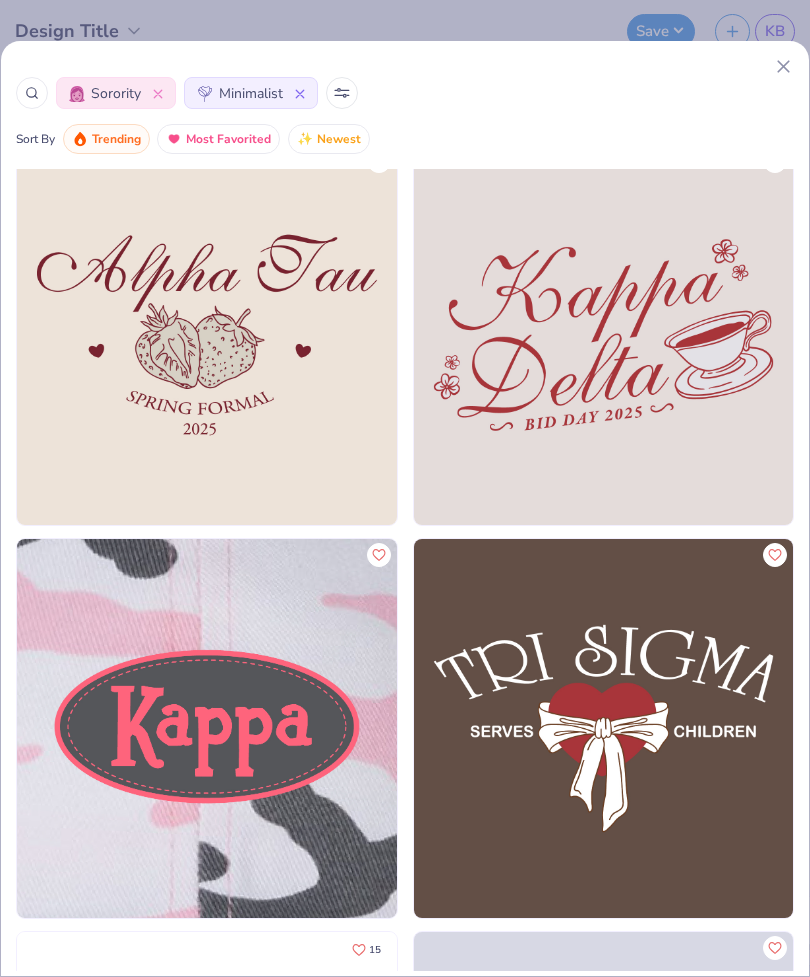 scroll, scrollTop: 25270, scrollLeft: 0, axis: vertical 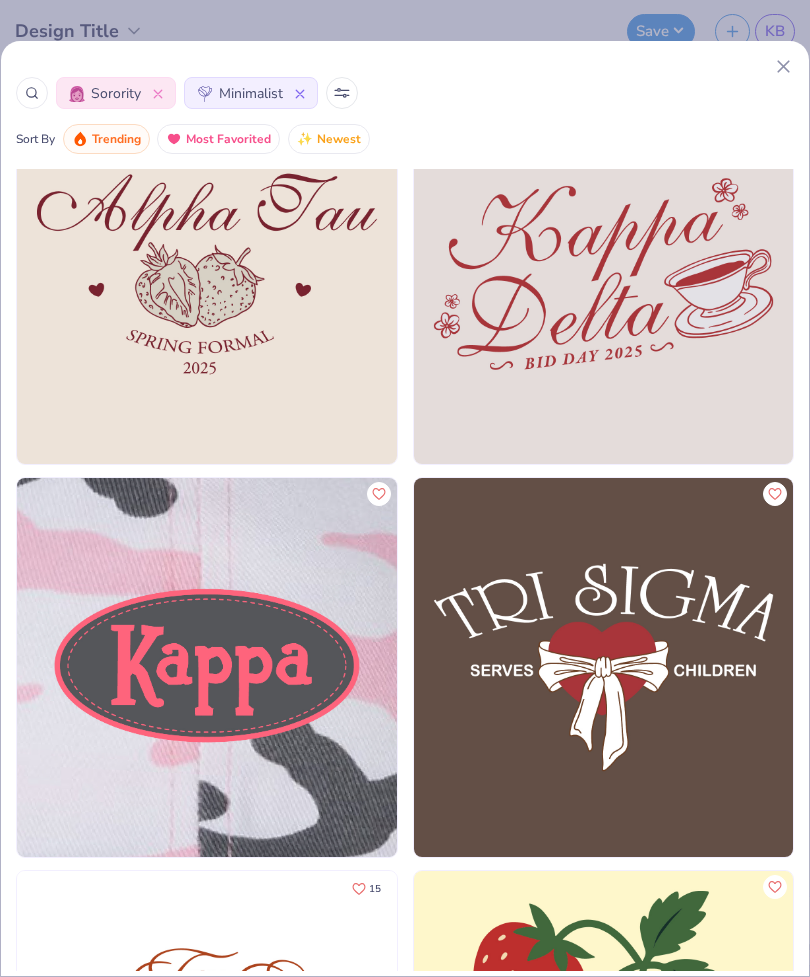 click 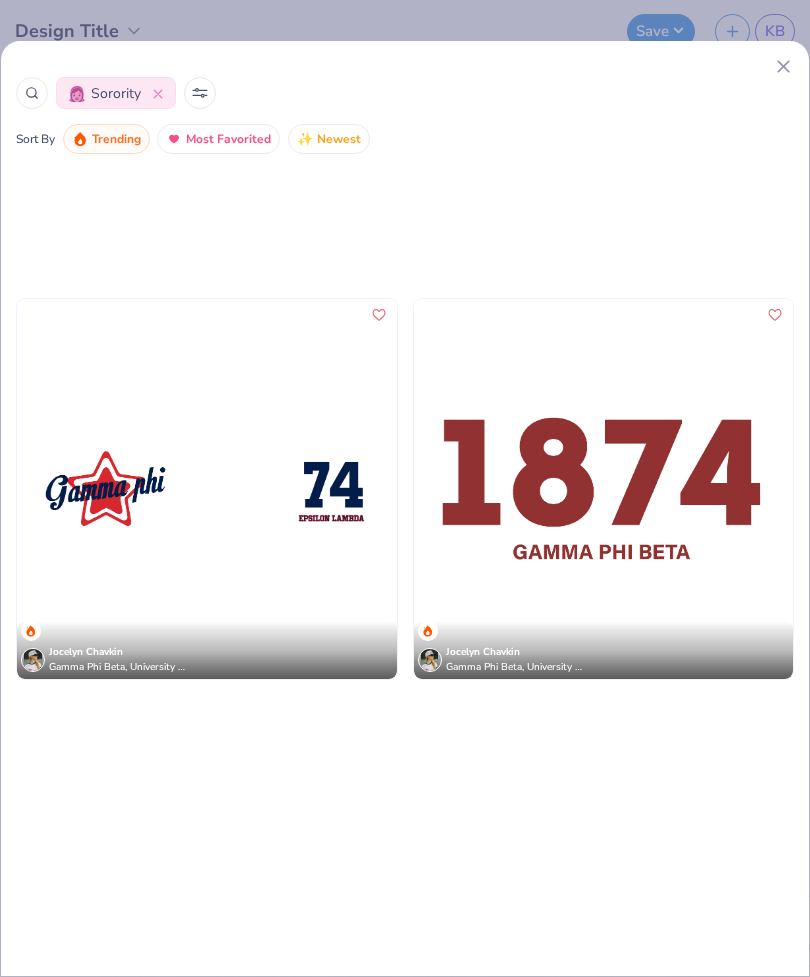 scroll, scrollTop: 5380, scrollLeft: 0, axis: vertical 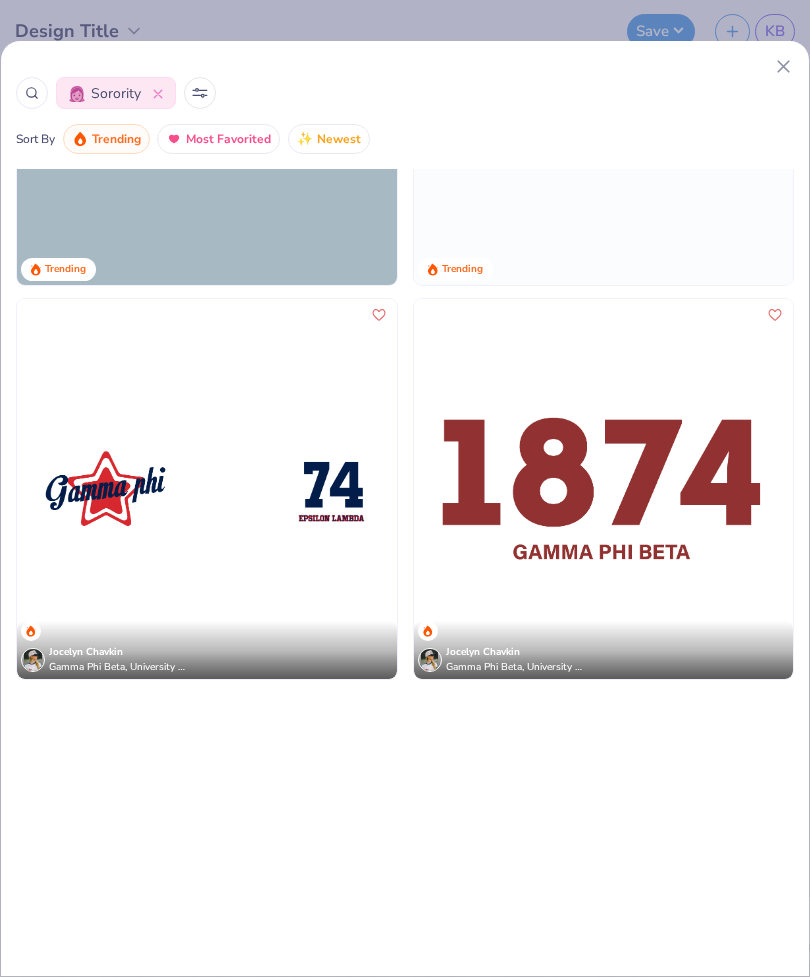 click at bounding box center (200, 93) 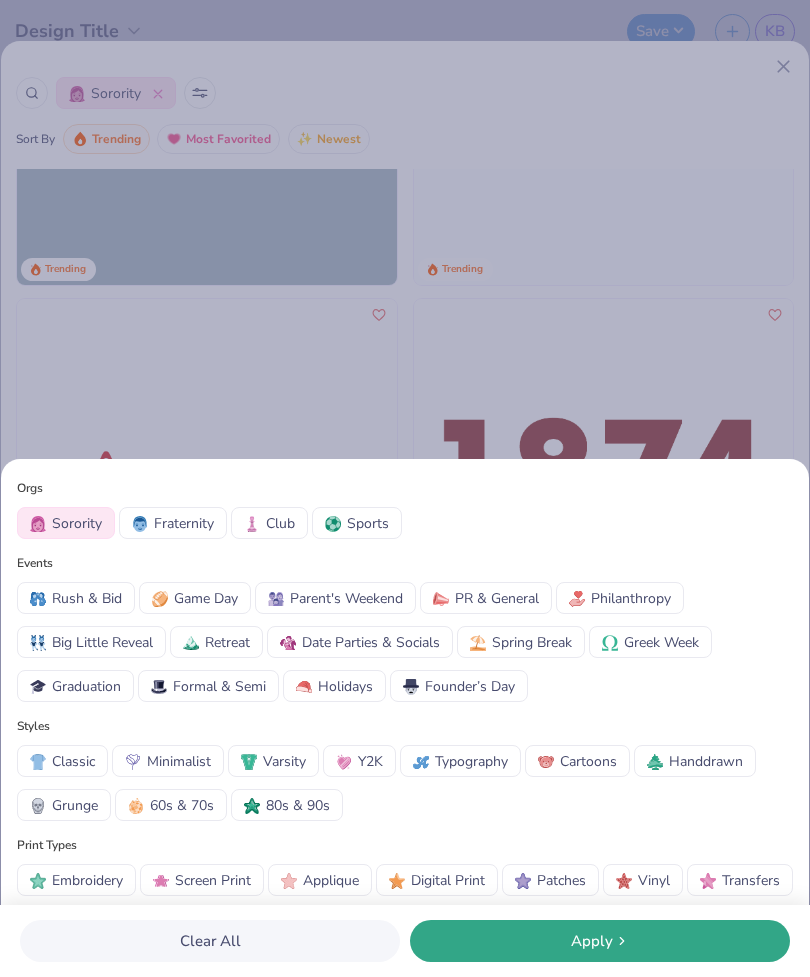 click on "Varsity" at bounding box center [284, 761] 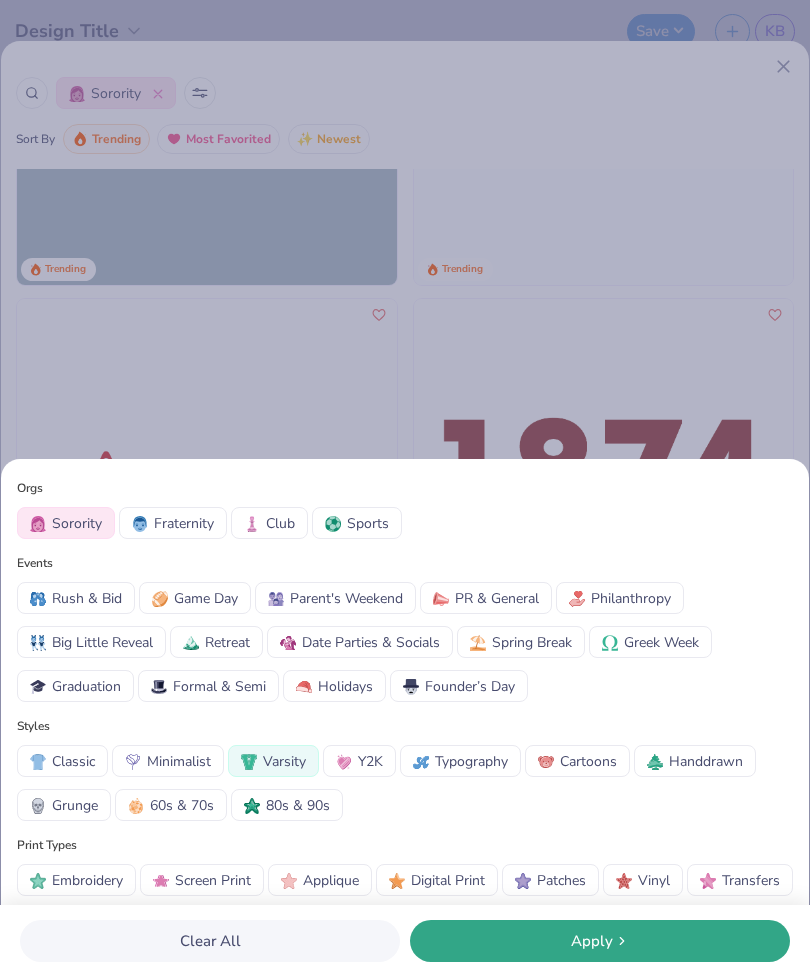 click on "Apply" at bounding box center [600, 941] 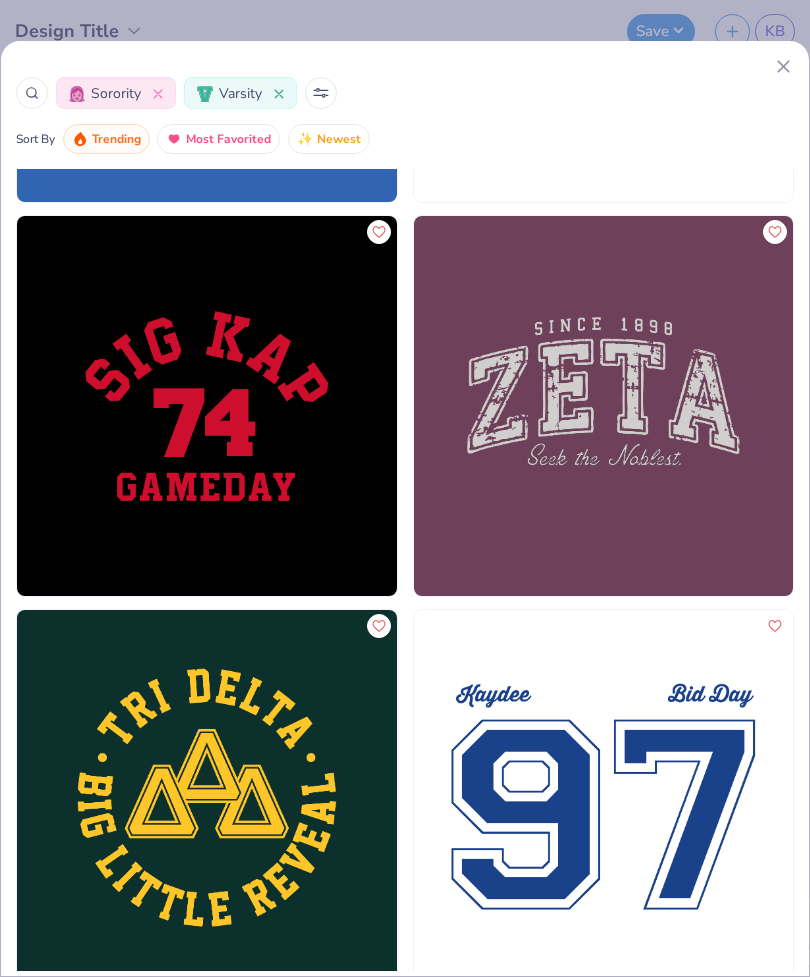 scroll, scrollTop: 3096, scrollLeft: 0, axis: vertical 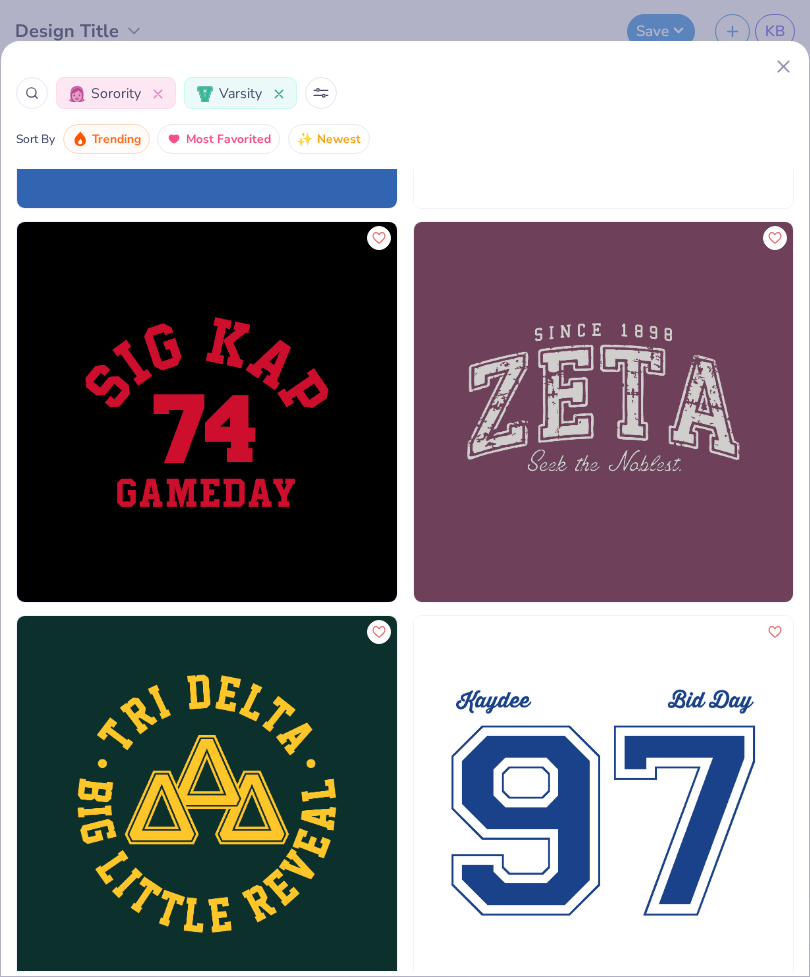 click at bounding box center [604, 412] 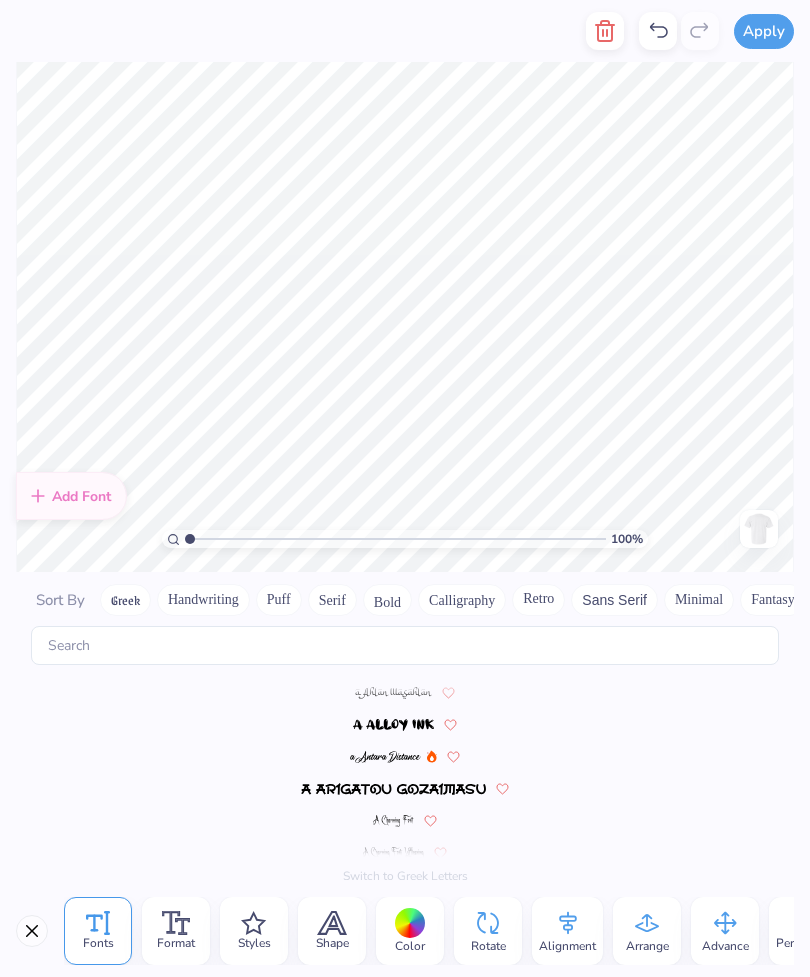 scroll, scrollTop: 9616, scrollLeft: 0, axis: vertical 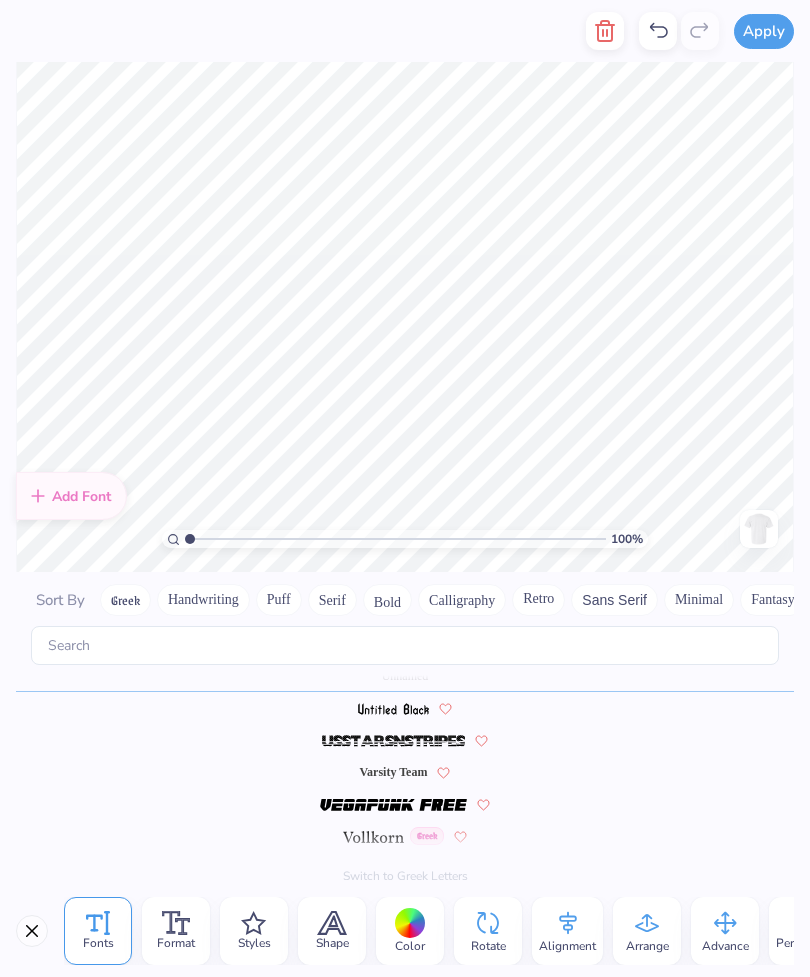 type on "17" 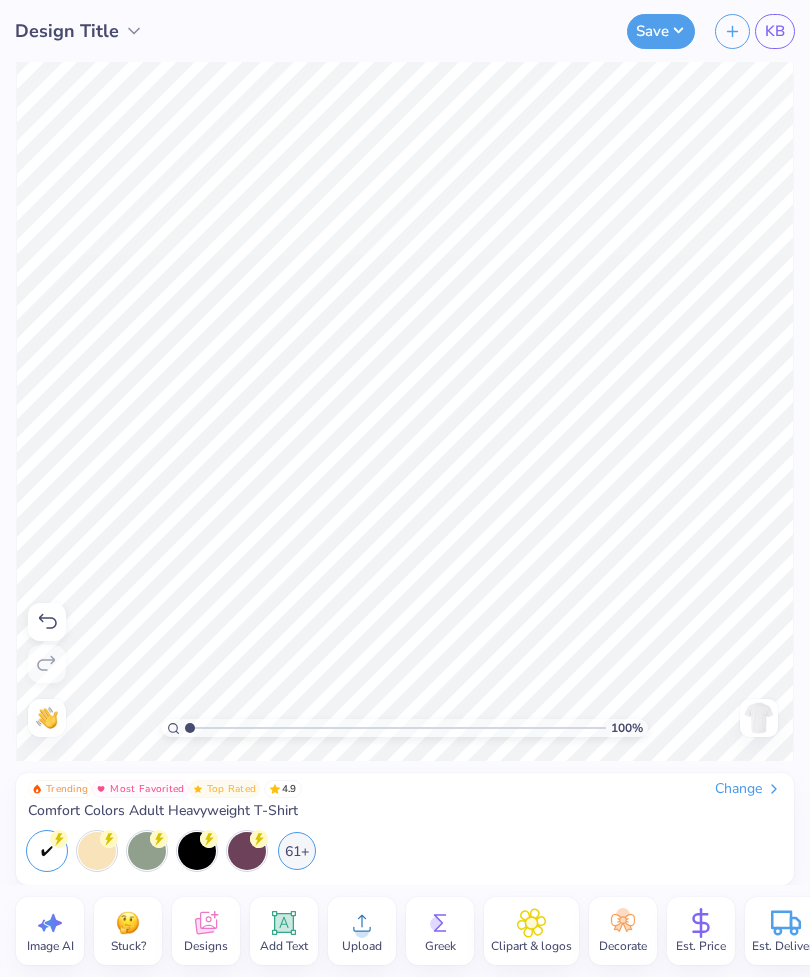 click at bounding box center [405, 885] 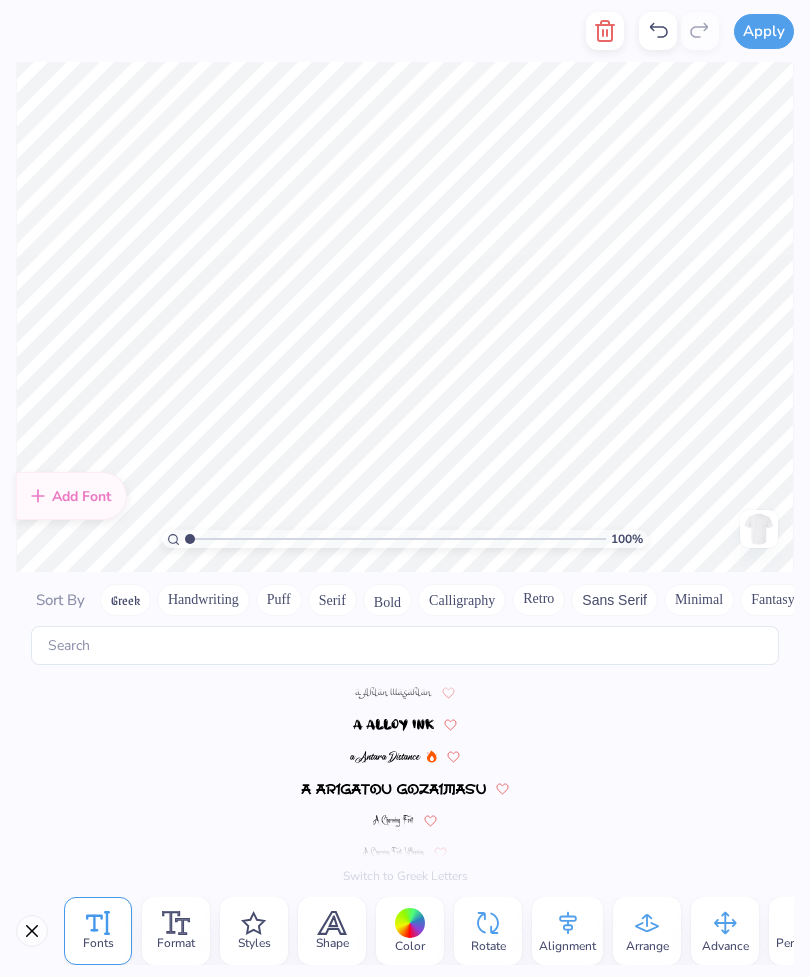 scroll, scrollTop: 9616, scrollLeft: 0, axis: vertical 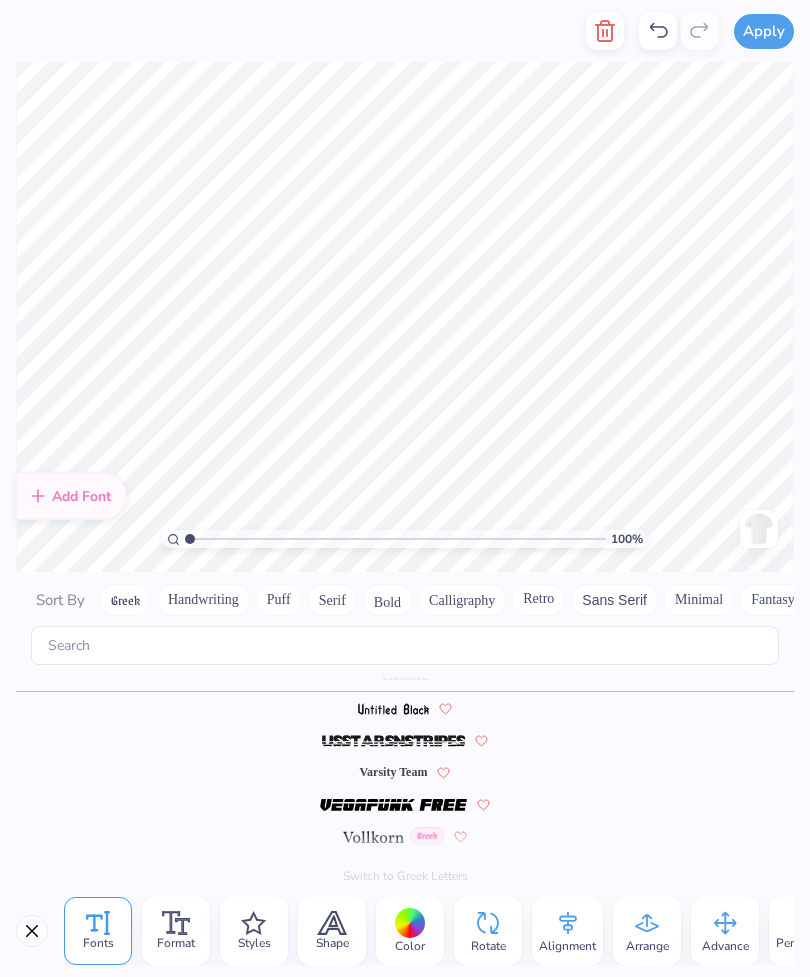 click on "Shape" at bounding box center (332, 943) 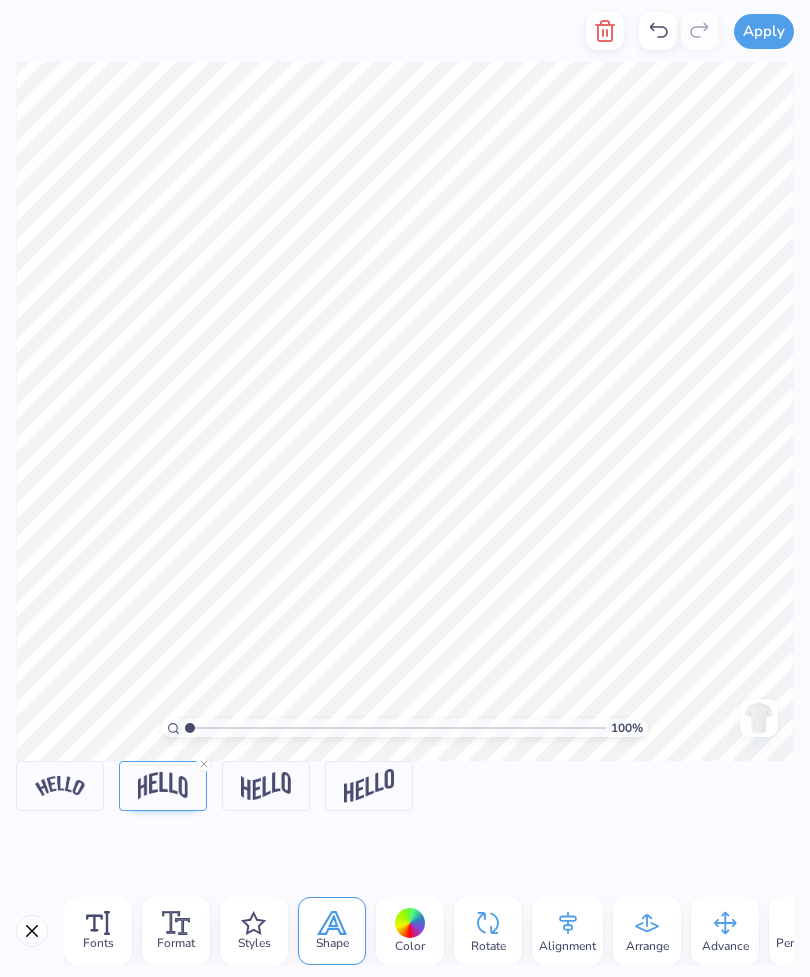 click at bounding box center [204, 764] 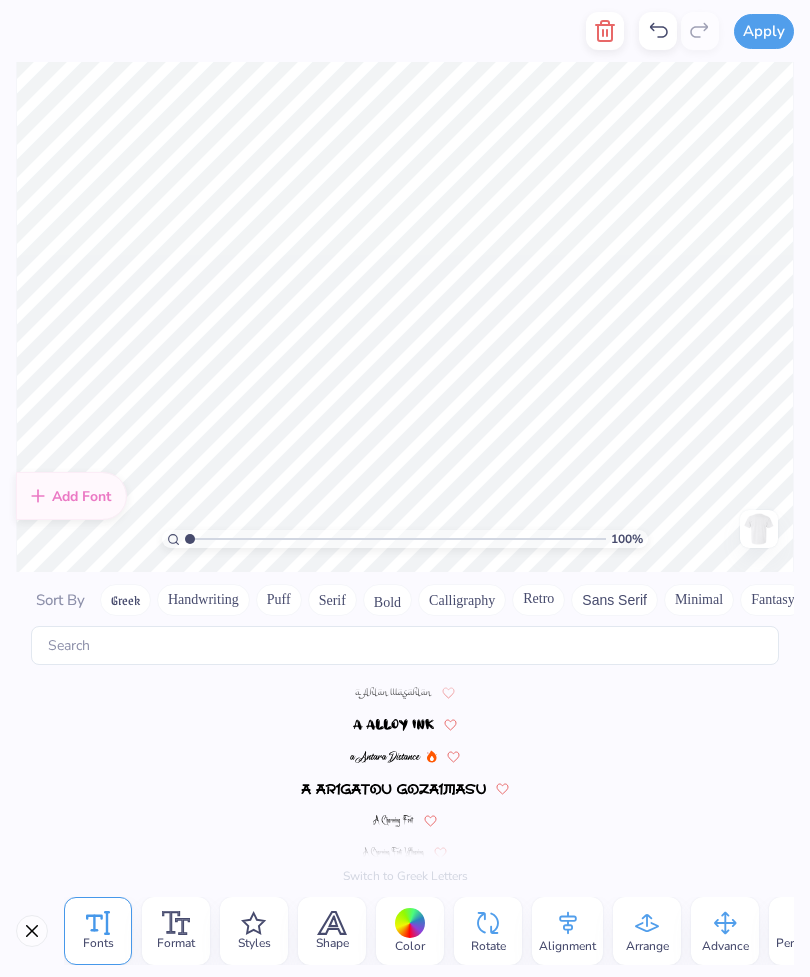 scroll, scrollTop: 560, scrollLeft: 0, axis: vertical 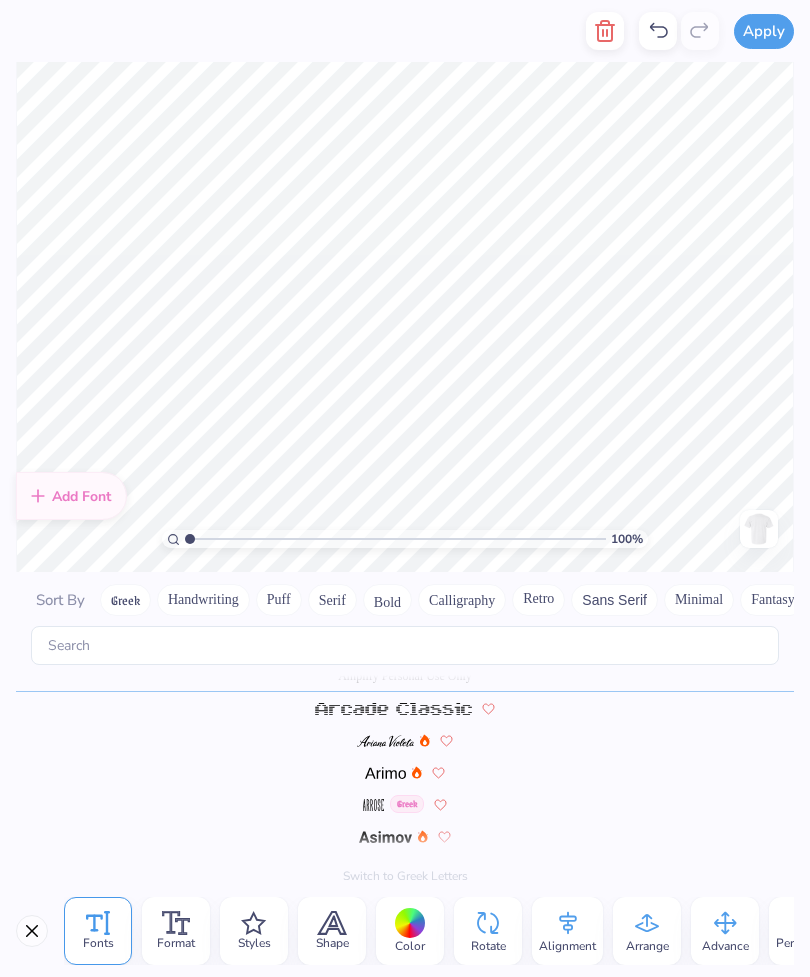 click 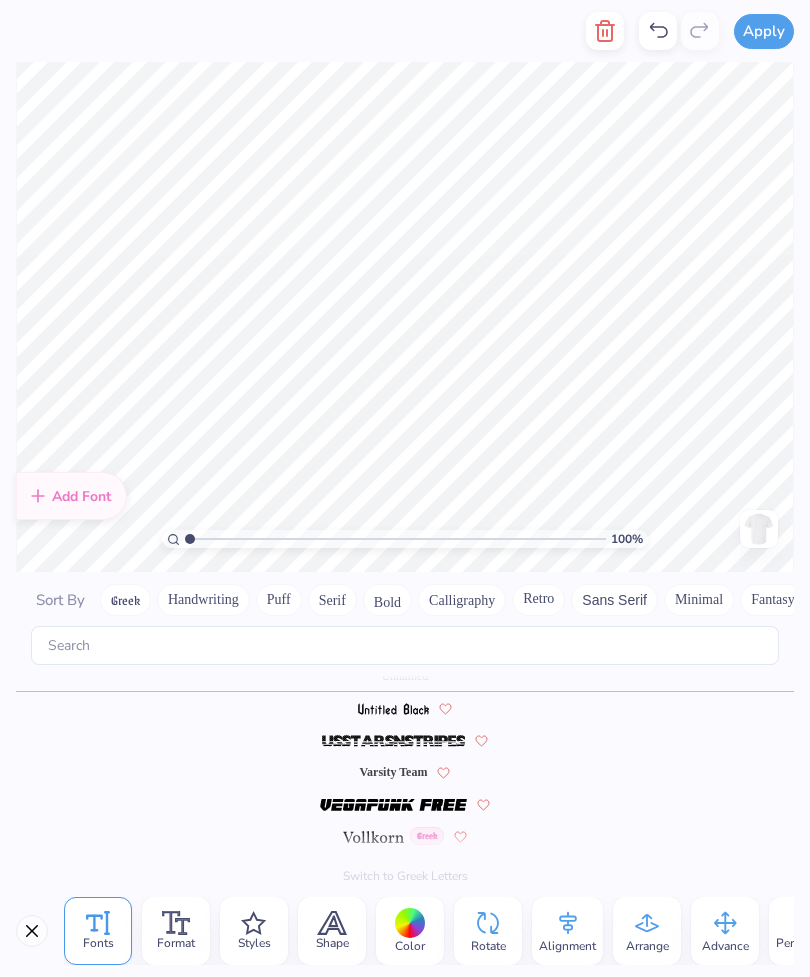 scroll, scrollTop: 9616, scrollLeft: 0, axis: vertical 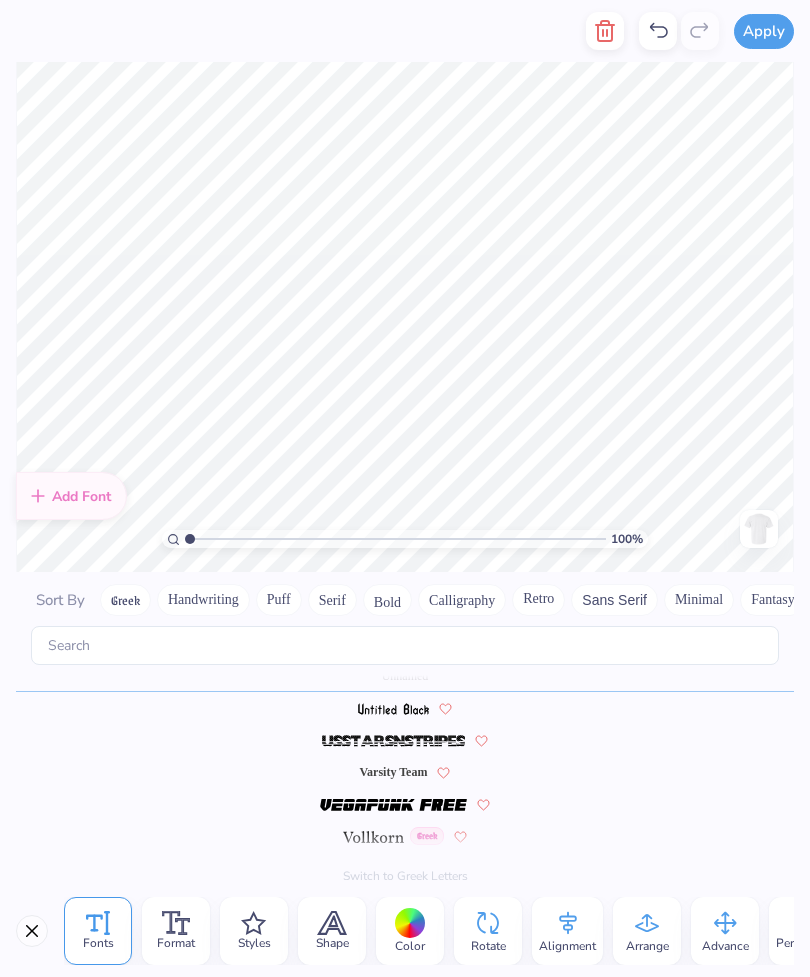 click 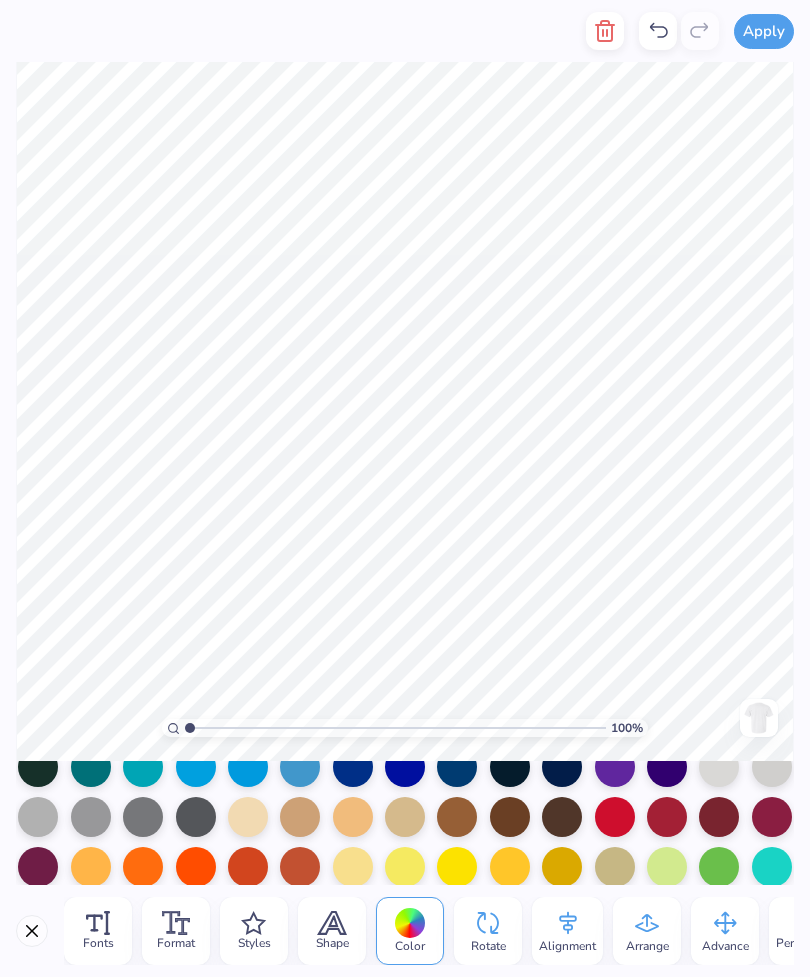 scroll, scrollTop: 169, scrollLeft: 0, axis: vertical 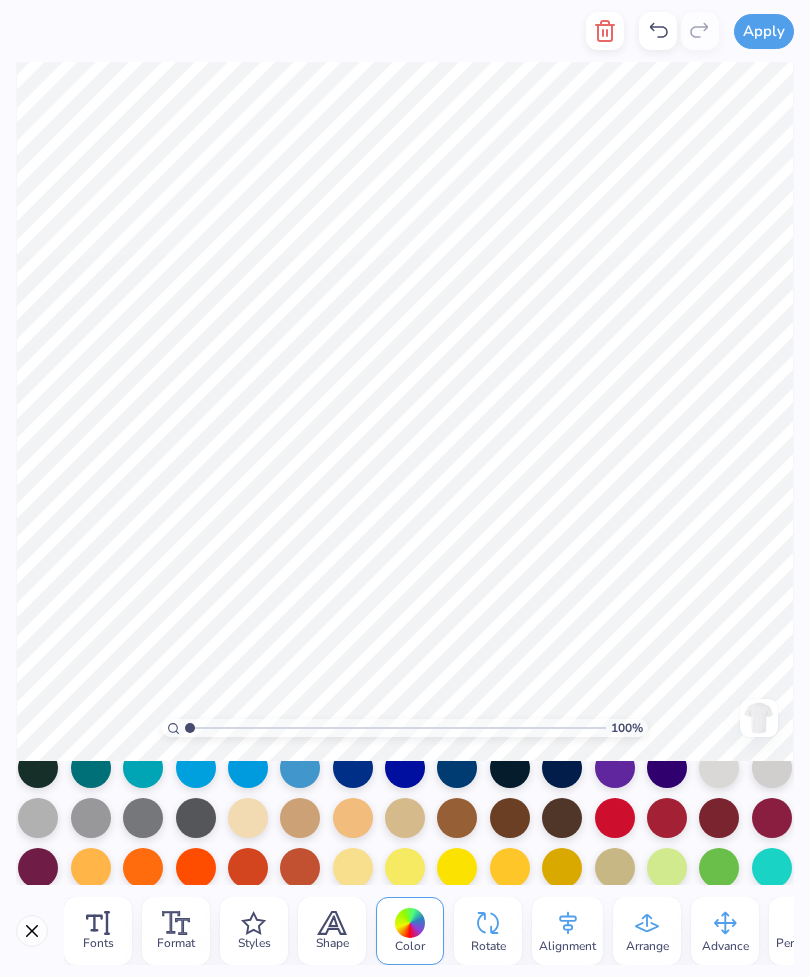 click at bounding box center [457, 768] 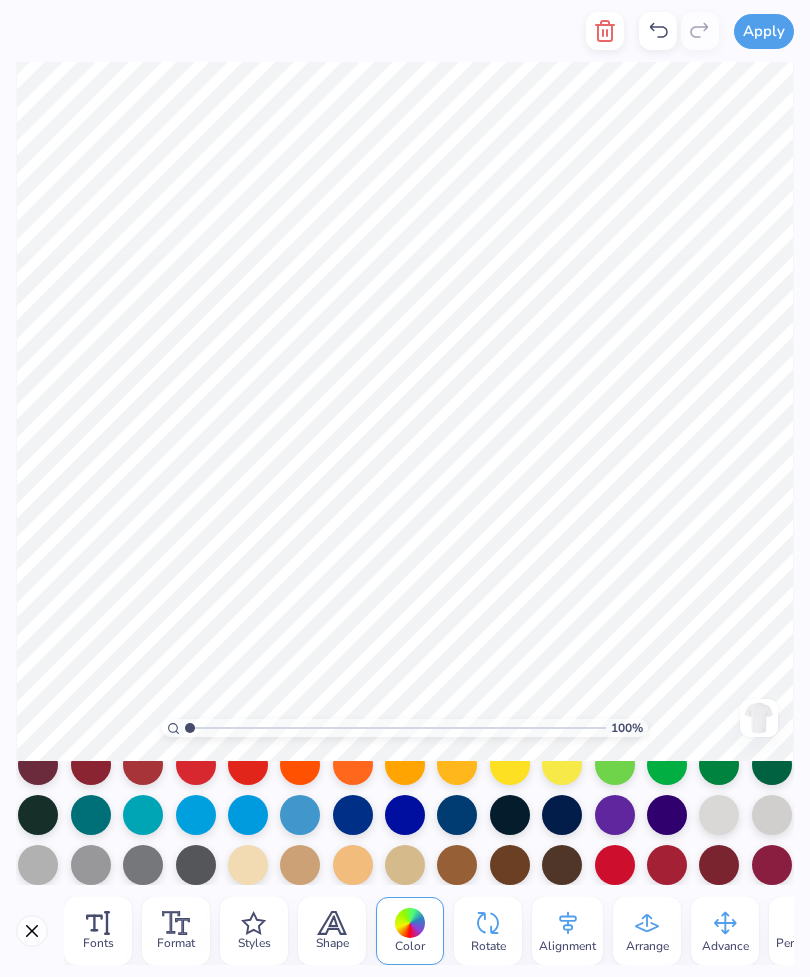 scroll, scrollTop: 115, scrollLeft: 0, axis: vertical 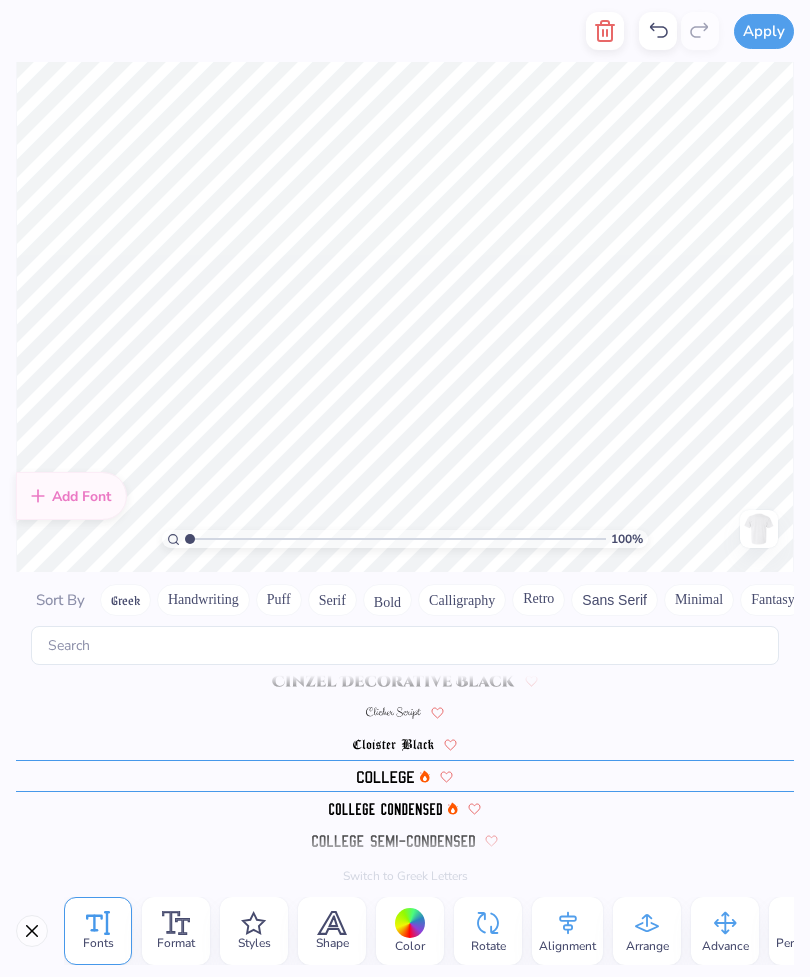 click at bounding box center (405, 744) 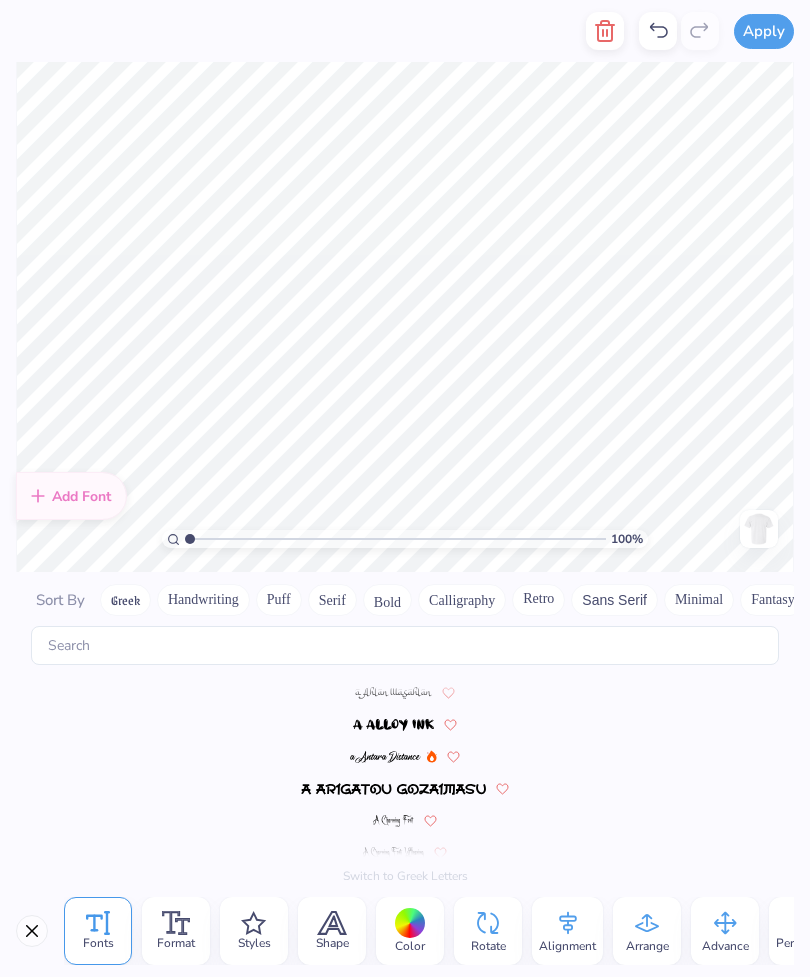 scroll, scrollTop: 2416, scrollLeft: 0, axis: vertical 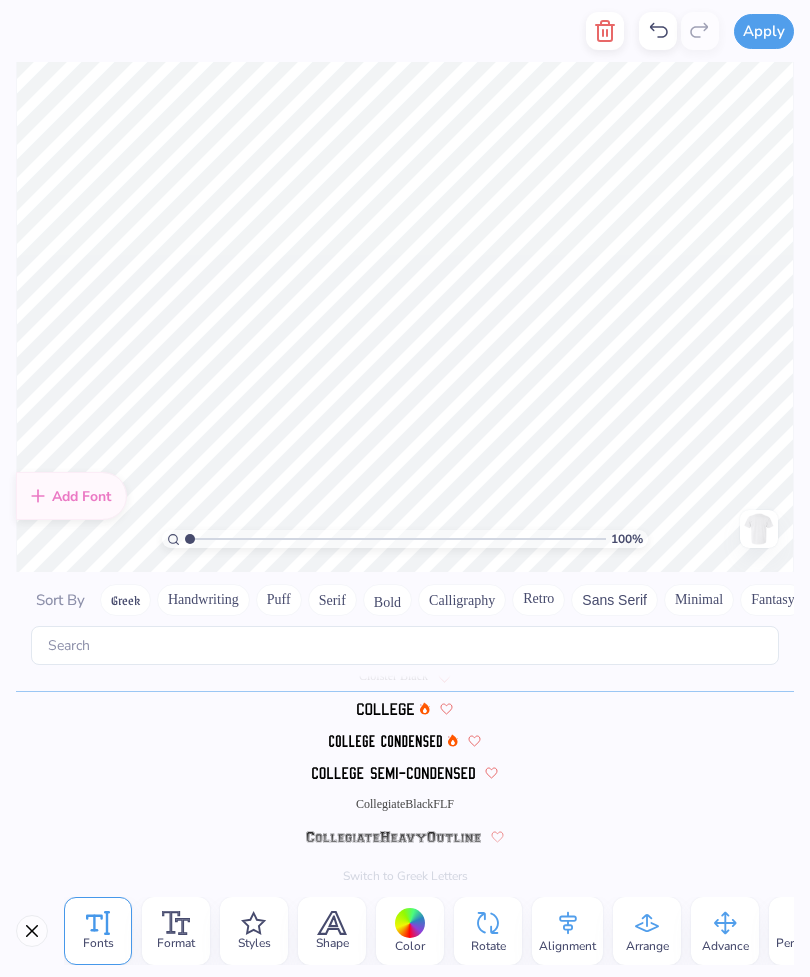 click 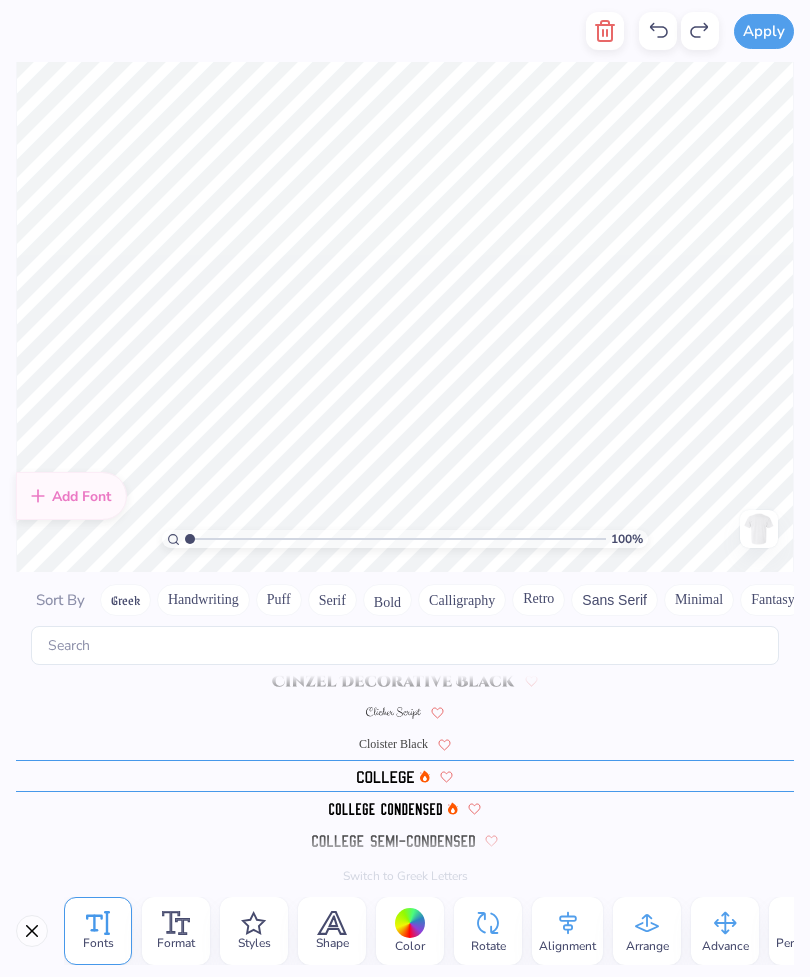 scroll, scrollTop: 2348, scrollLeft: 0, axis: vertical 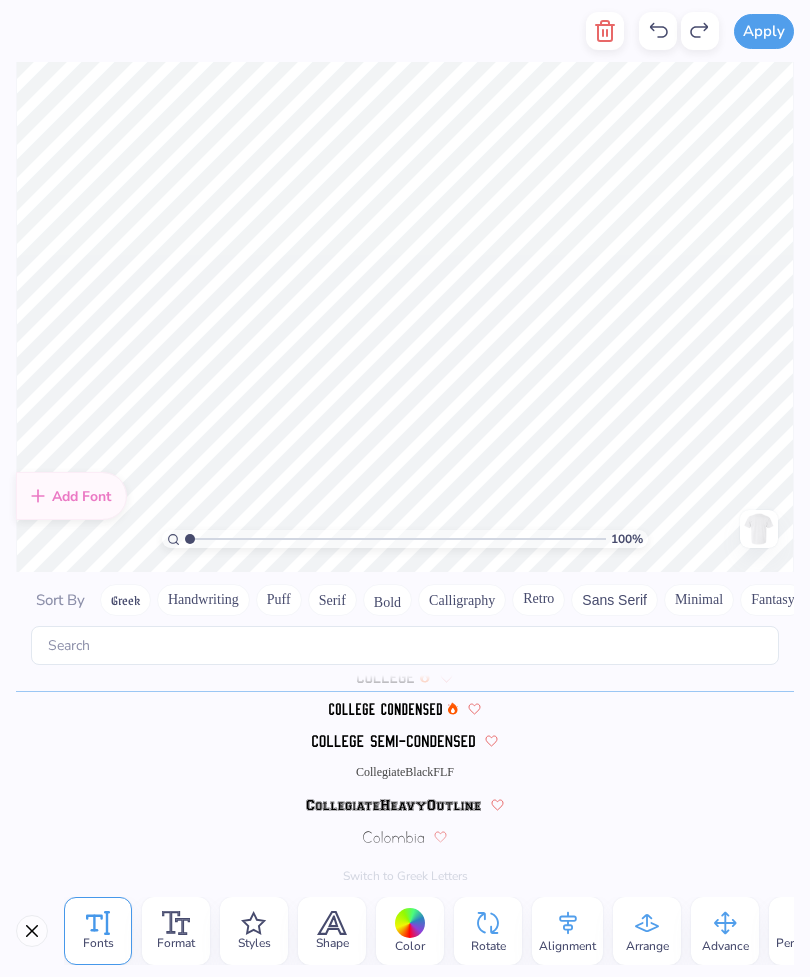 type on "S" 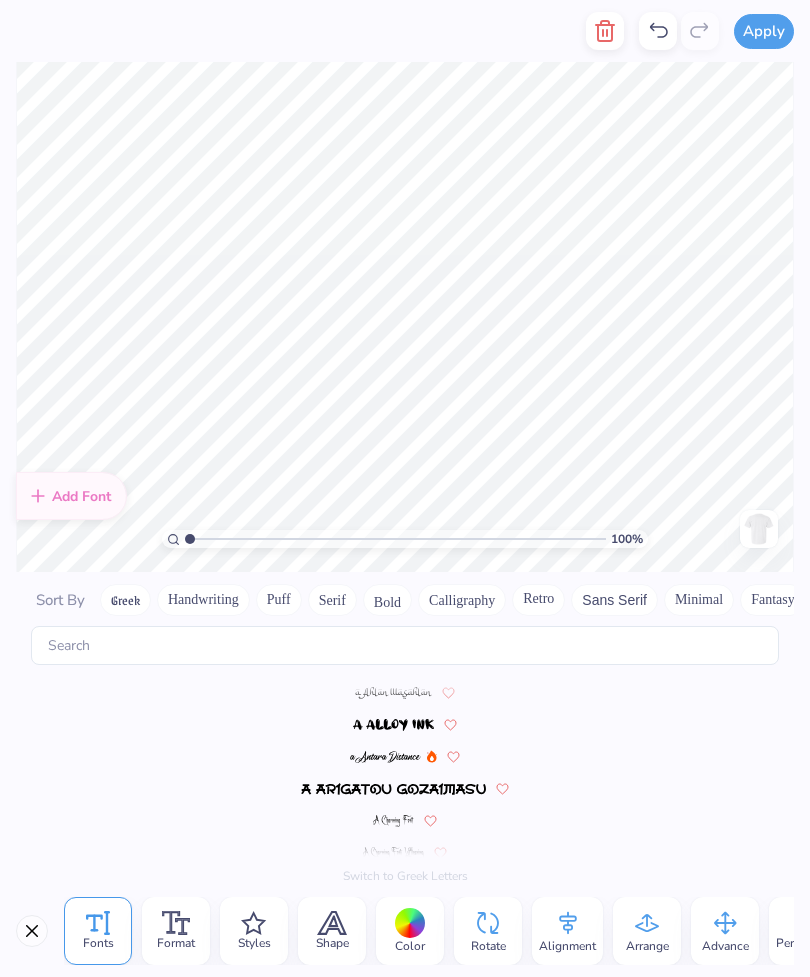 scroll, scrollTop: 2448, scrollLeft: 0, axis: vertical 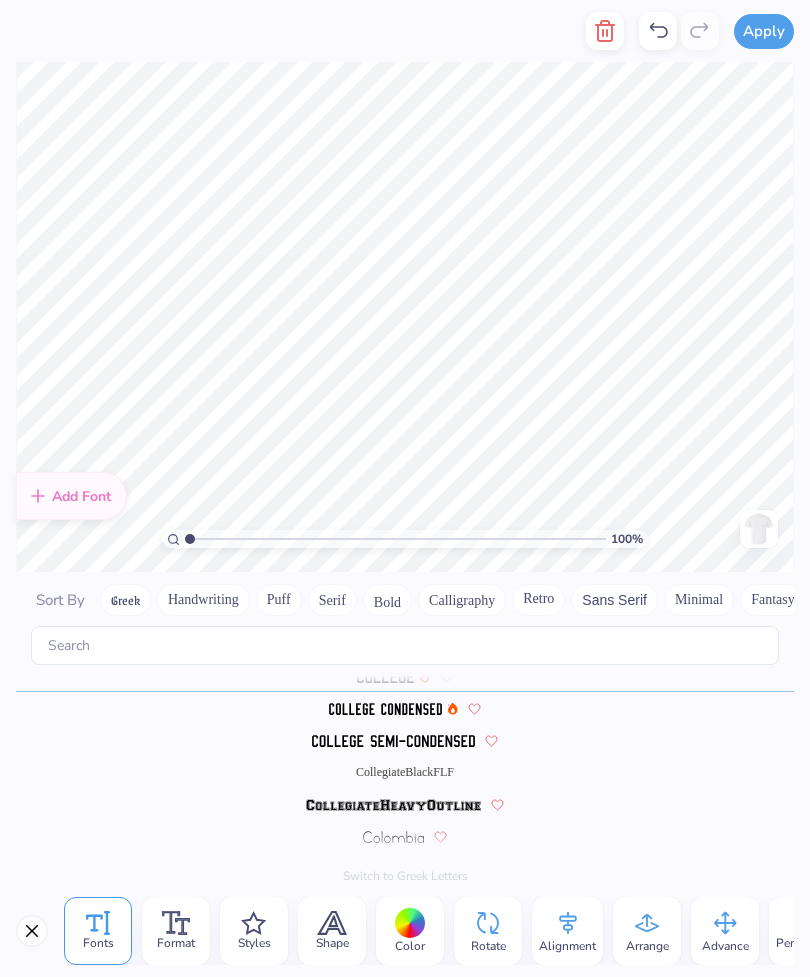 click on "Shape" at bounding box center (332, 931) 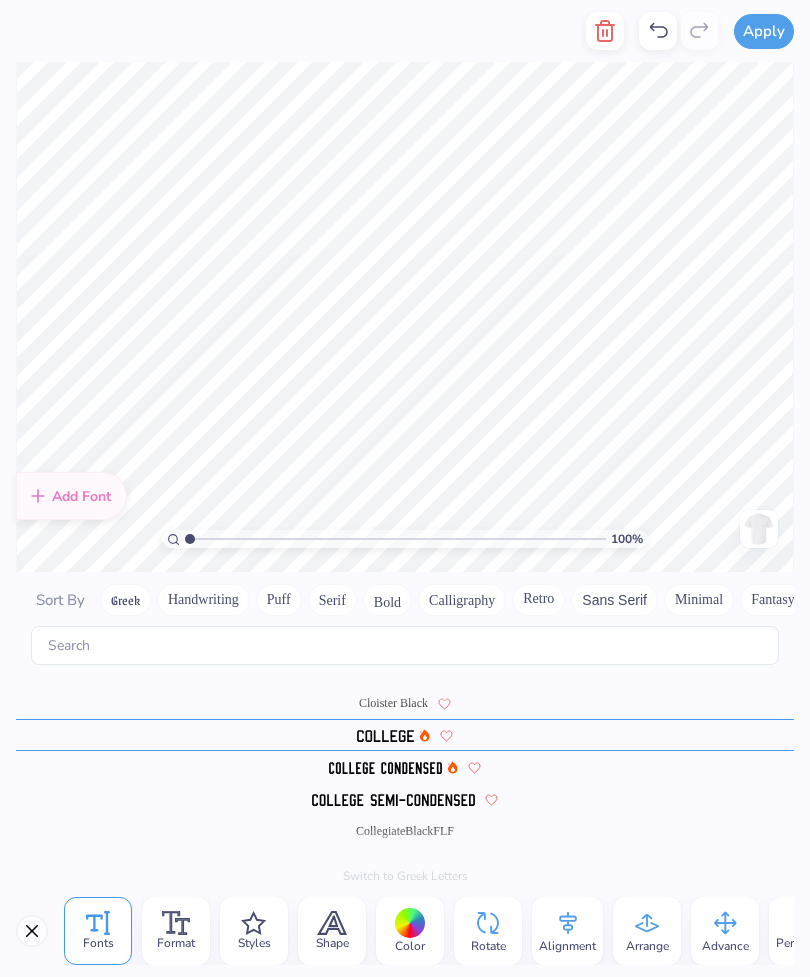 scroll, scrollTop: 2448, scrollLeft: 0, axis: vertical 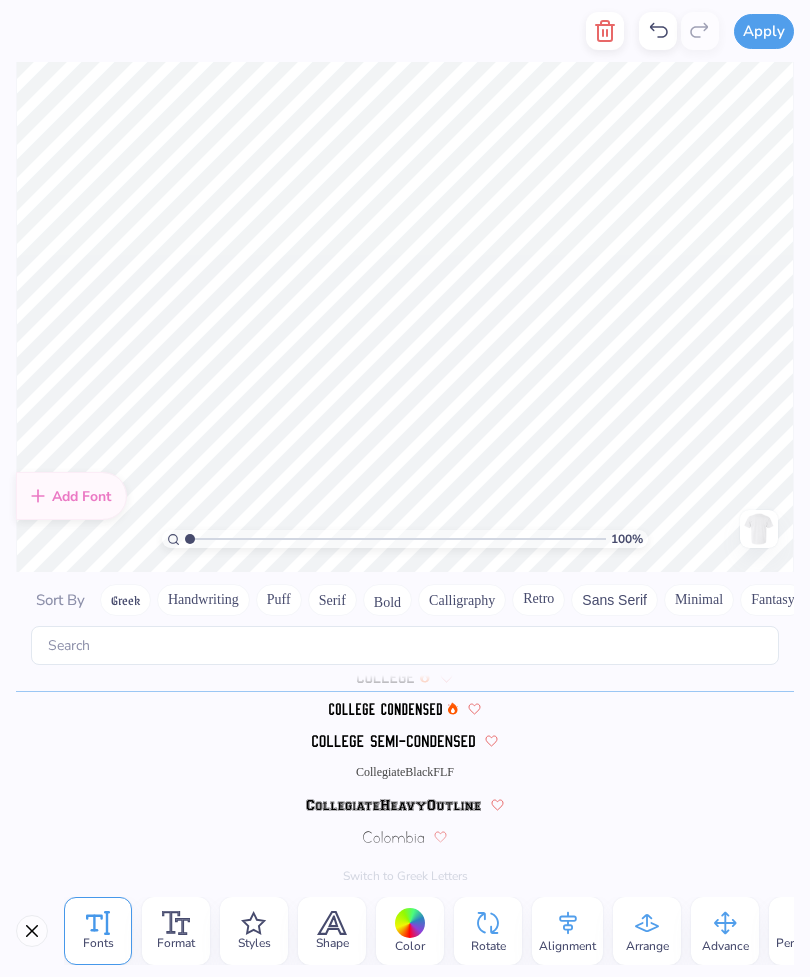 click 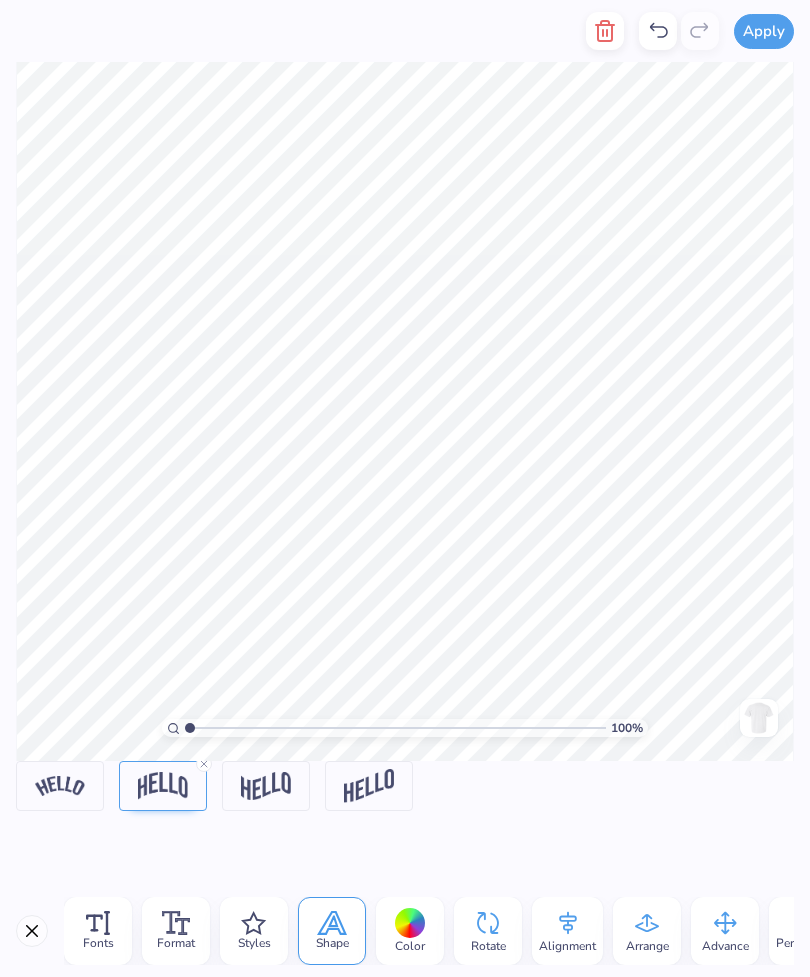click 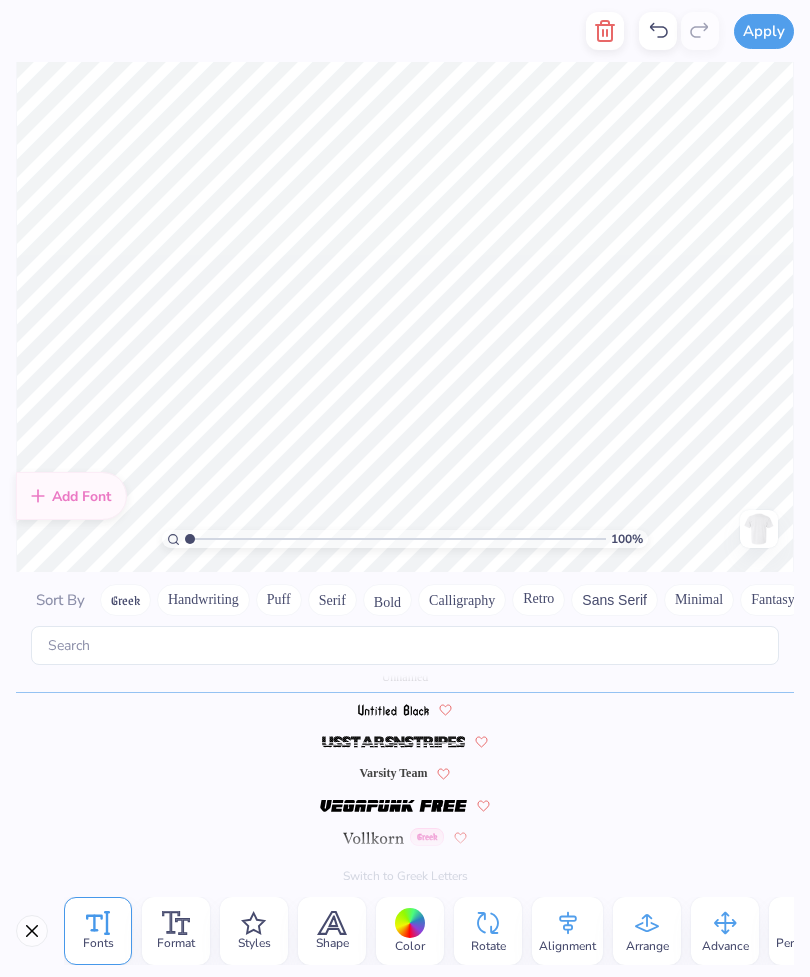 scroll, scrollTop: 0, scrollLeft: 0, axis: both 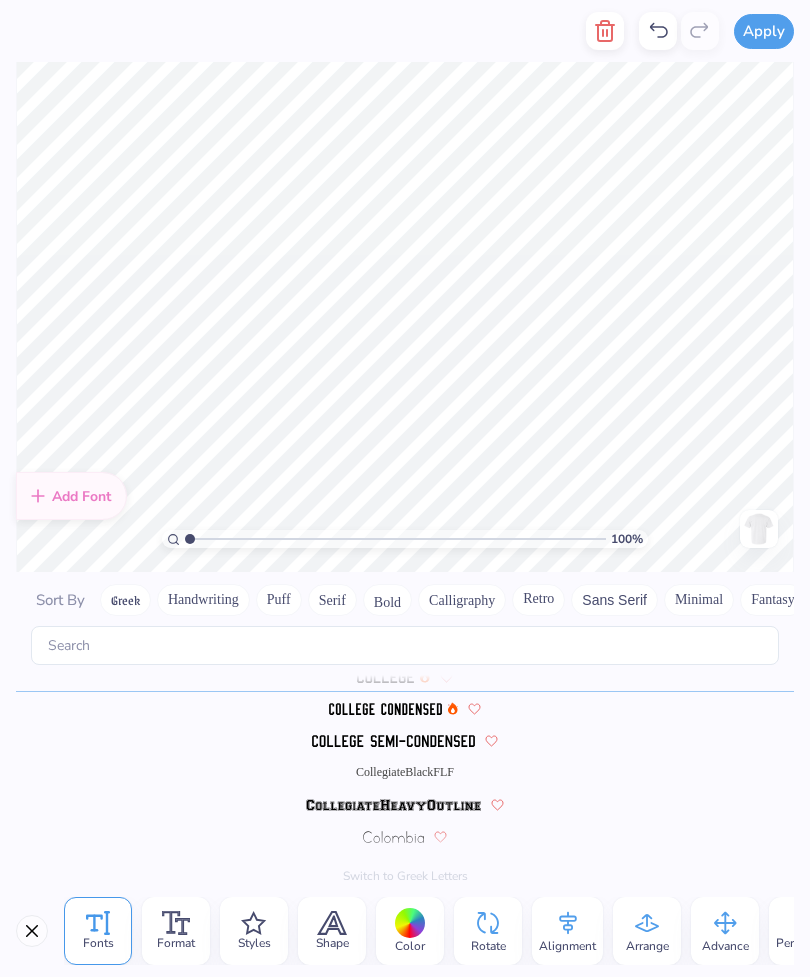 click on "Color" at bounding box center [410, 946] 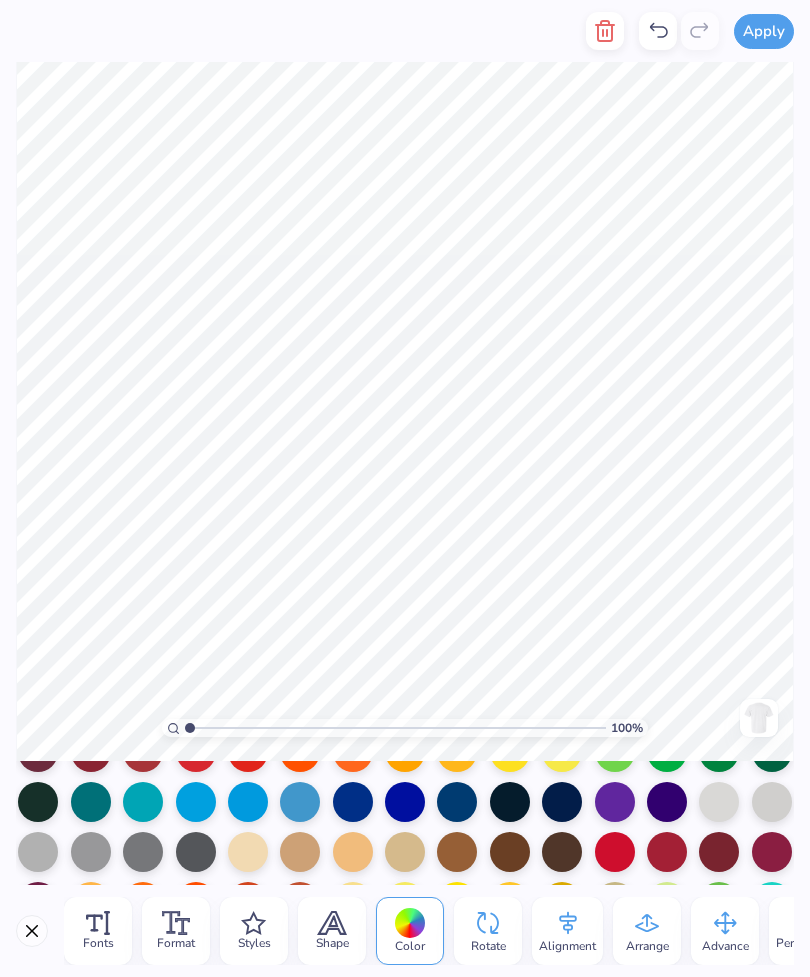 scroll, scrollTop: 134, scrollLeft: 0, axis: vertical 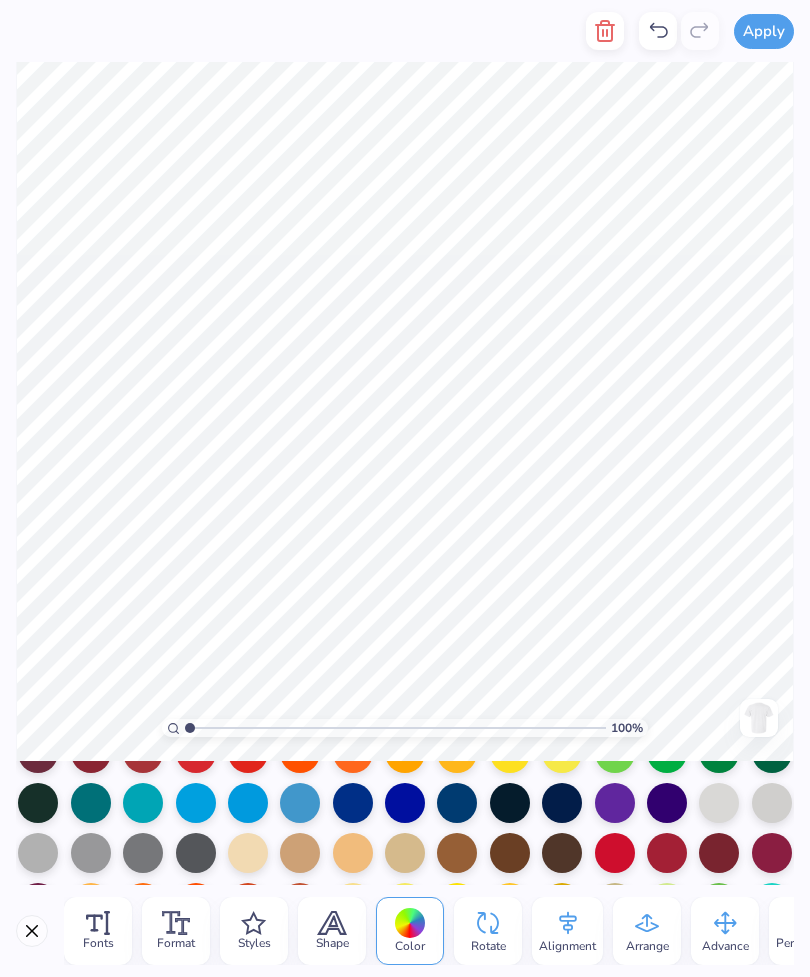 click at bounding box center [562, 803] 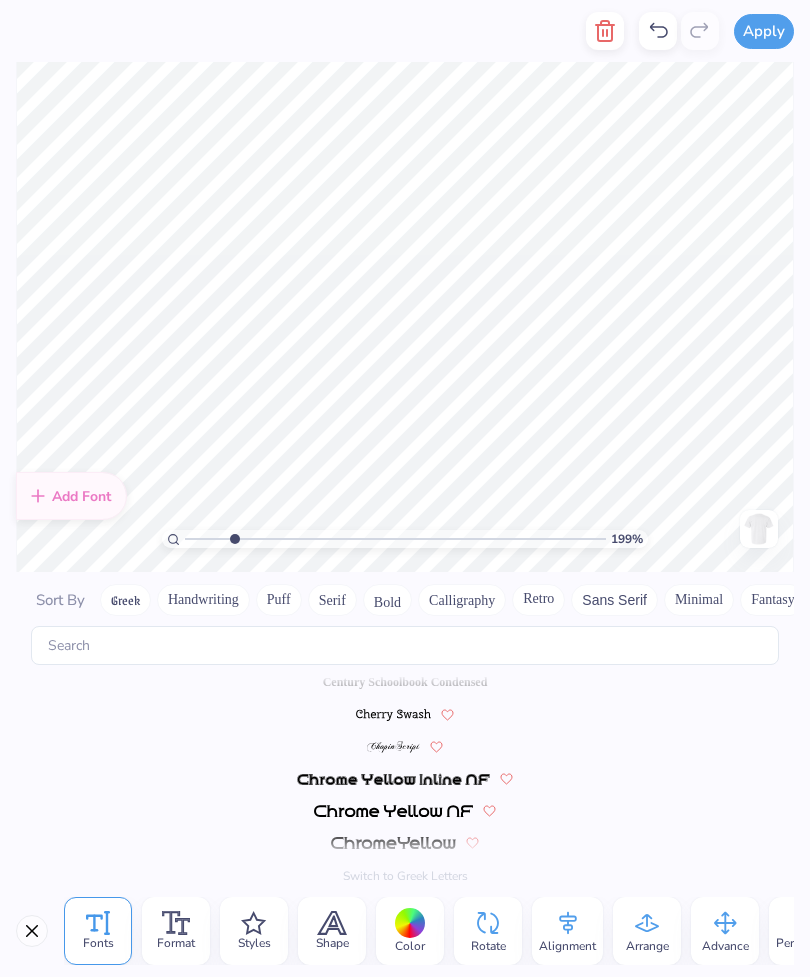 scroll, scrollTop: 2448, scrollLeft: 0, axis: vertical 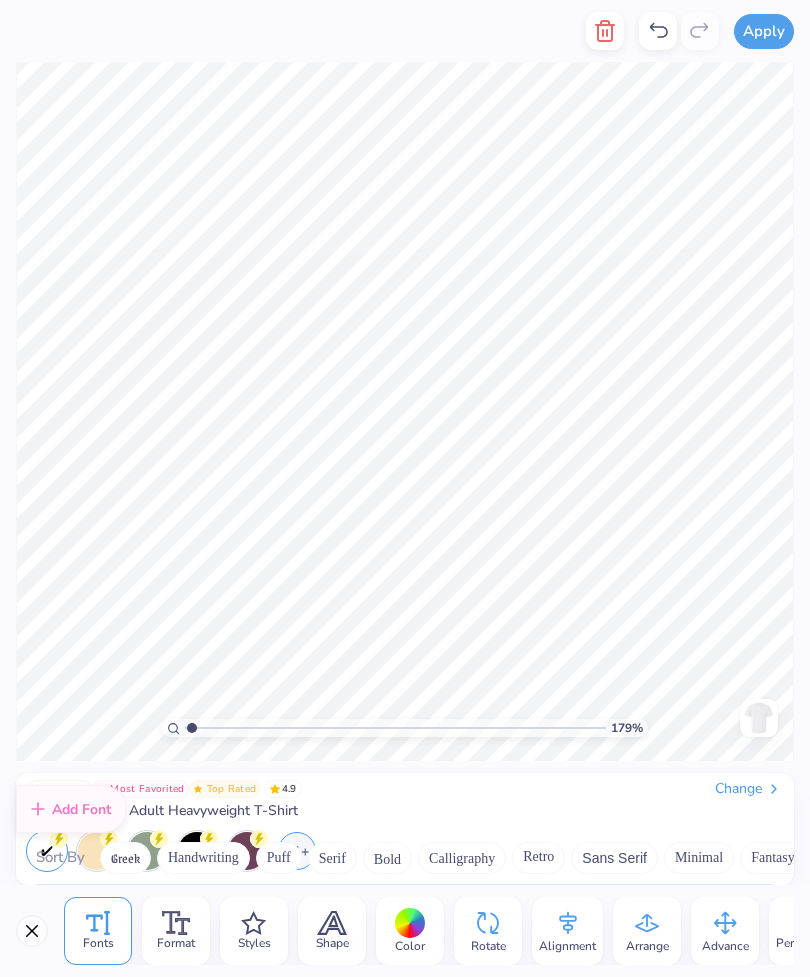 type on "1" 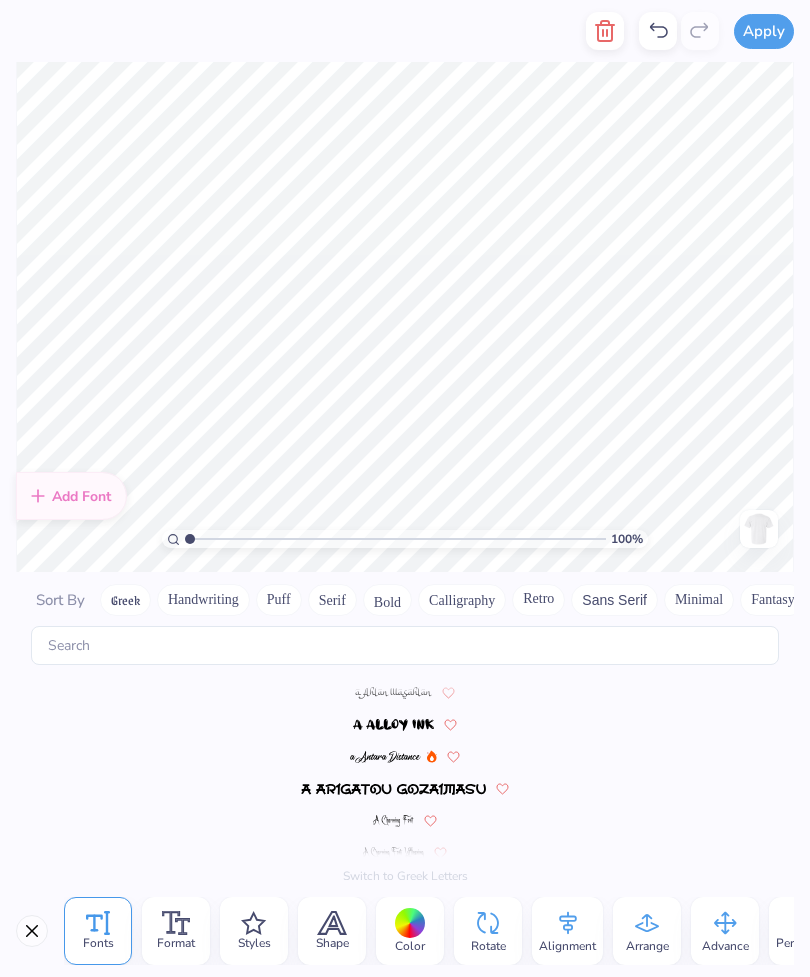 scroll, scrollTop: 2448, scrollLeft: 0, axis: vertical 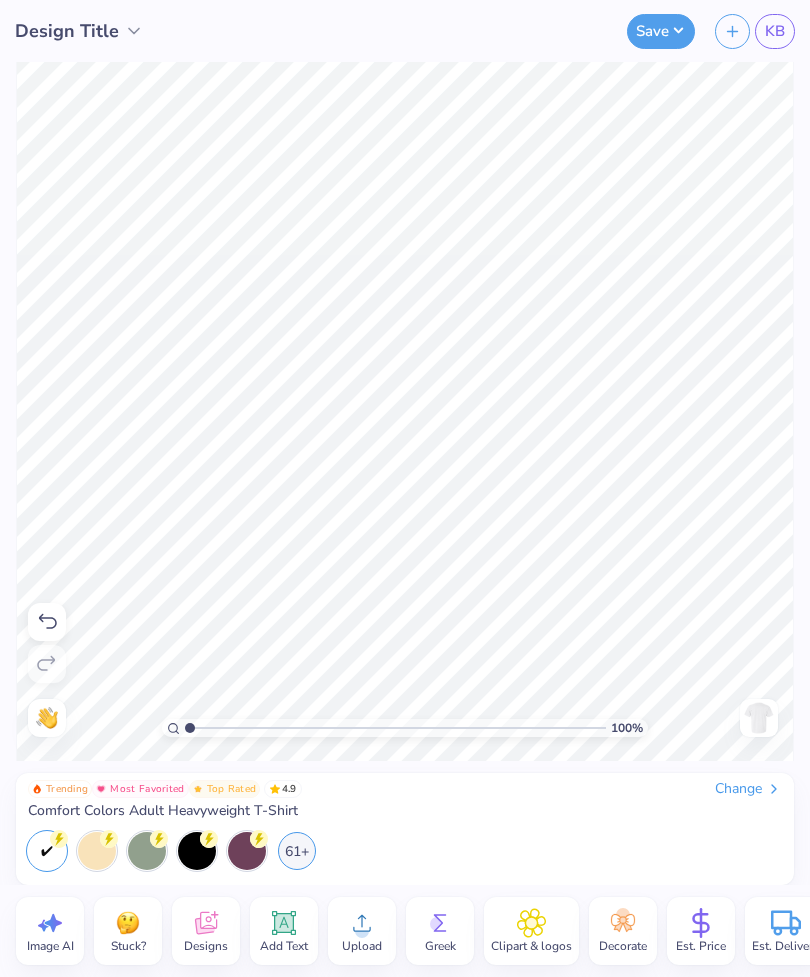 click on "Save" at bounding box center [661, 31] 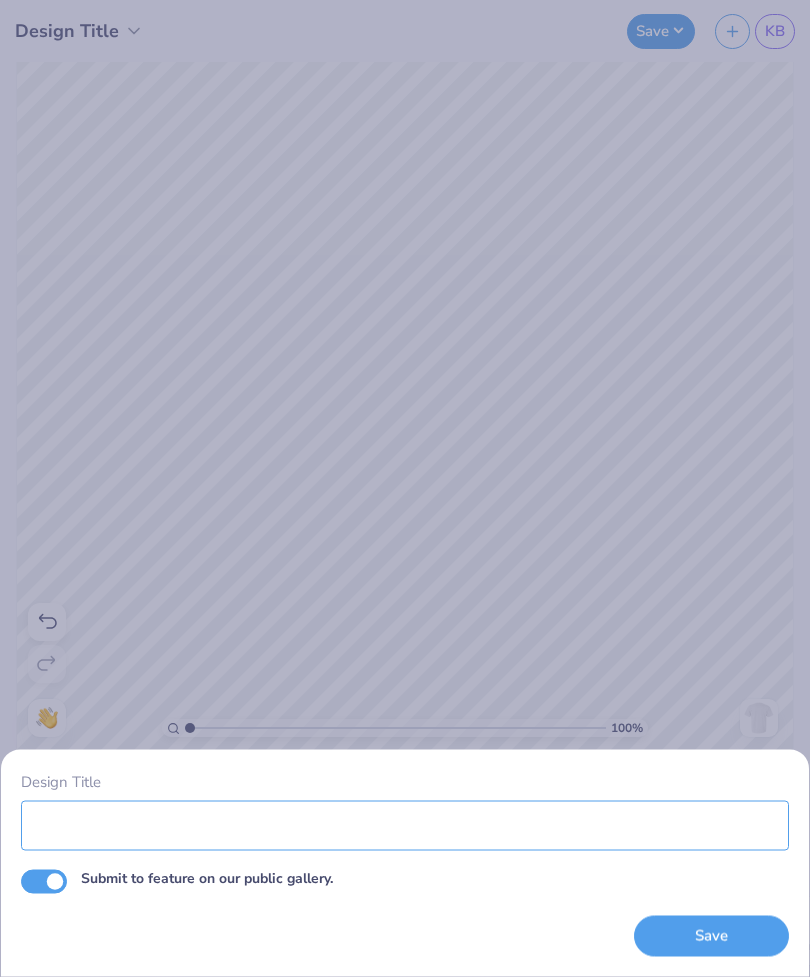 click on "Design Title" at bounding box center (405, 825) 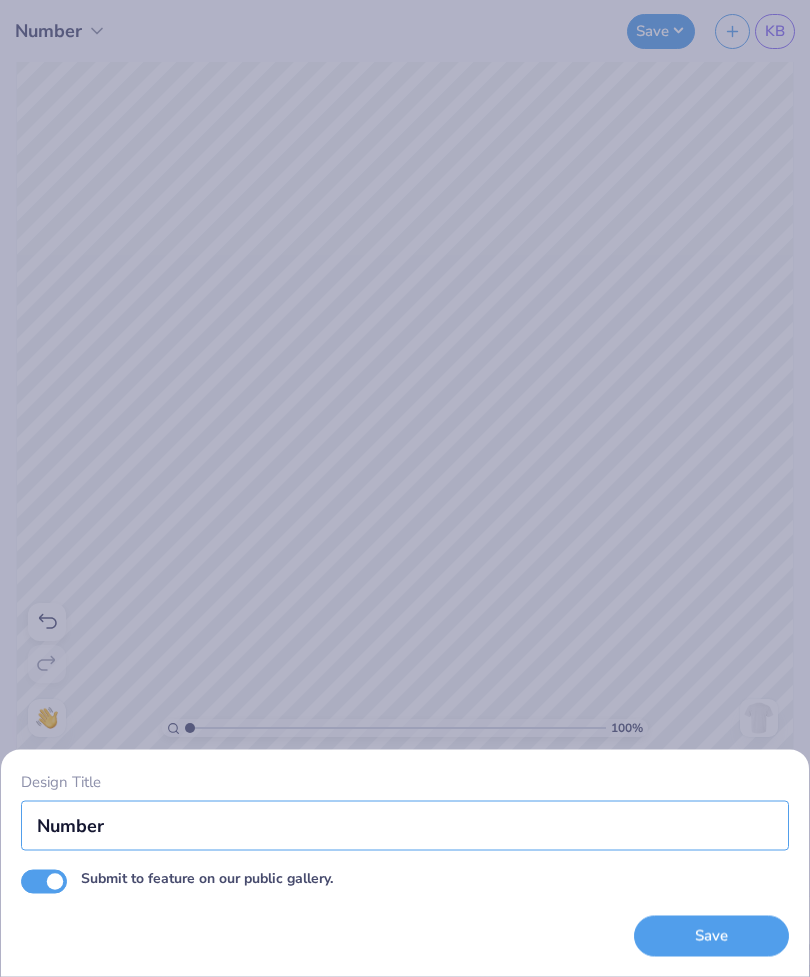 type on "Number" 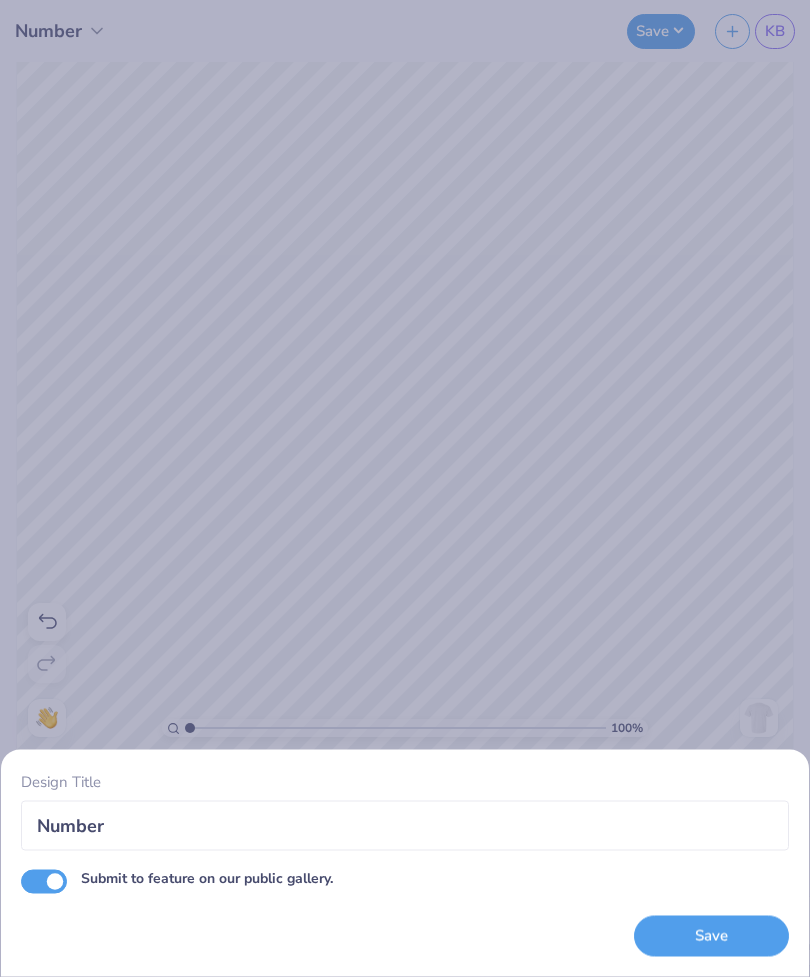 click on "Save" at bounding box center [711, 936] 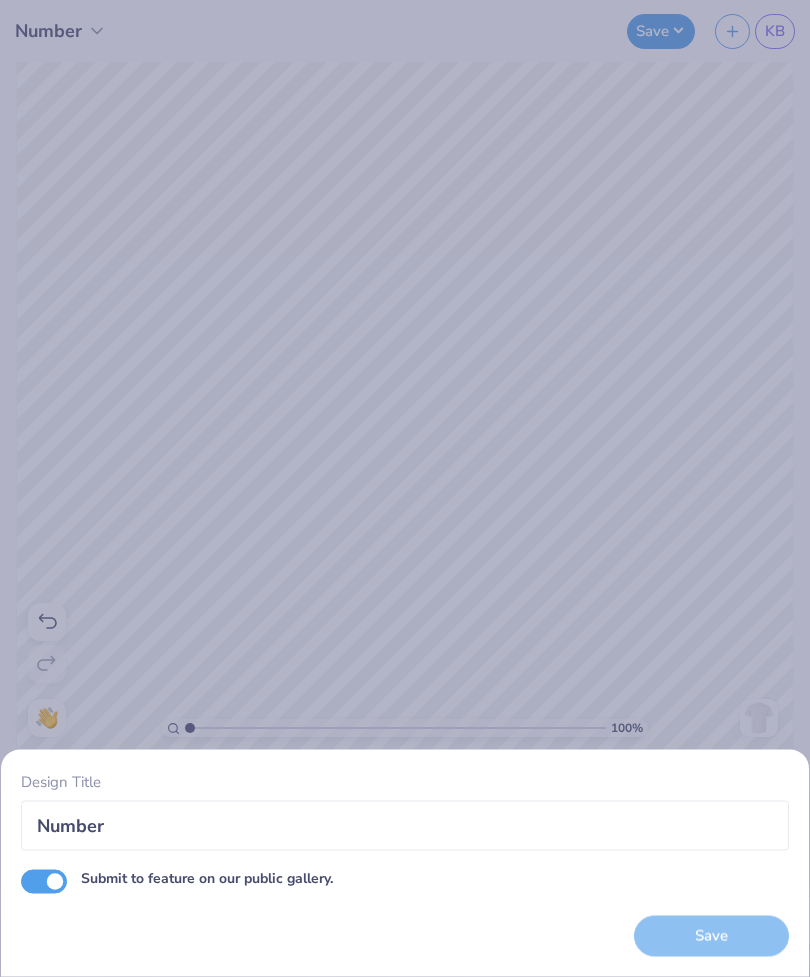 click on "Submit to feature on our public gallery." at bounding box center [405, 877] 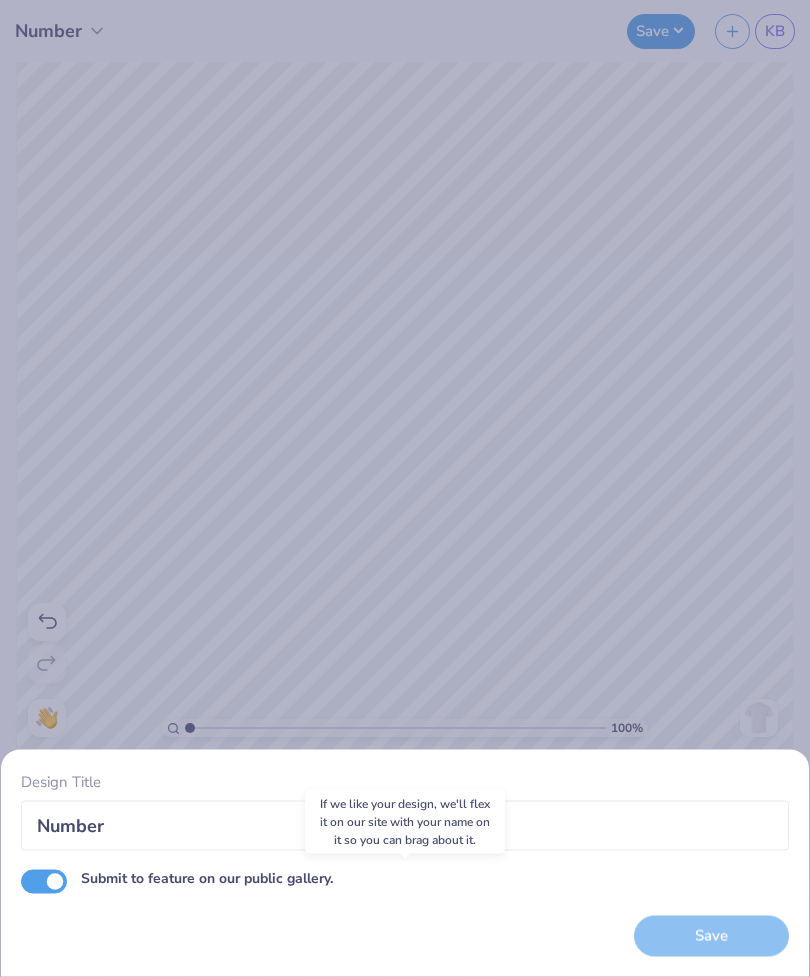 click on "Save" at bounding box center [711, 936] 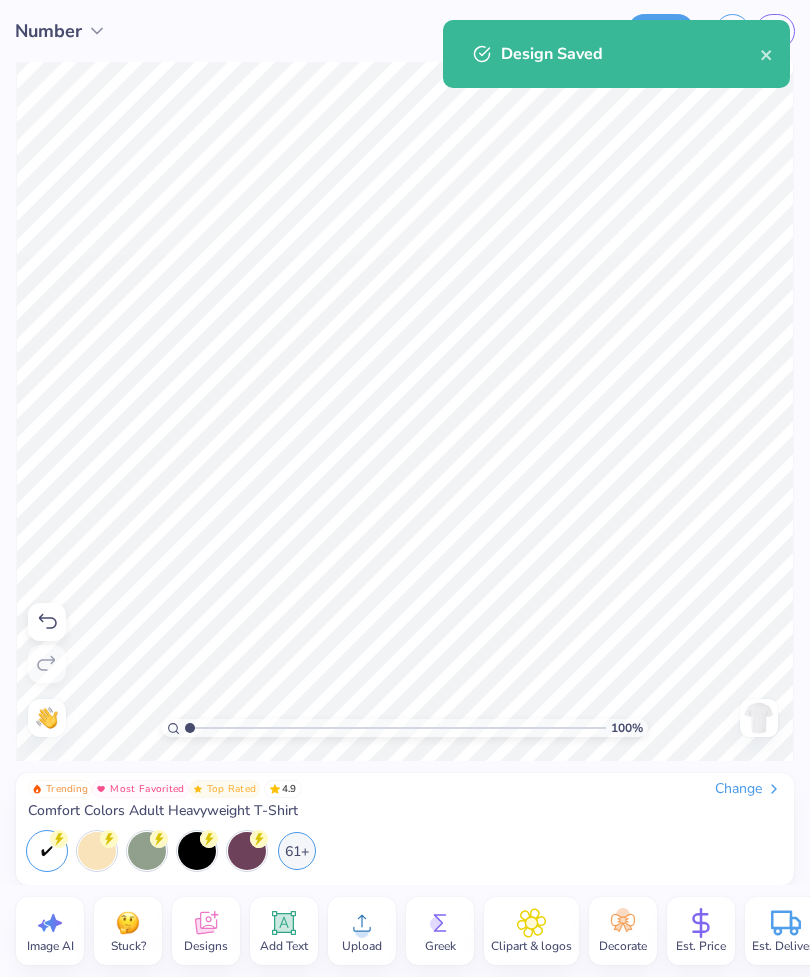 click 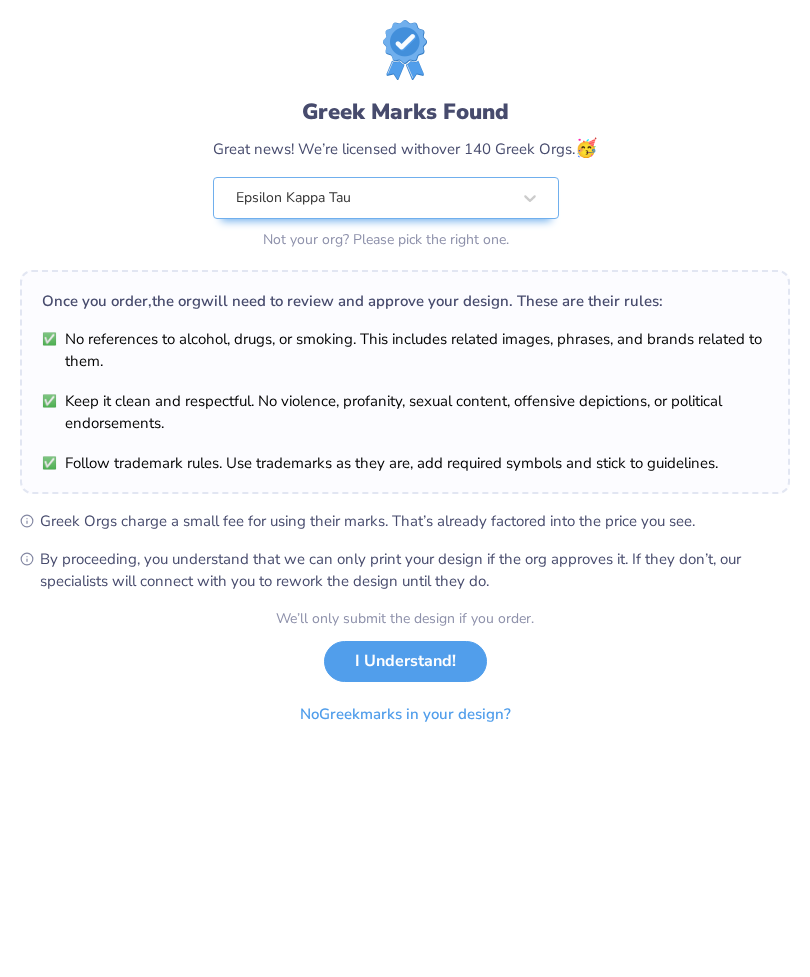 click on "Design Saved" at bounding box center (616, 20) 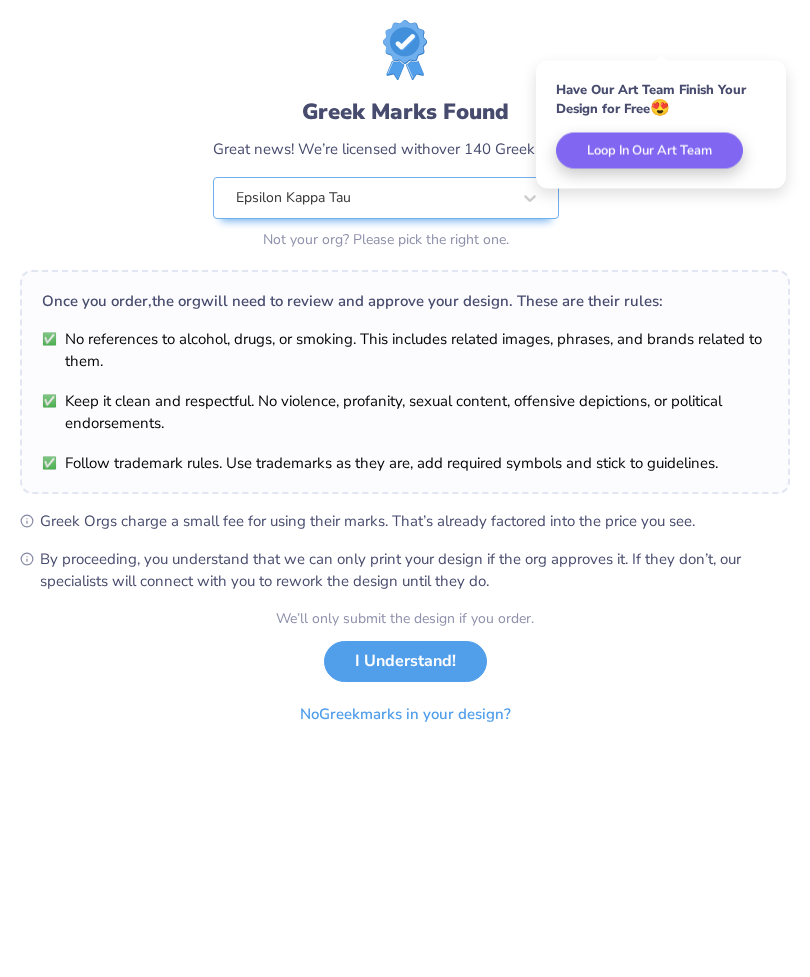 click on "I Understand!" at bounding box center [405, 661] 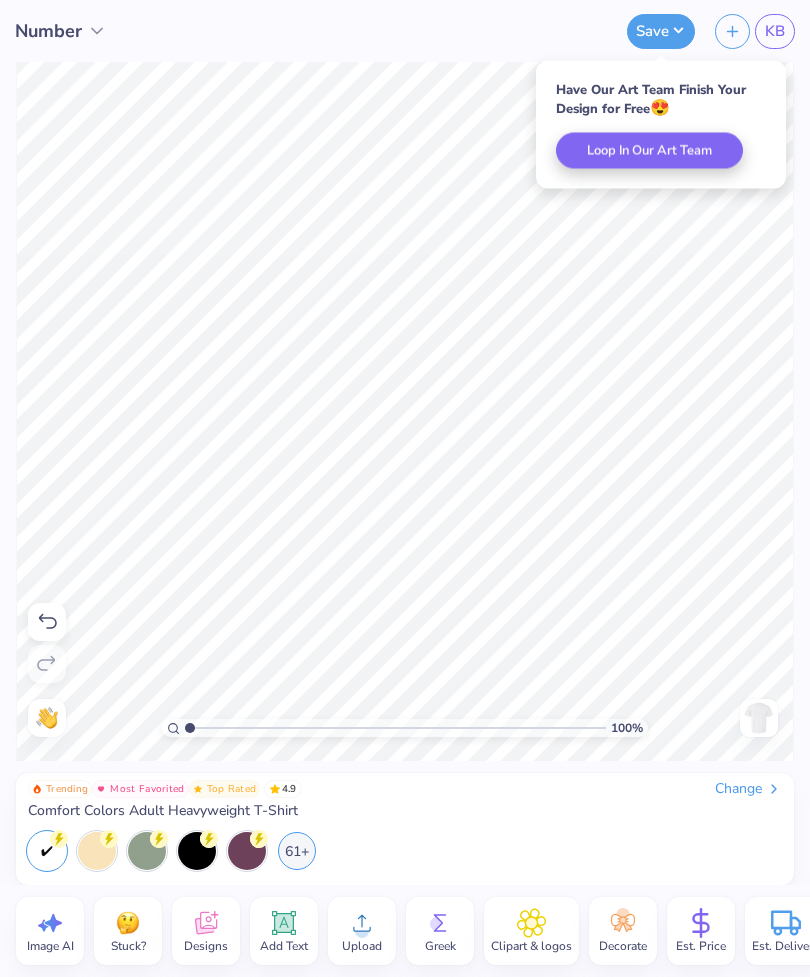 click 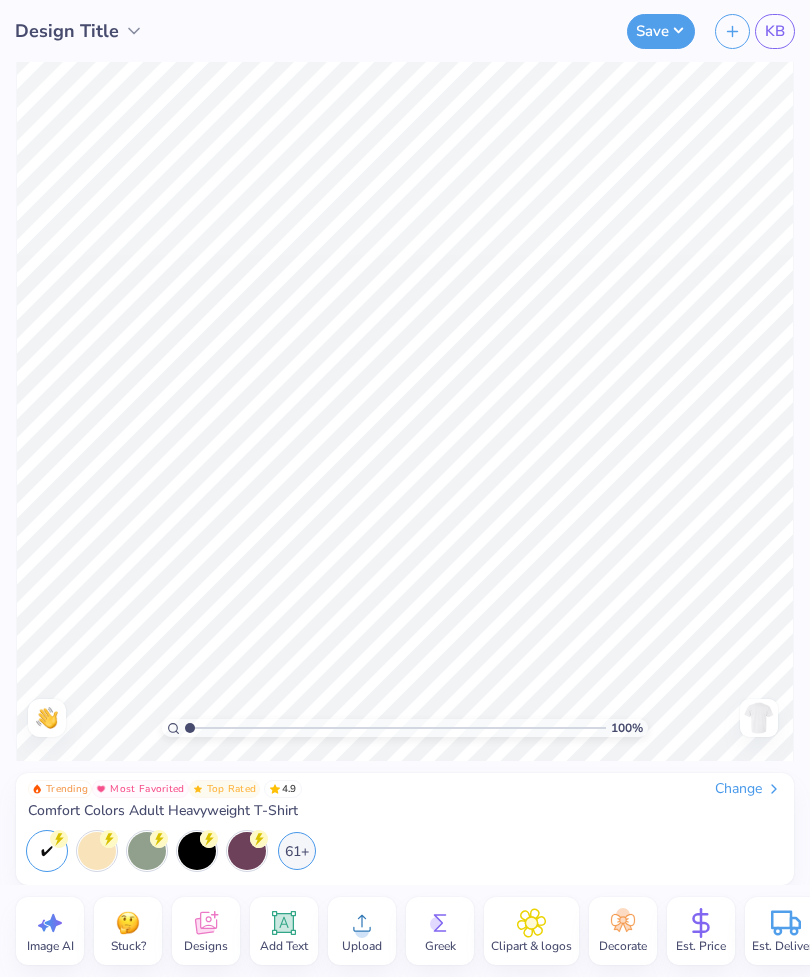 click on "Change" at bounding box center [748, 789] 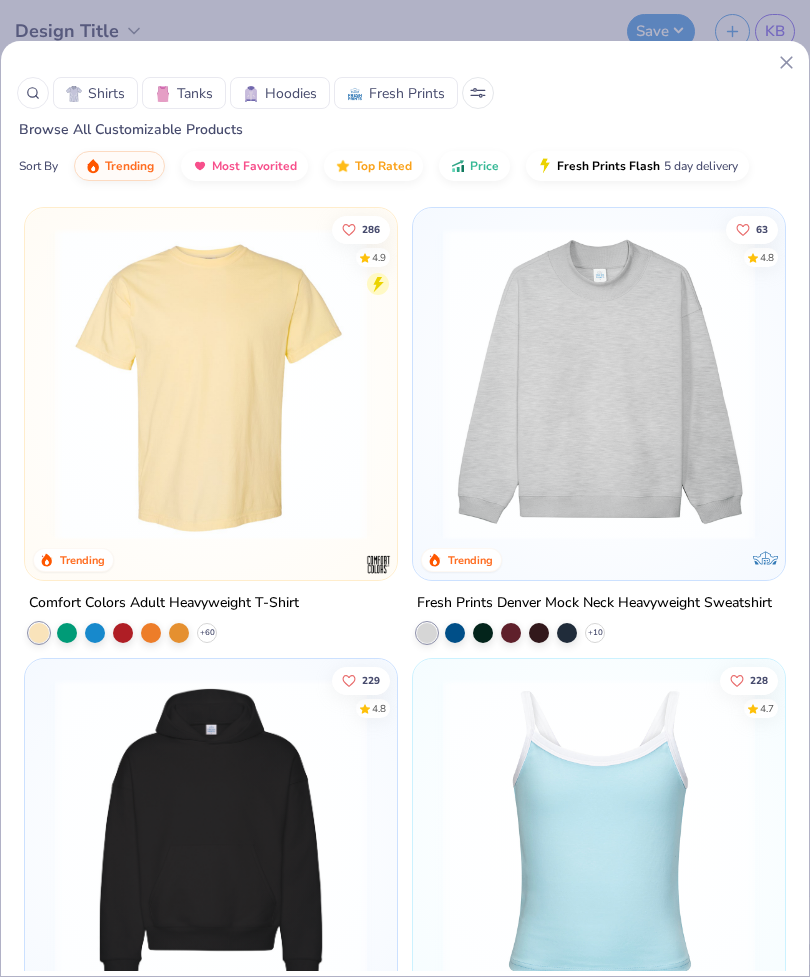 click at bounding box center [74, 94] 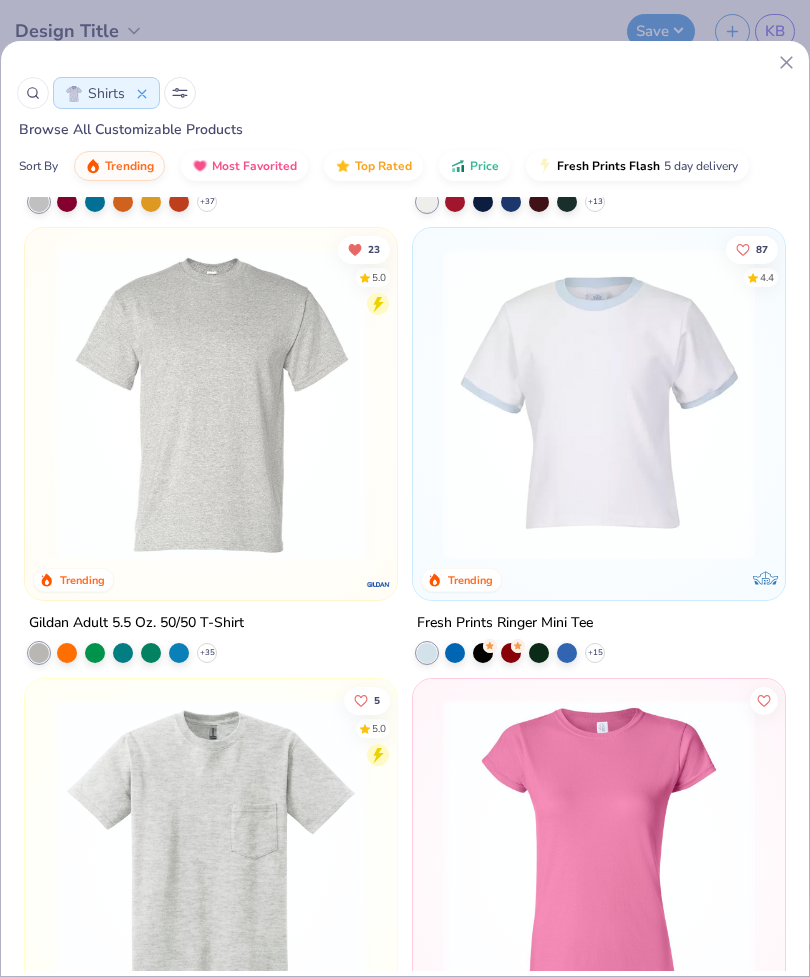 scroll, scrollTop: 2687, scrollLeft: 0, axis: vertical 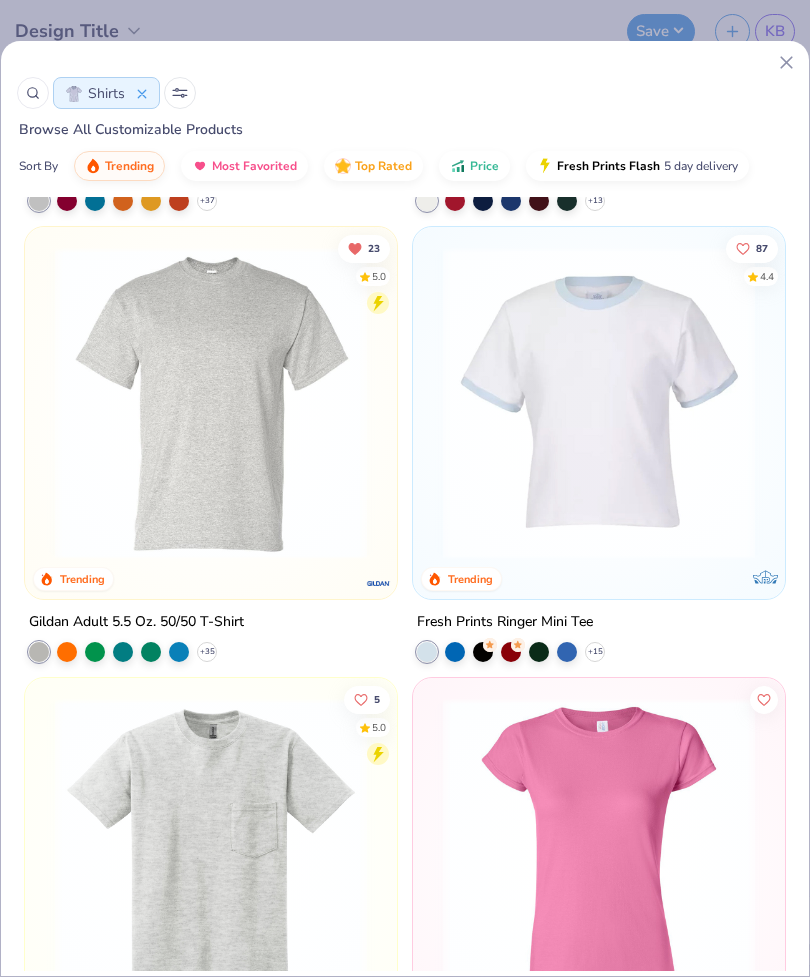 click at bounding box center [211, 403] 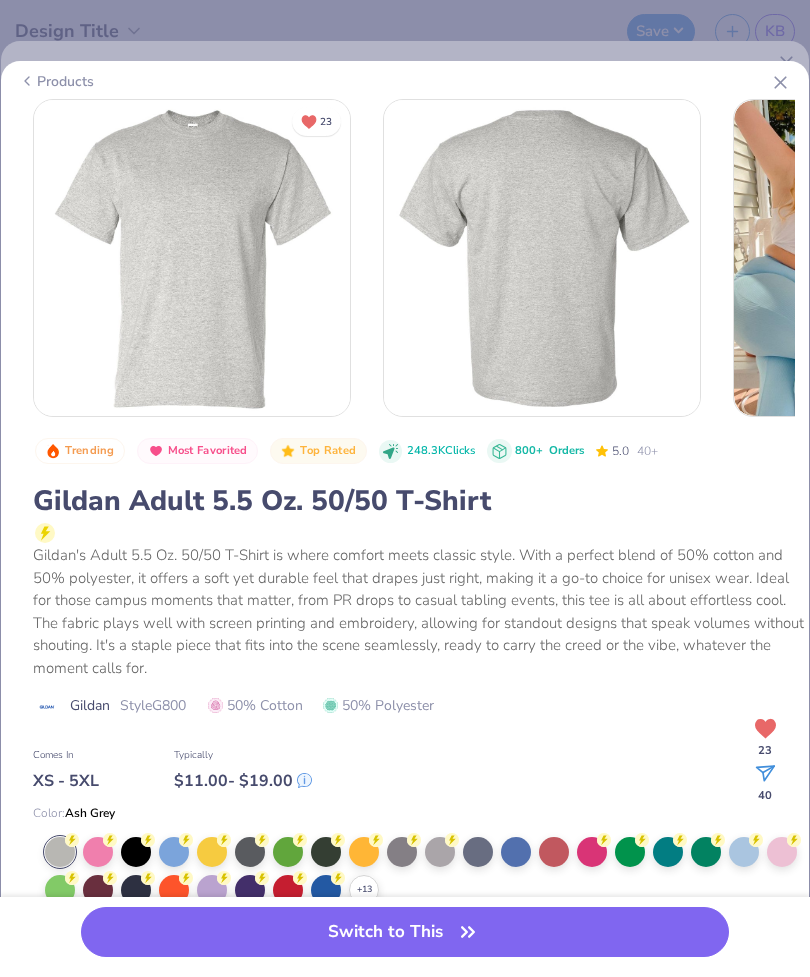 scroll, scrollTop: 100, scrollLeft: 0, axis: vertical 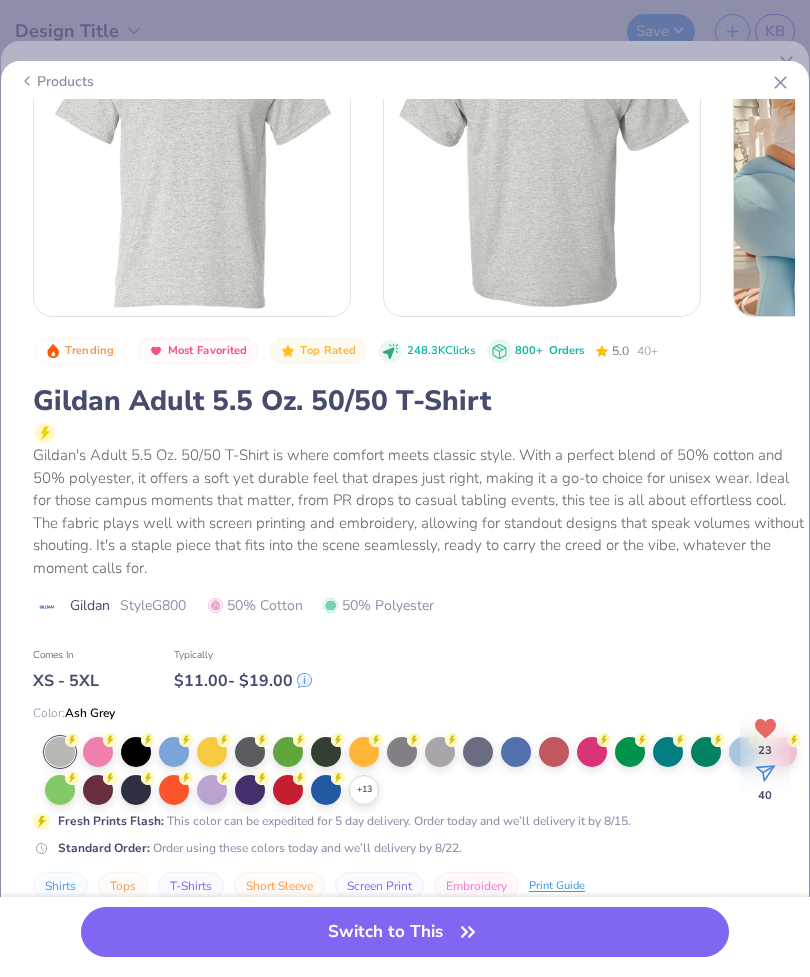 click on "+ 13" at bounding box center [364, 790] 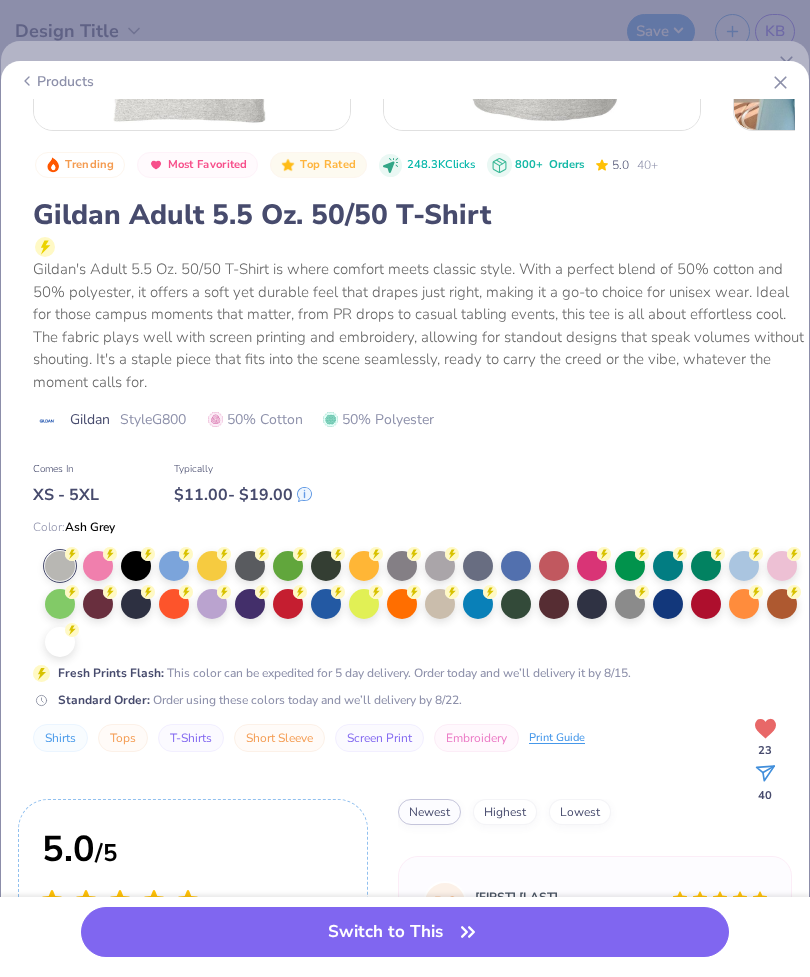 scroll, scrollTop: 284, scrollLeft: 0, axis: vertical 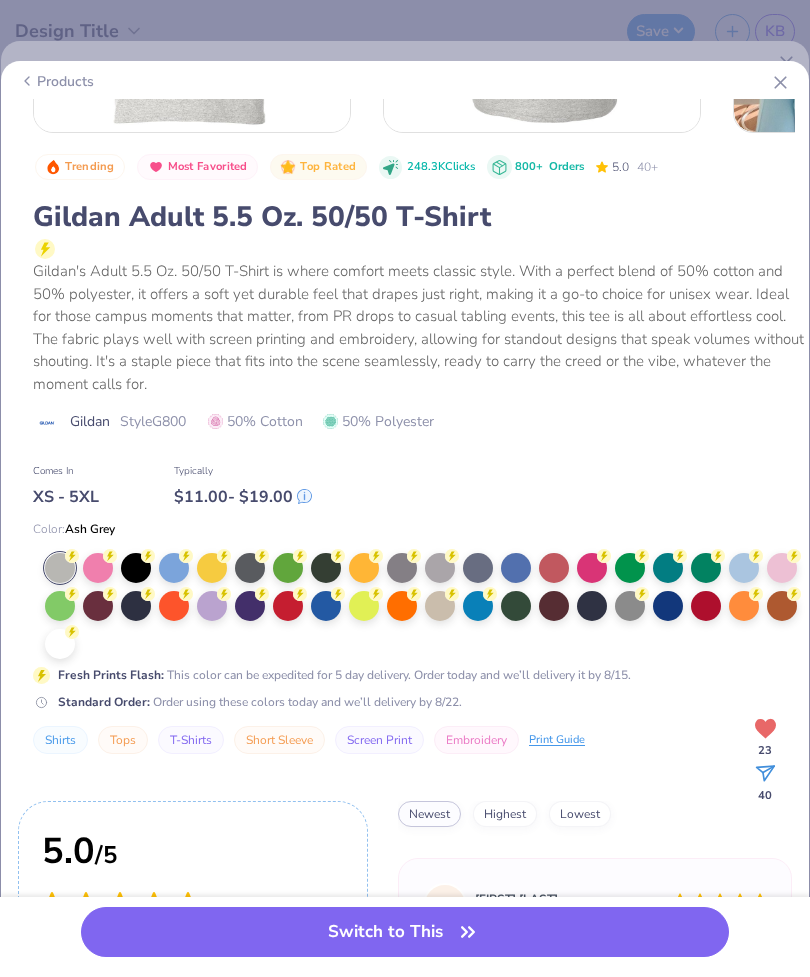 click at bounding box center (60, 644) 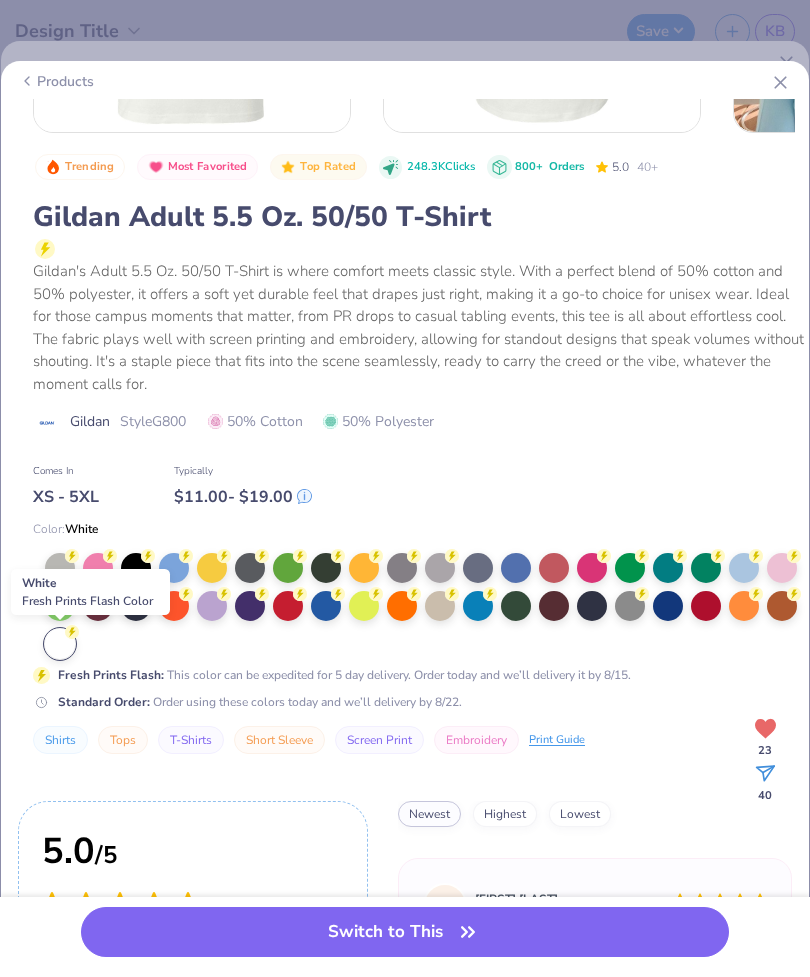 click on "Switch to This" at bounding box center [405, 932] 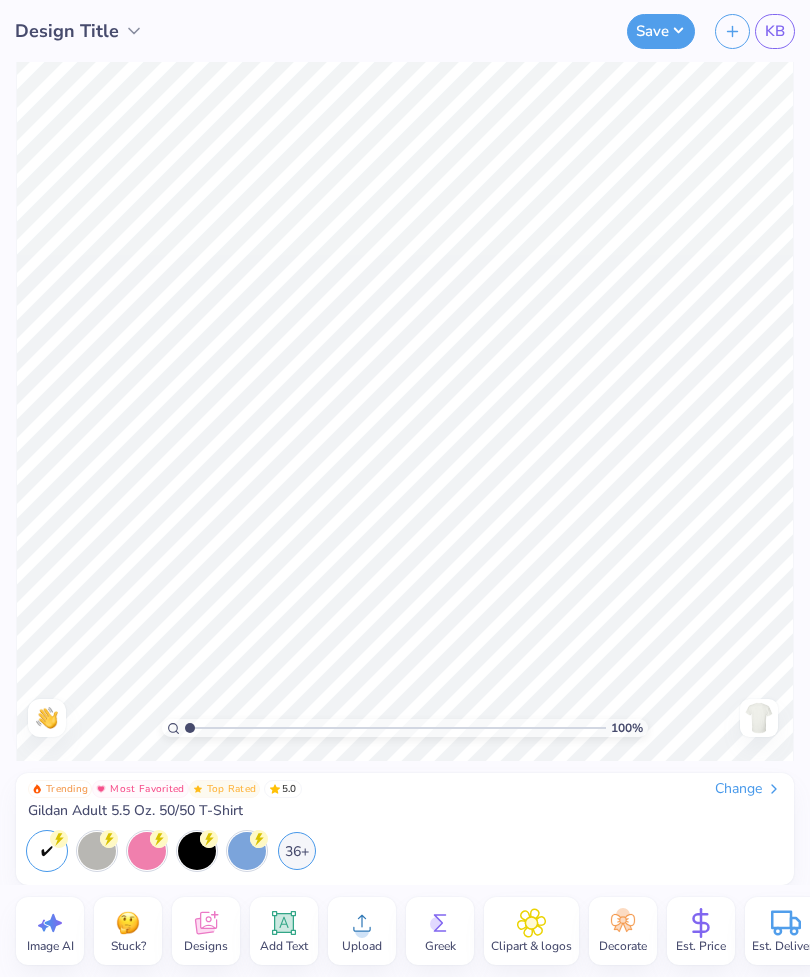 click on "Trending Most Favorited Top Rated 5.0 Change Gildan Adult 5.5 Oz. 50/50 T-Shirt" at bounding box center [405, 800] 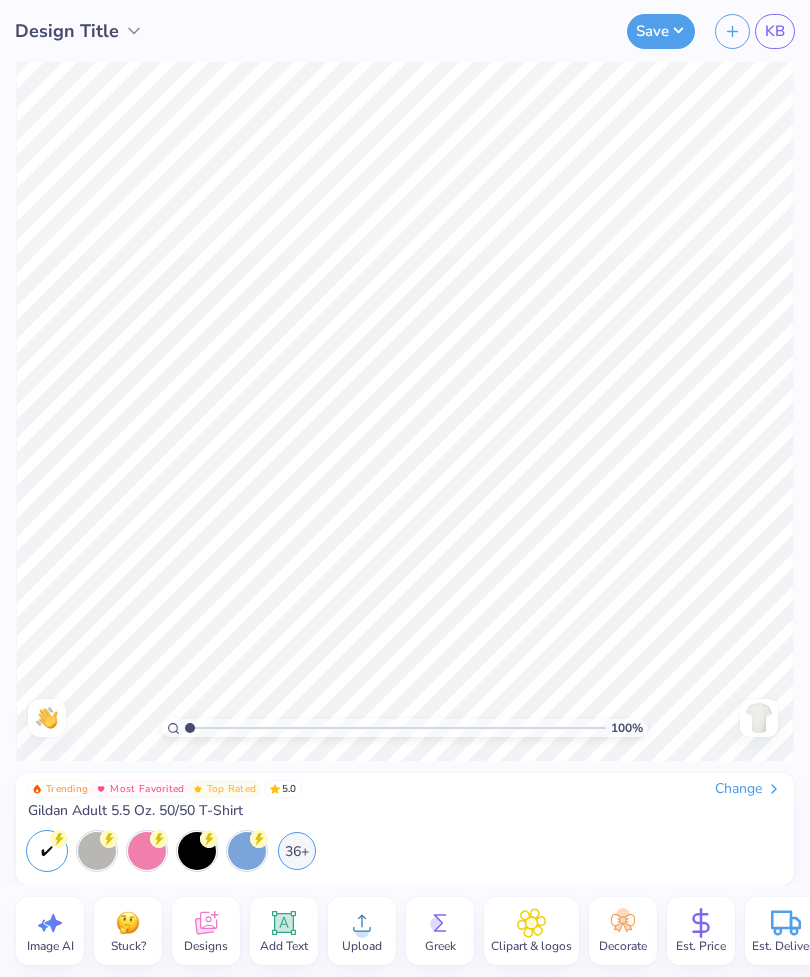 click on "Change" at bounding box center (748, 789) 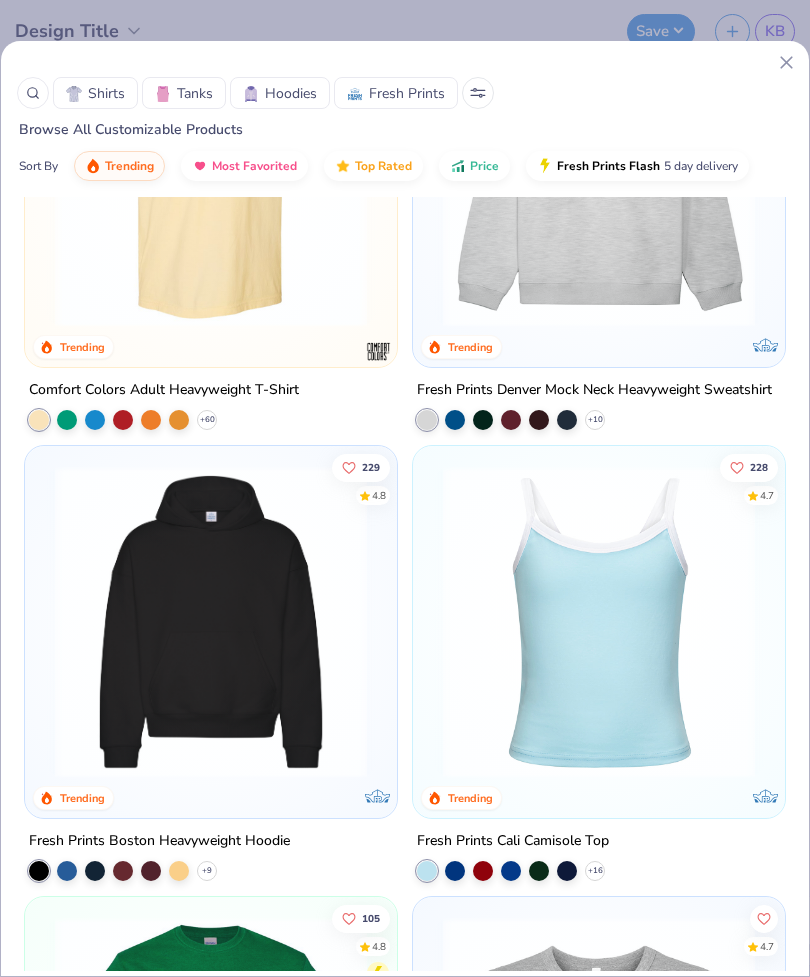 scroll, scrollTop: 191, scrollLeft: 0, axis: vertical 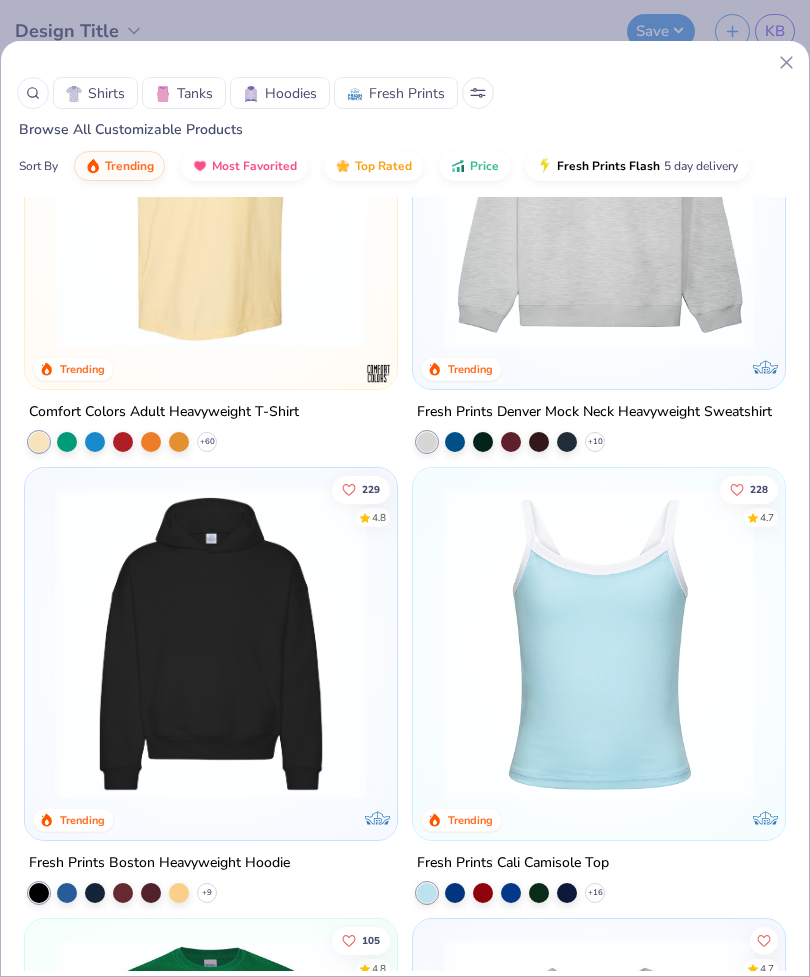 click 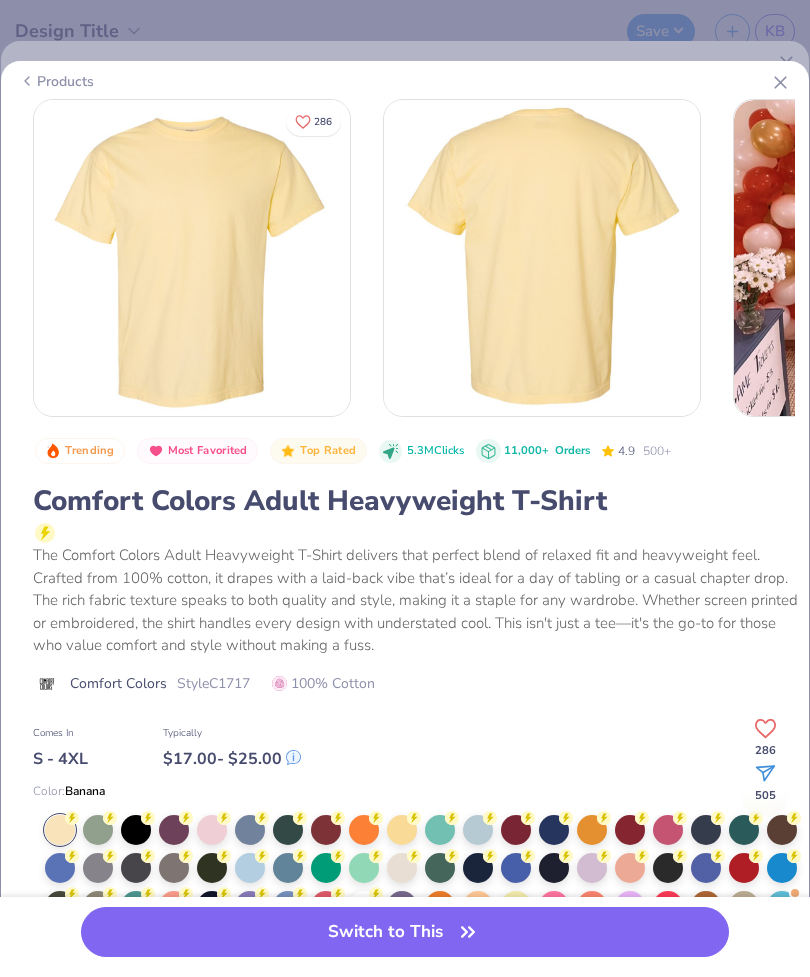 scroll, scrollTop: 0, scrollLeft: 0, axis: both 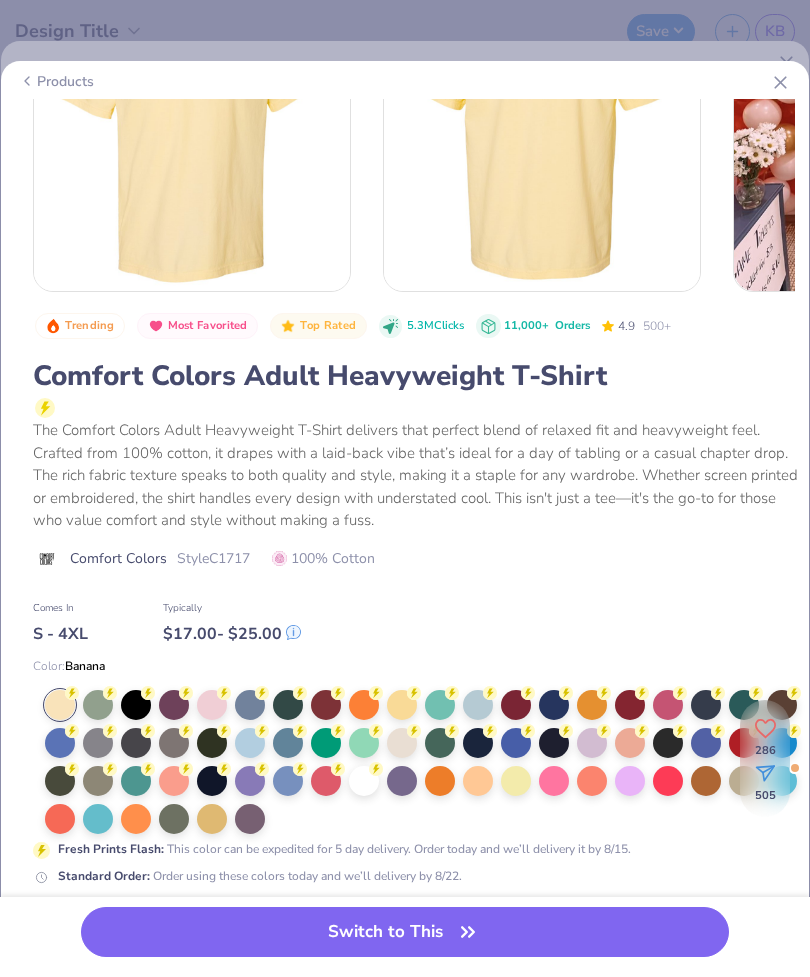 click at bounding box center [364, 781] 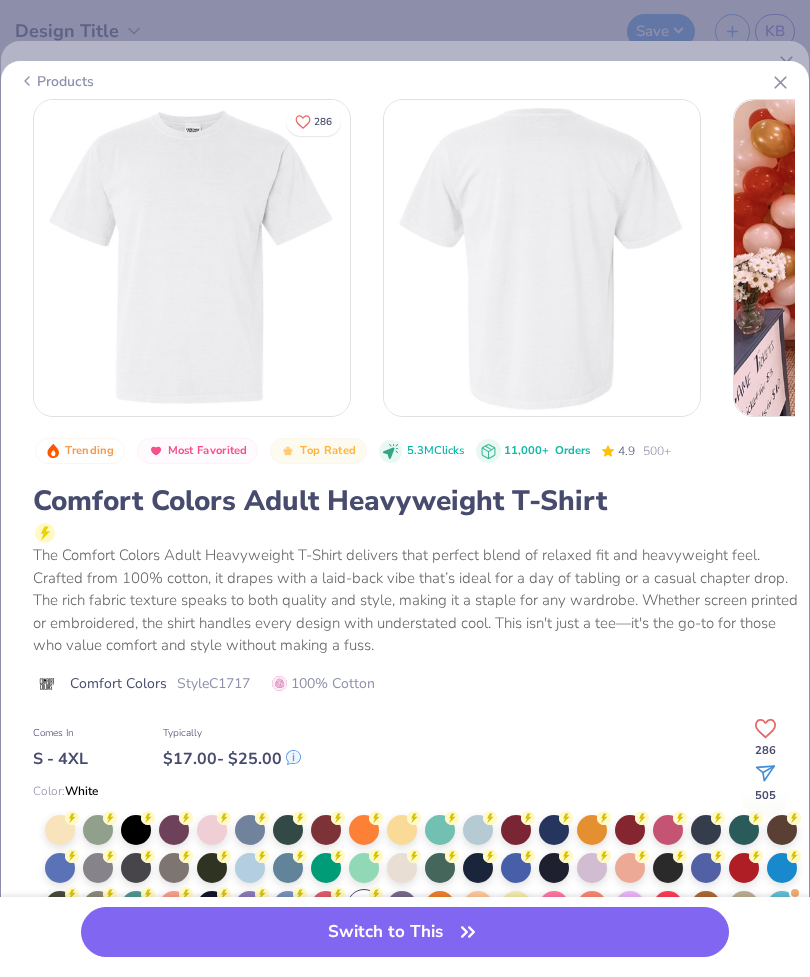 scroll, scrollTop: 0, scrollLeft: 0, axis: both 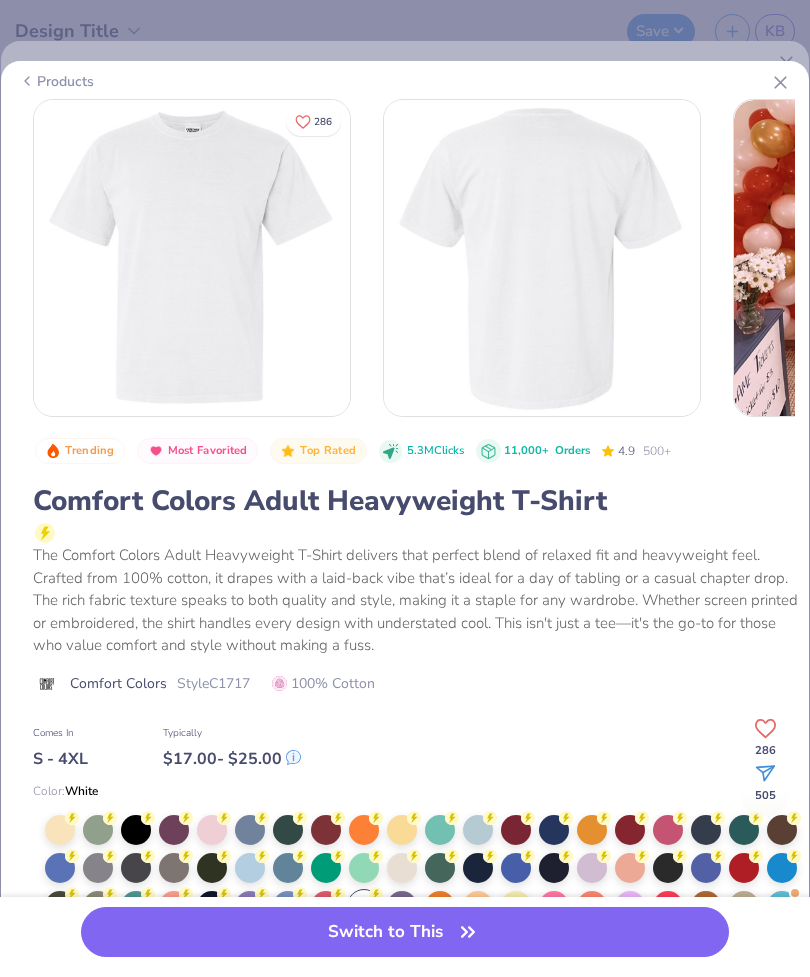 click on "Products" at bounding box center (56, 81) 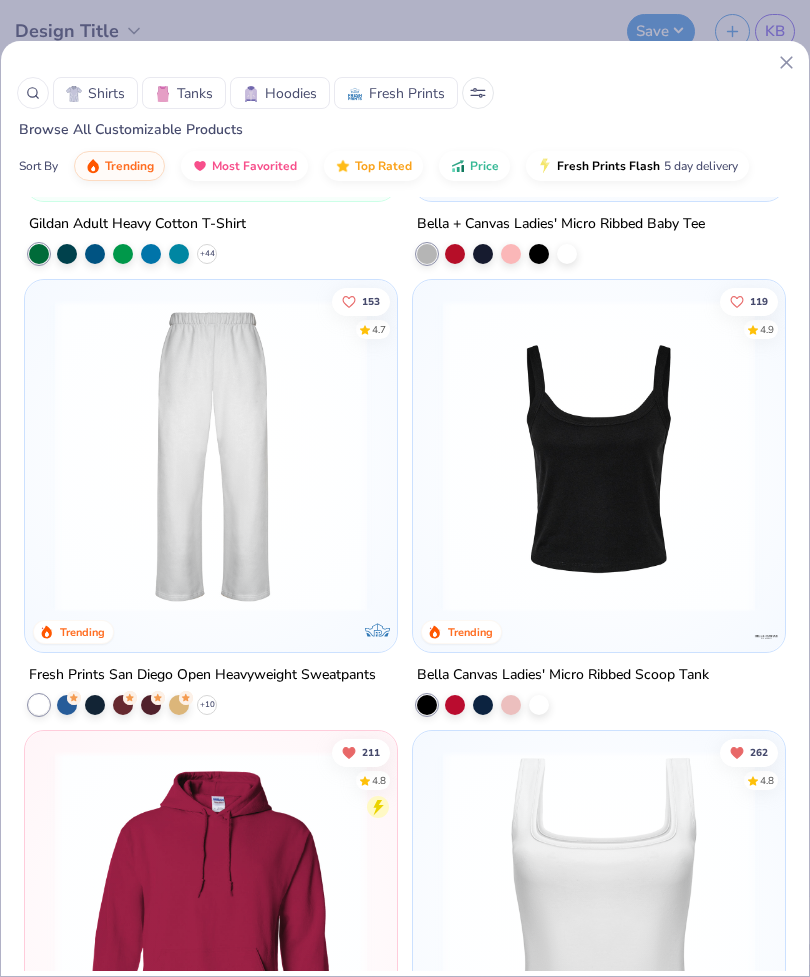 scroll, scrollTop: 1286, scrollLeft: 0, axis: vertical 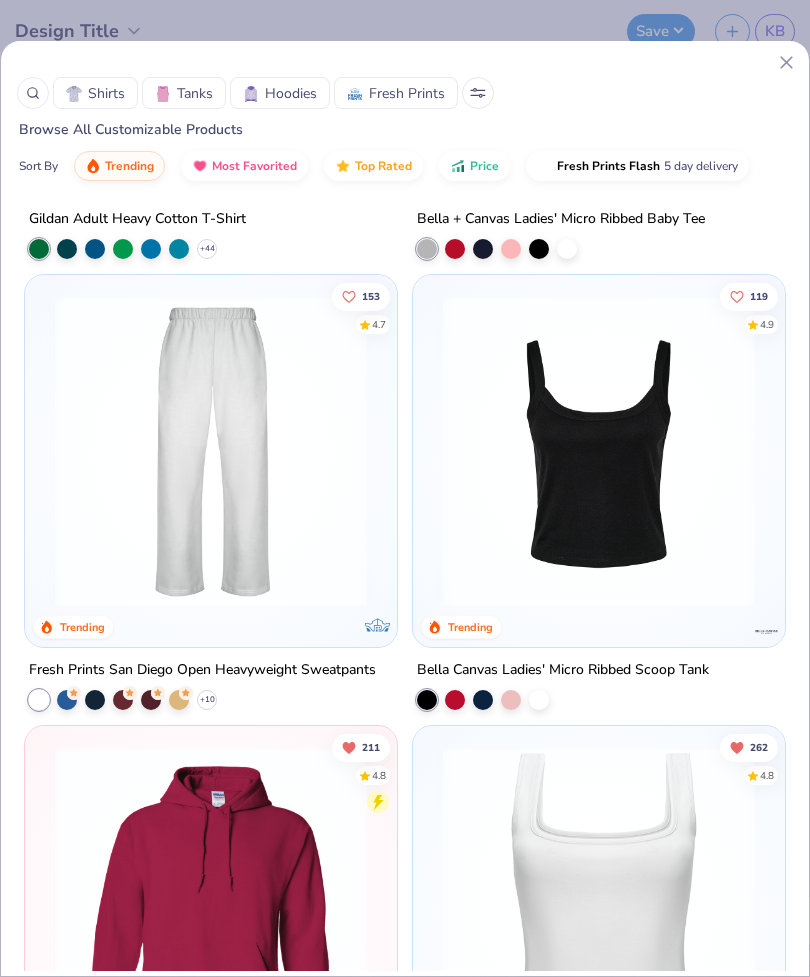click on "Shirts" at bounding box center (106, 93) 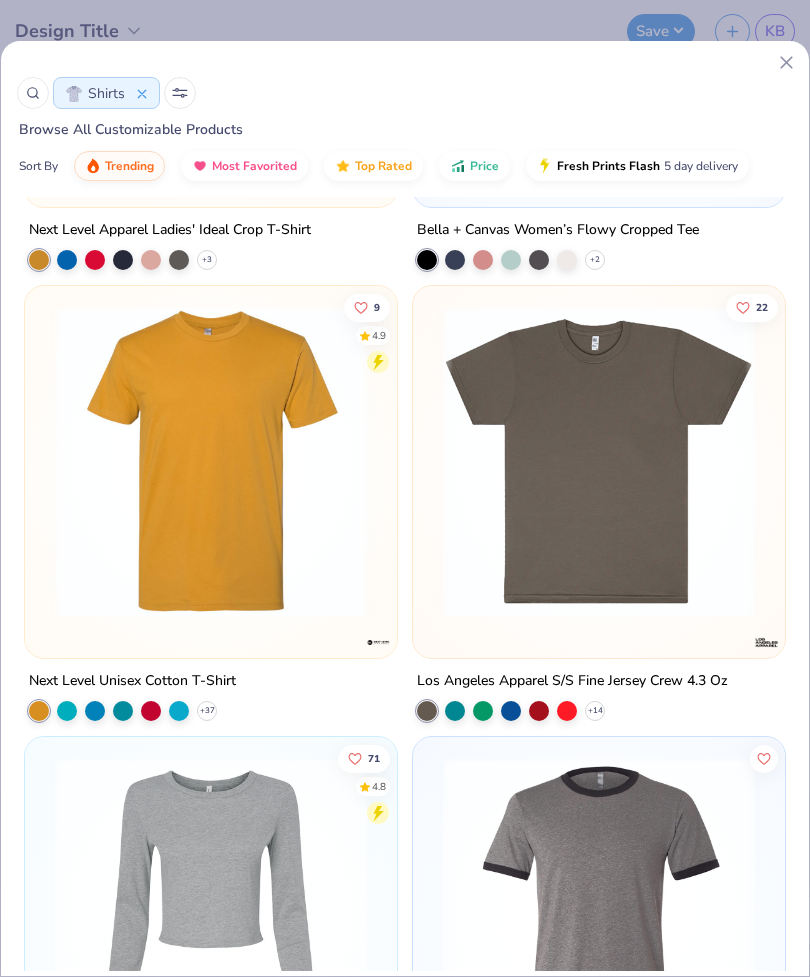 scroll, scrollTop: 5925, scrollLeft: 0, axis: vertical 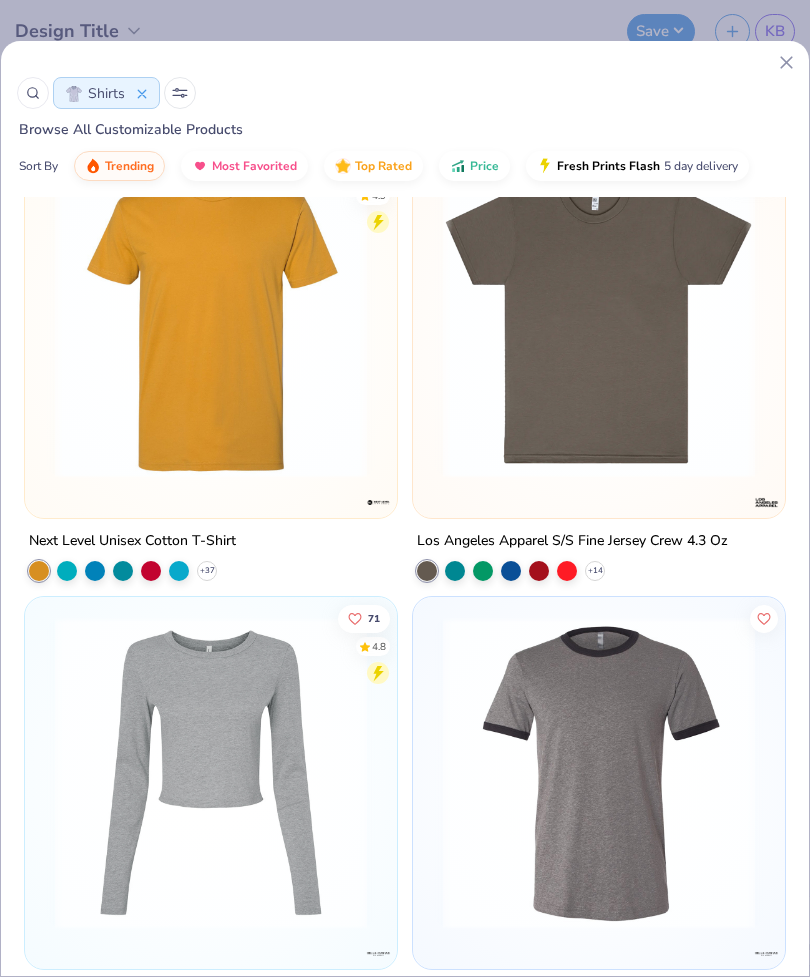 click on "+ 14" at bounding box center [595, 571] 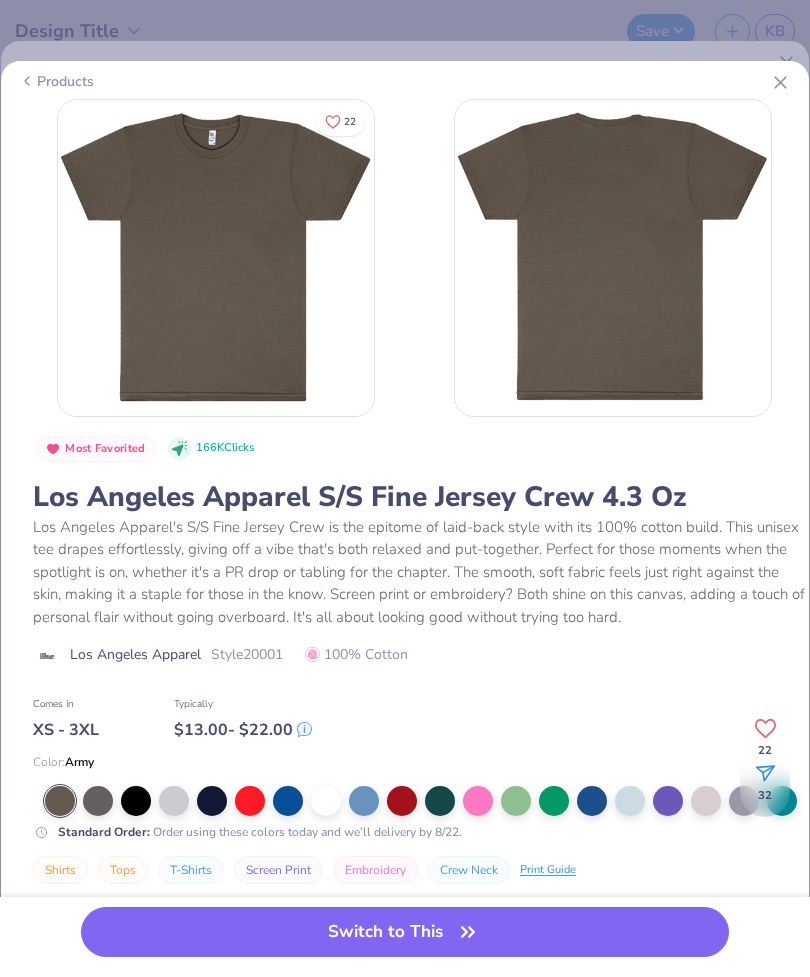 click at bounding box center (326, 801) 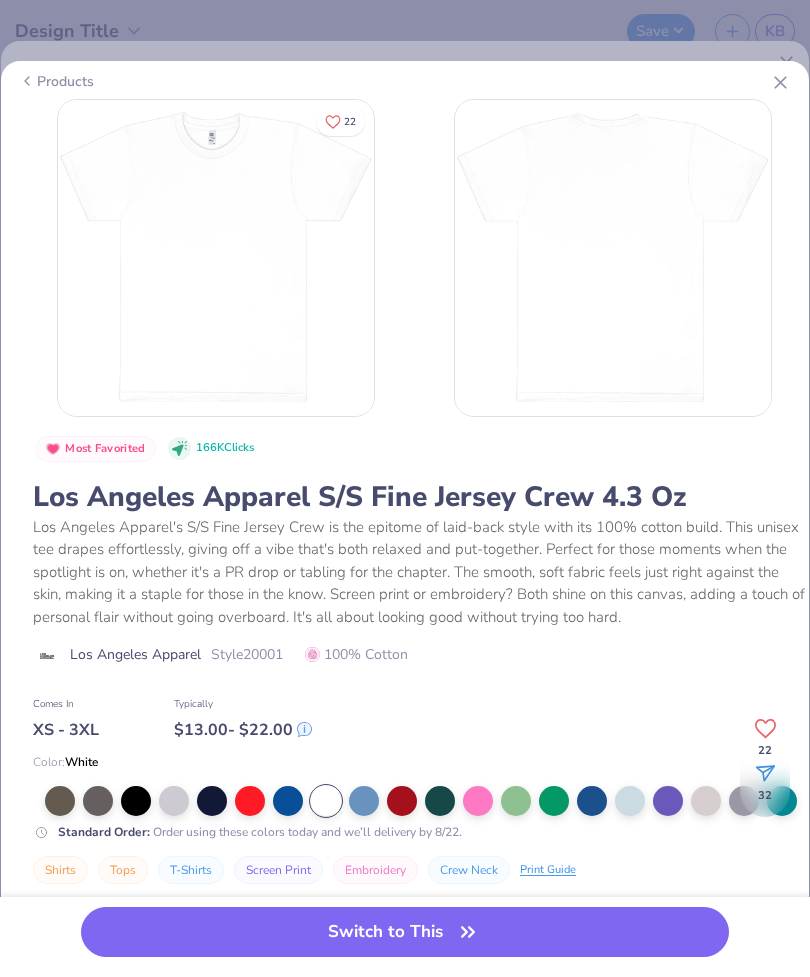 click on "Switch to This" at bounding box center (405, 932) 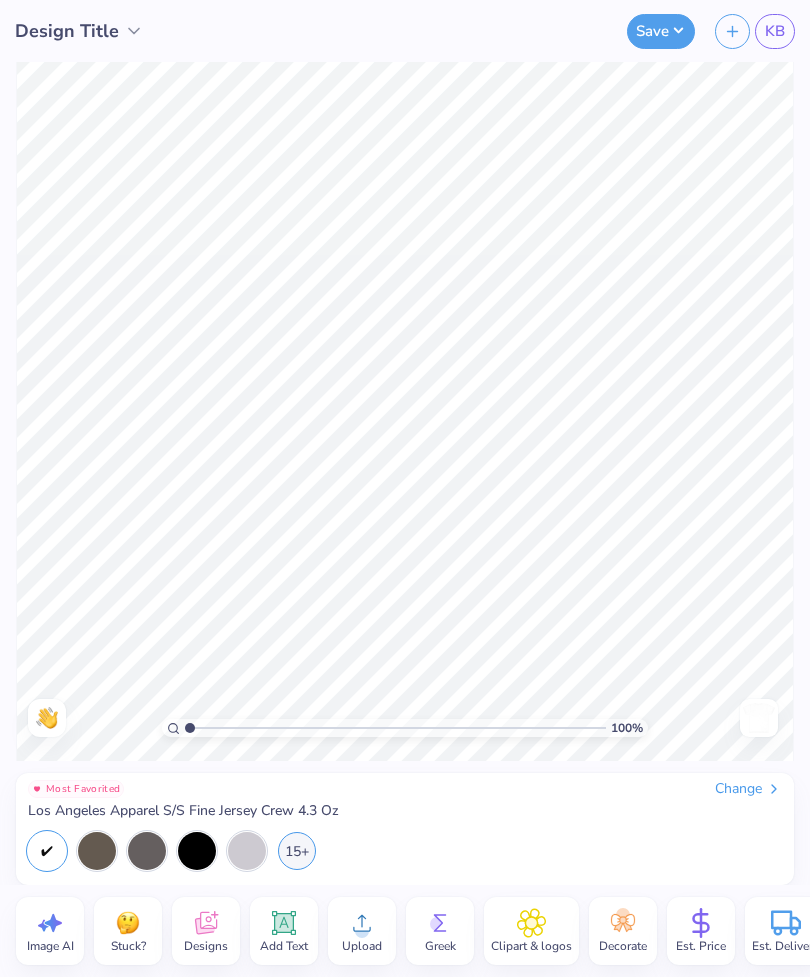 click on "Designs" at bounding box center (206, 931) 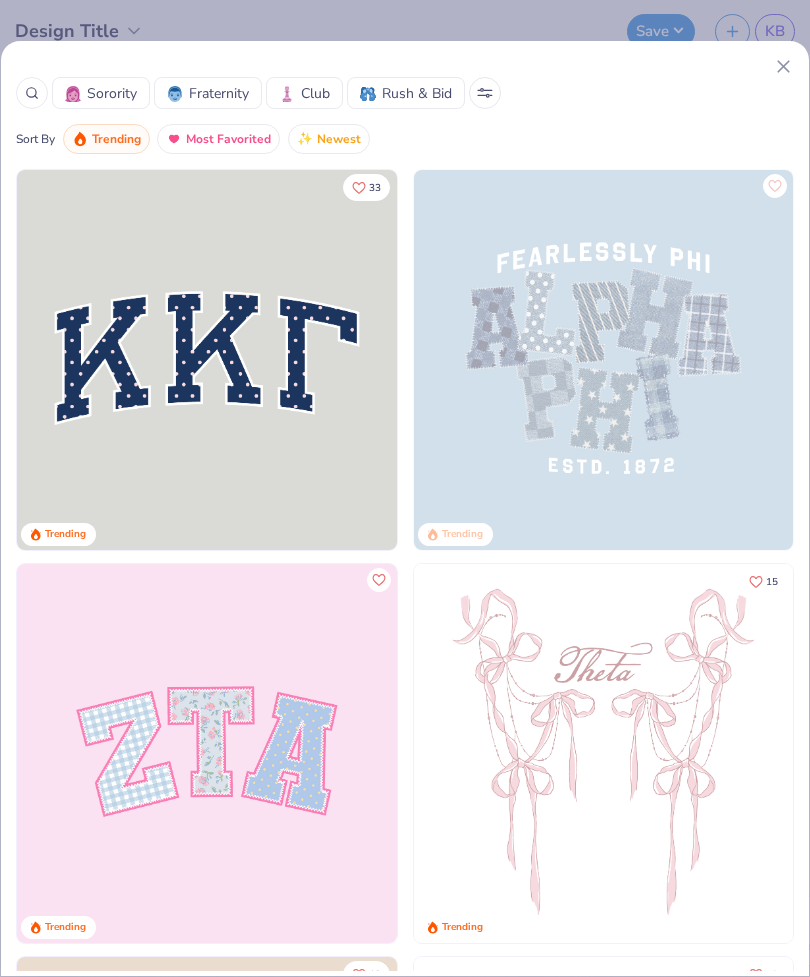 click on "Sorority" at bounding box center (112, 93) 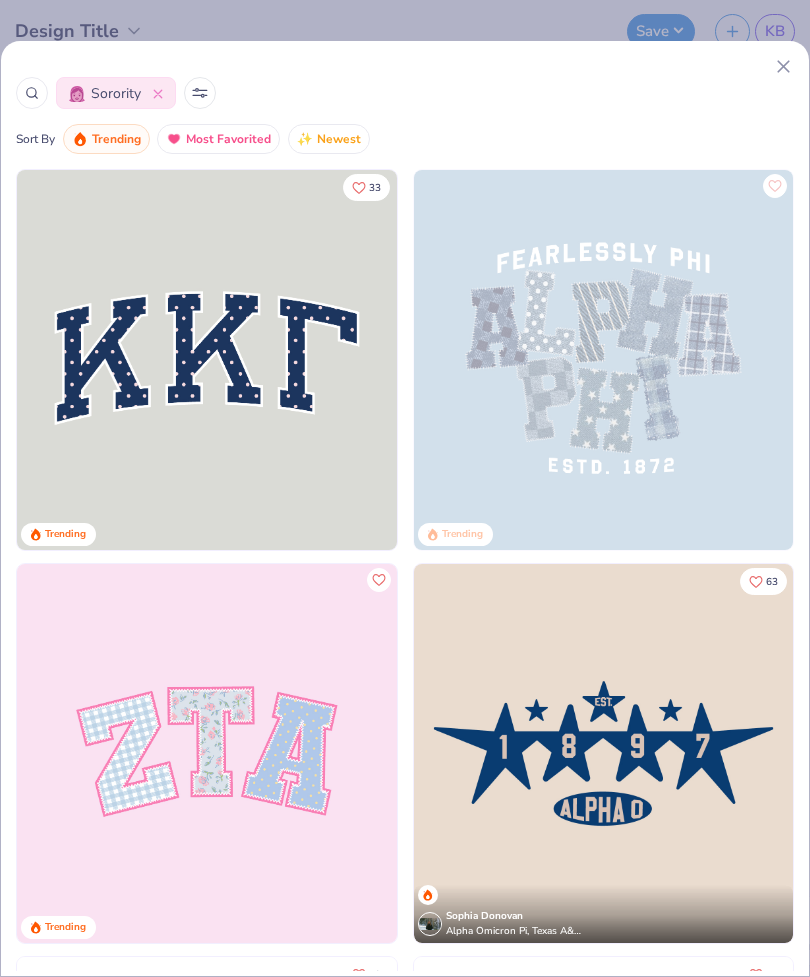 click 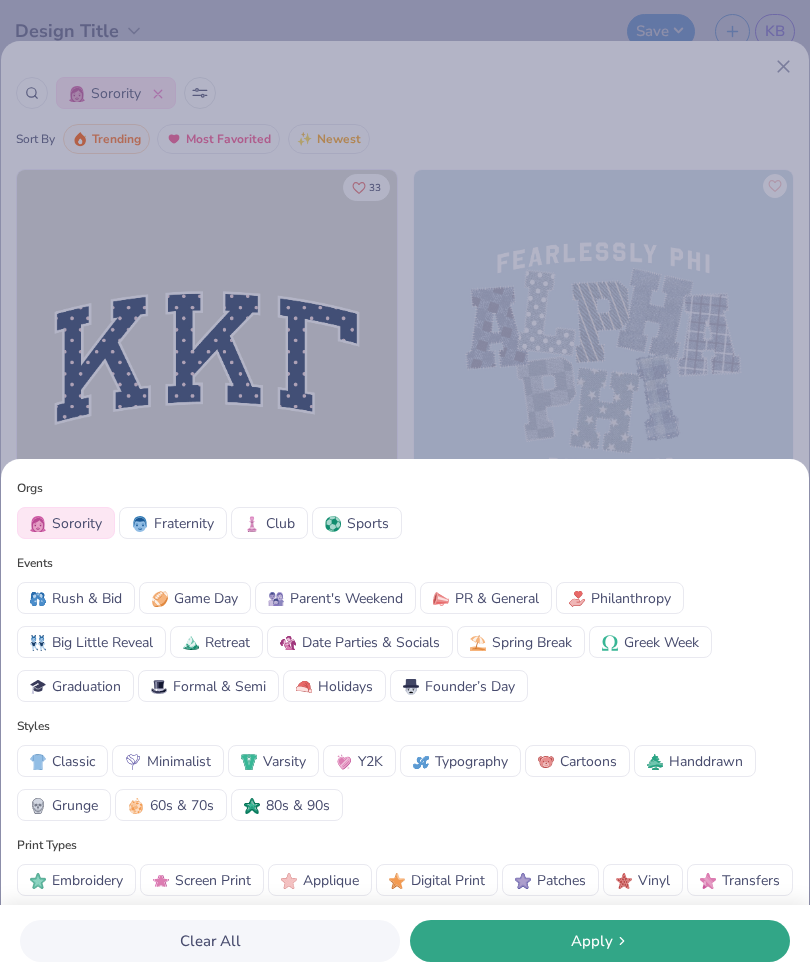 click on "Orgs Sorority Fraternity Club Sports Events Rush & Bid Game Day Parent's Weekend PR & General Philanthropy Big Little Reveal Retreat Date Parties & Socials Spring Break Greek Week Graduation Formal & Semi Holidays Founder’s Day Styles Classic Minimalist Varsity Y2K Typography Cartoons Handdrawn Grunge 60s & 70s 80s & 90s Print Types Embroidery Screen Print Applique Digital Print Patches Vinyl Transfers Clear All Apply" at bounding box center [405, 488] 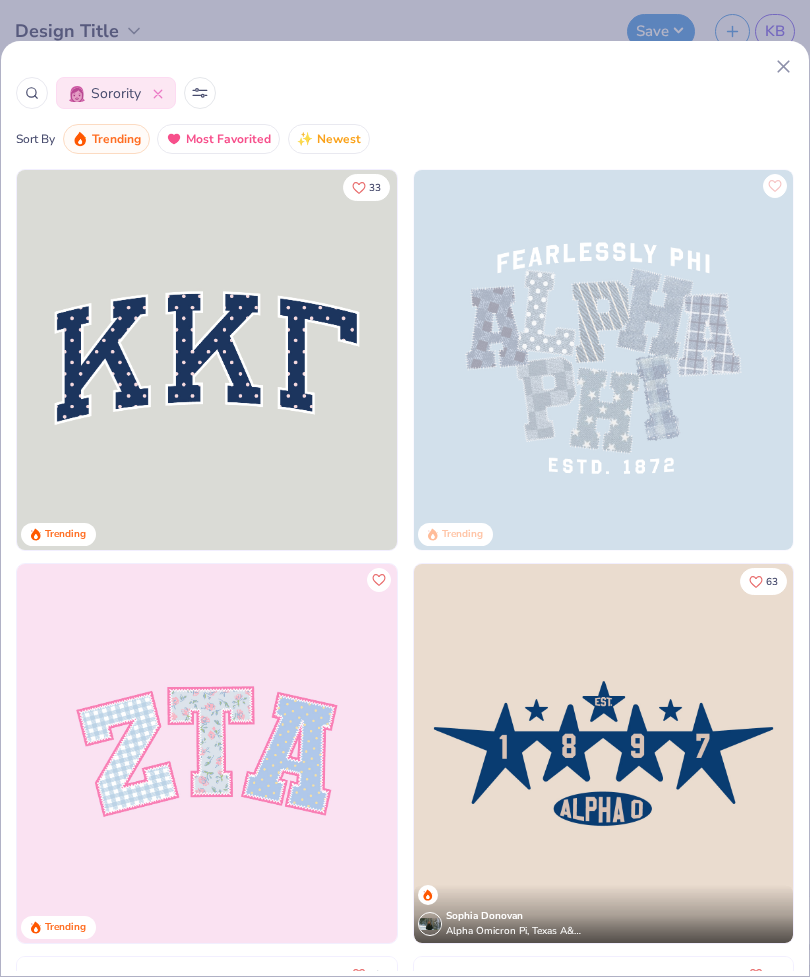 click on "Sorority" at bounding box center [405, 93] 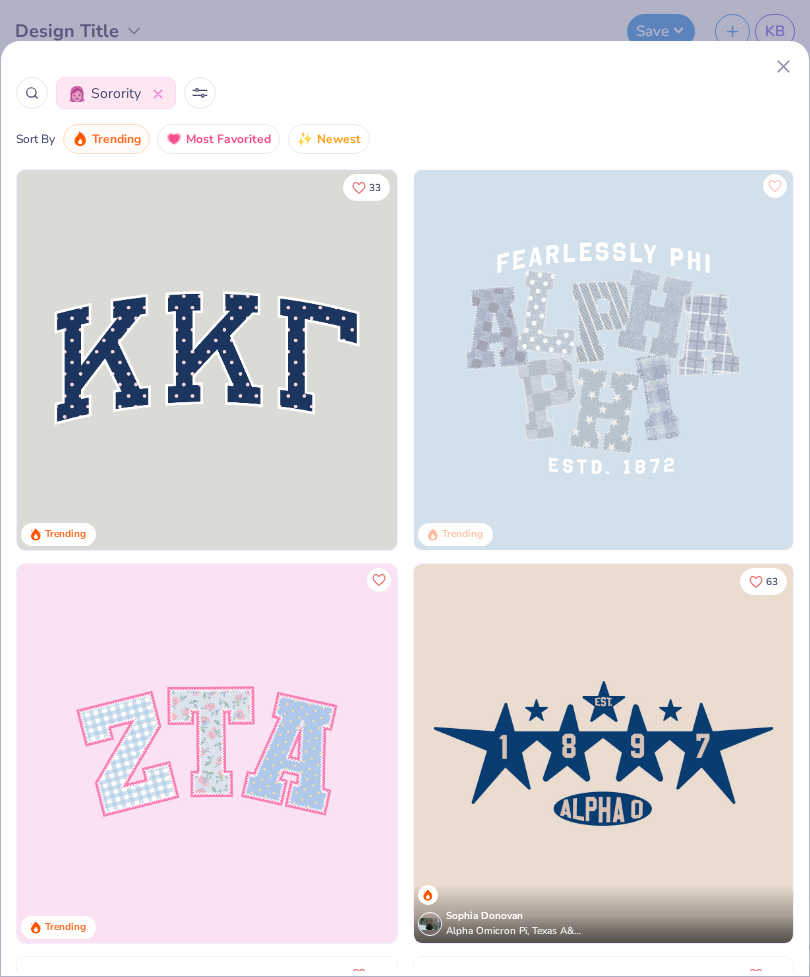 click on "Most Favorited" at bounding box center (228, 139) 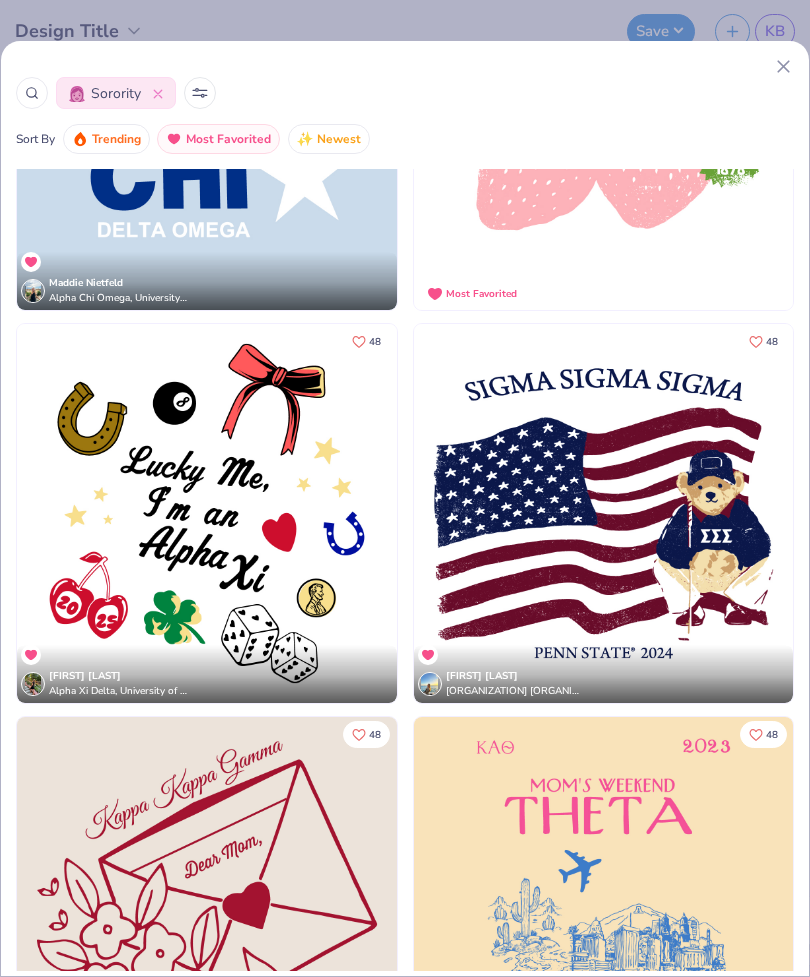 scroll, scrollTop: 17556, scrollLeft: 0, axis: vertical 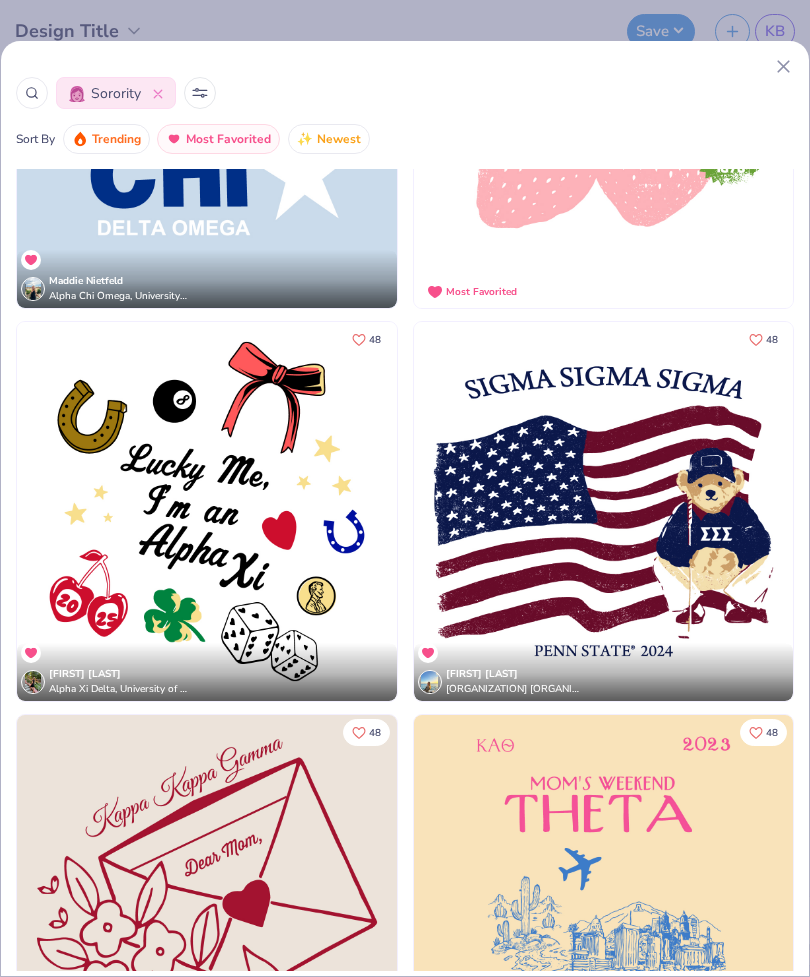 click 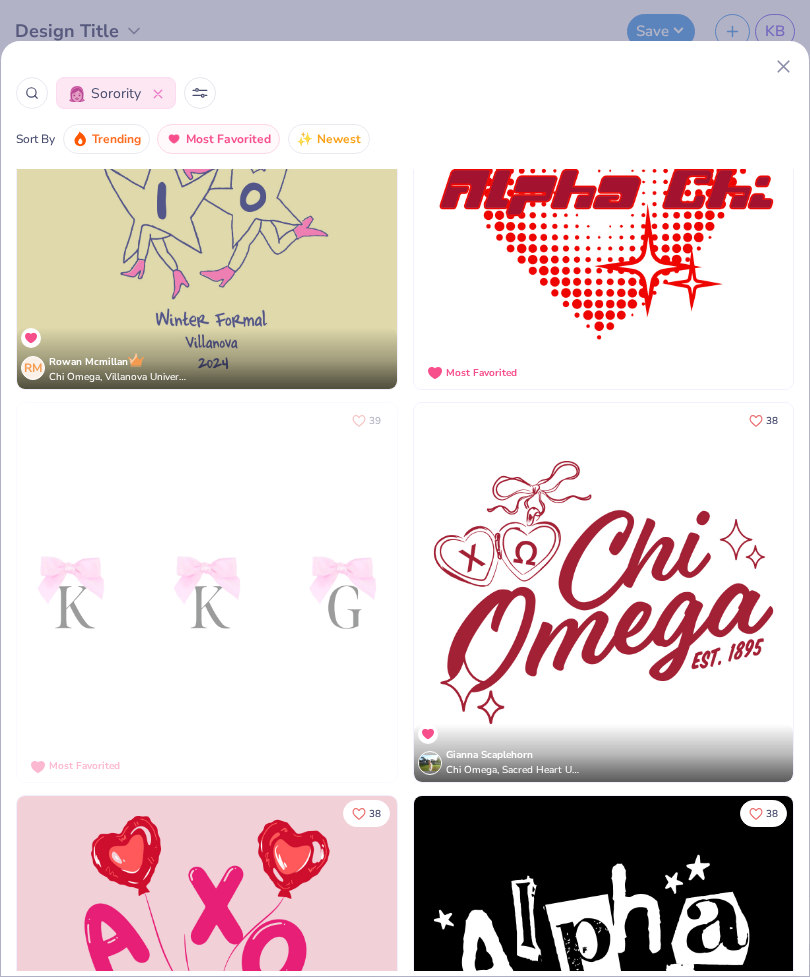 scroll, scrollTop: 24587, scrollLeft: 0, axis: vertical 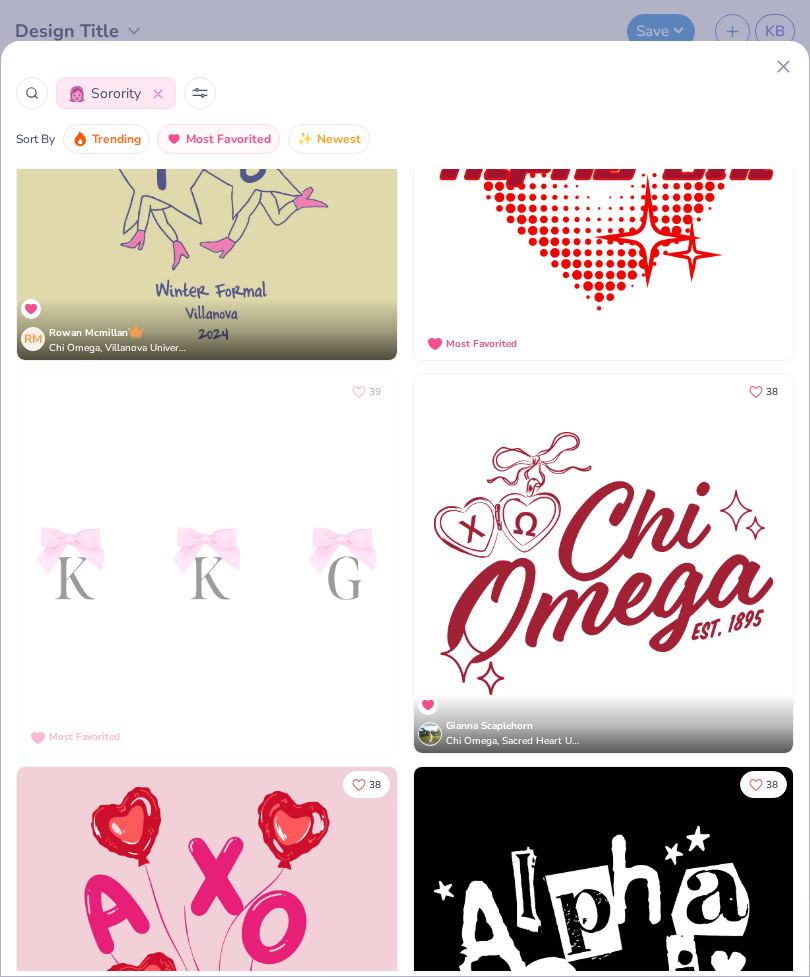 click 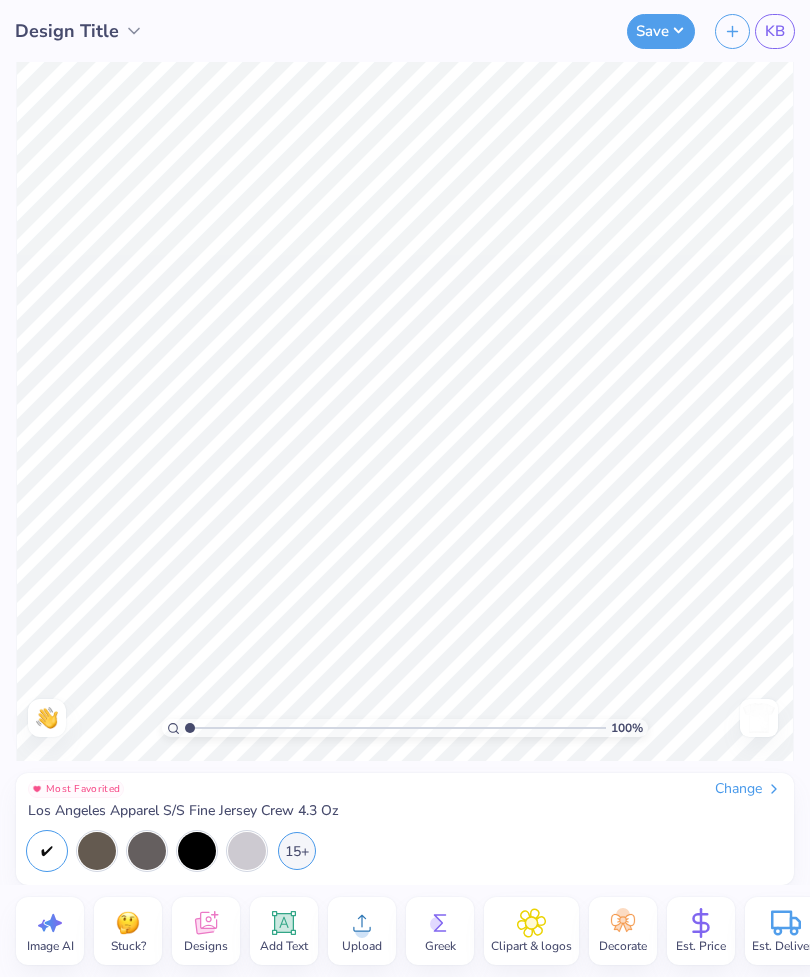 click at bounding box center [128, 923] 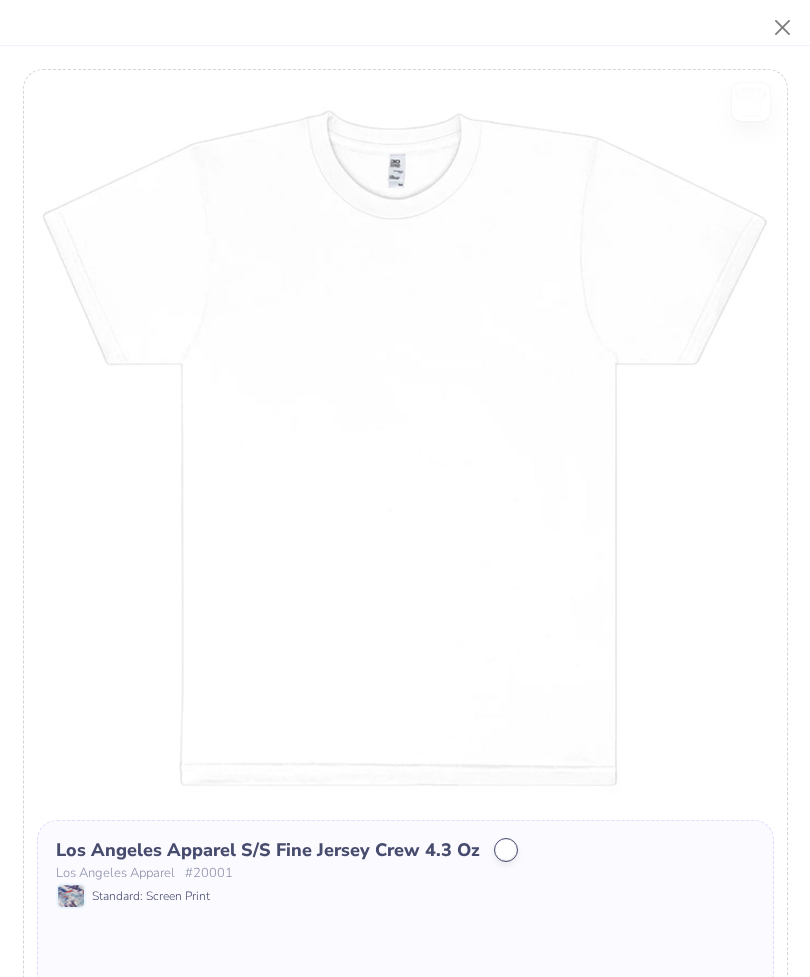 scroll, scrollTop: -8, scrollLeft: 0, axis: vertical 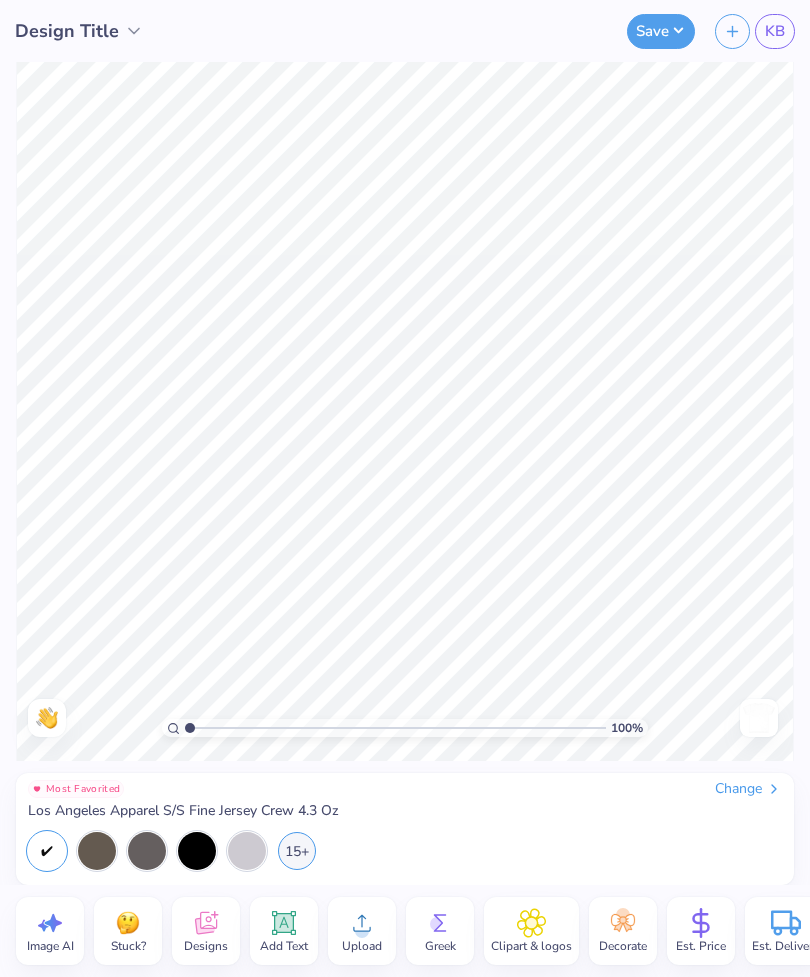 click on "KB" at bounding box center [775, 31] 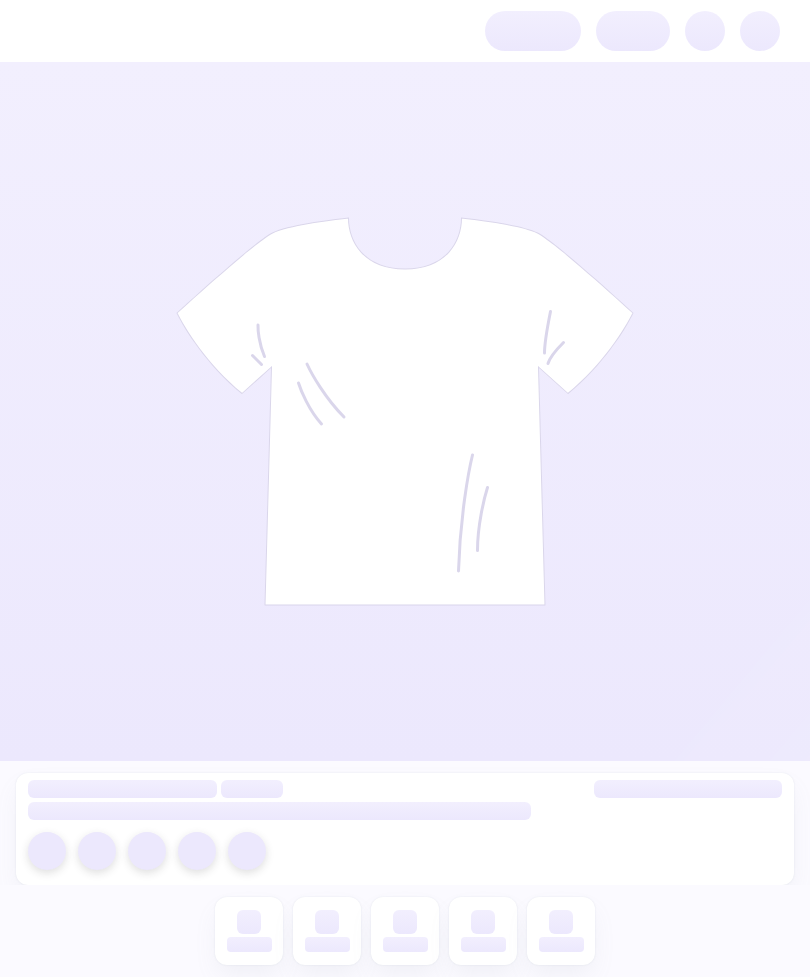 scroll, scrollTop: 0, scrollLeft: 0, axis: both 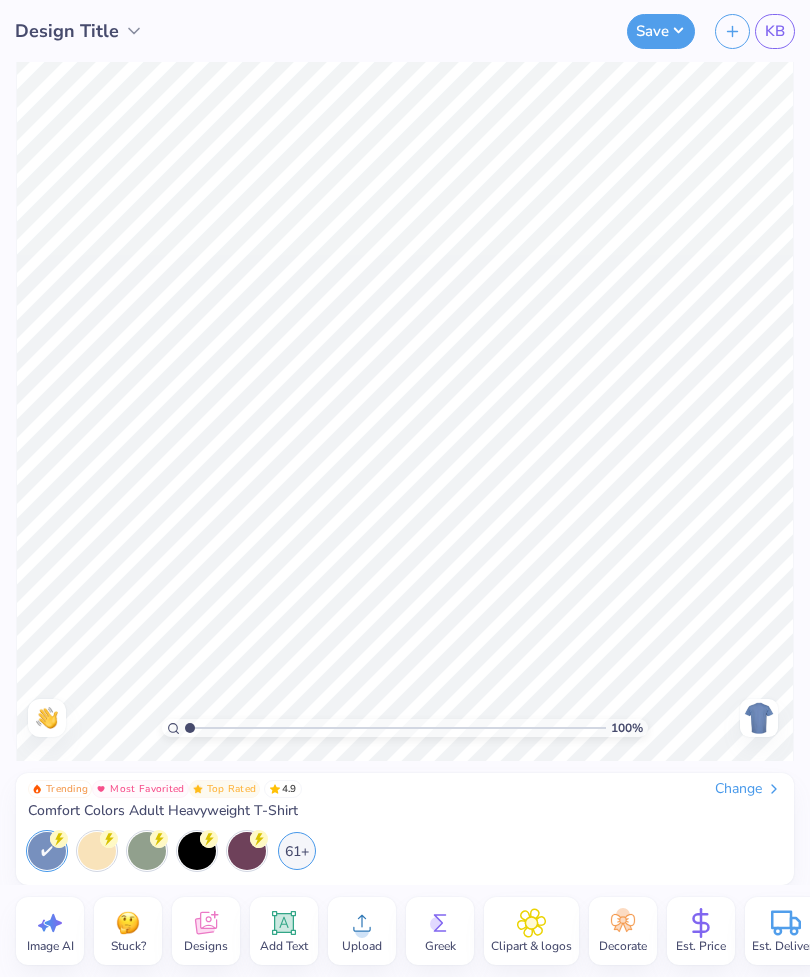 click on "Change" at bounding box center (748, 789) 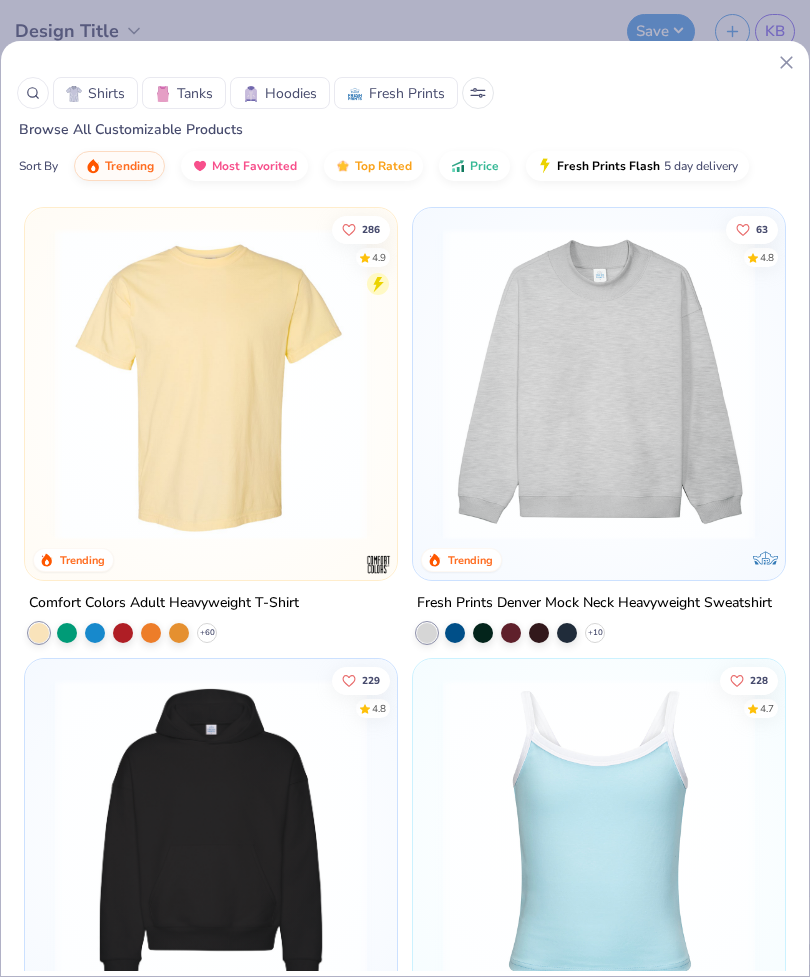 click on "Shirts" at bounding box center (106, 93) 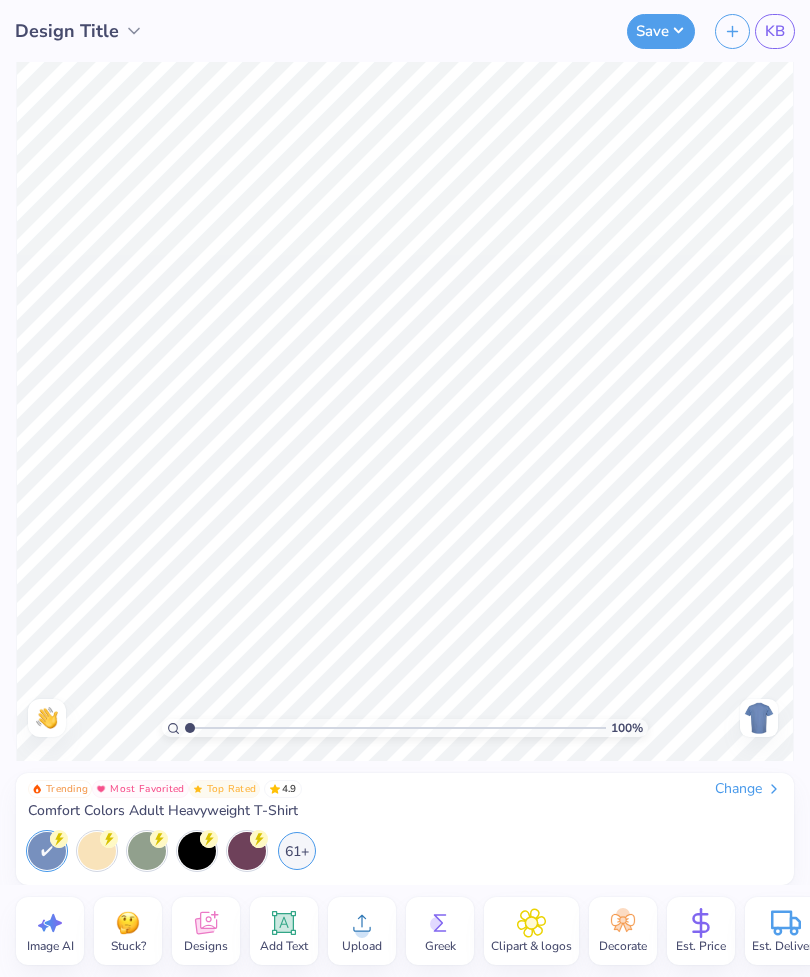 scroll, scrollTop: 0, scrollLeft: 0, axis: both 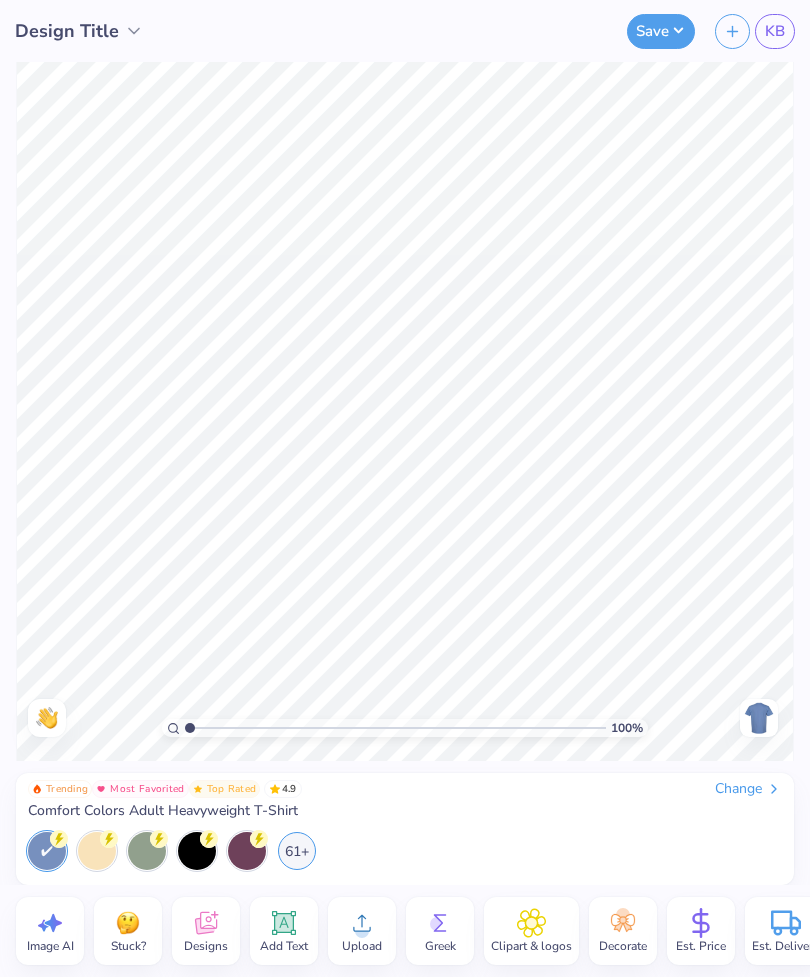 click on "Change" at bounding box center (748, 789) 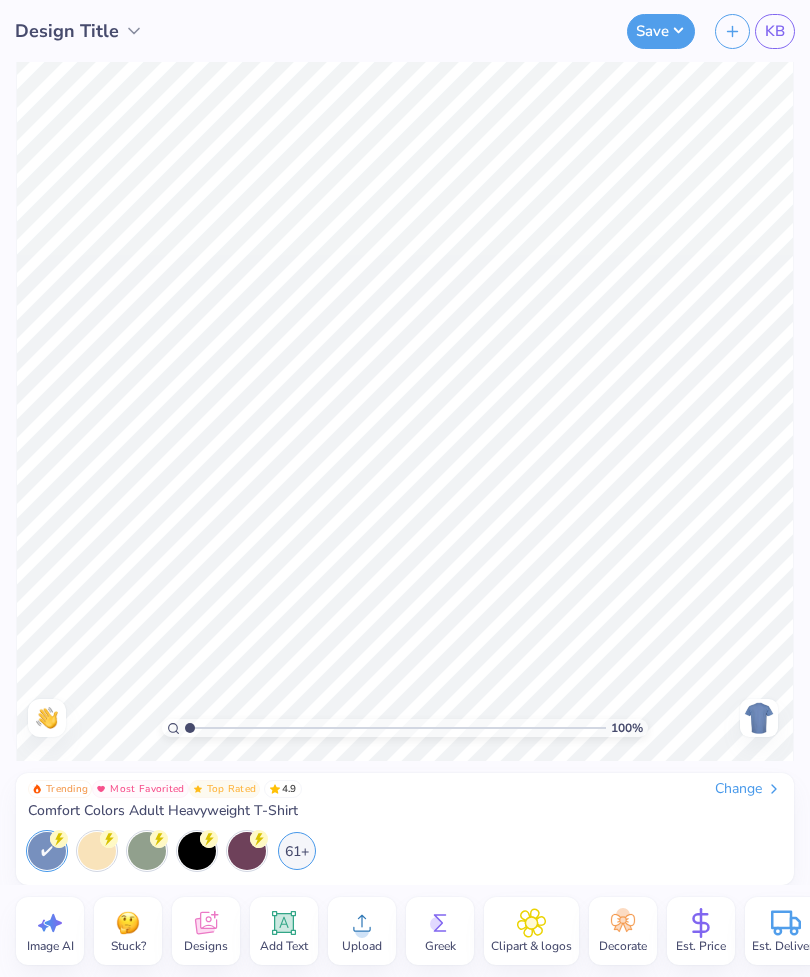 scroll, scrollTop: 0, scrollLeft: 0, axis: both 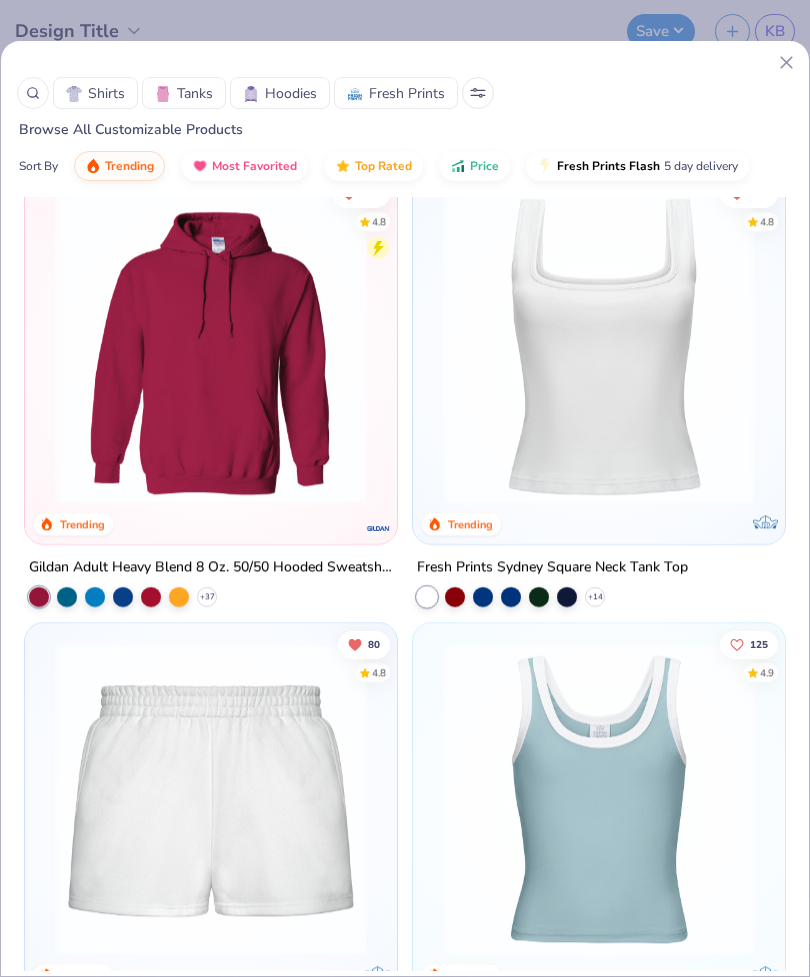 click on "Shirts" at bounding box center (106, 93) 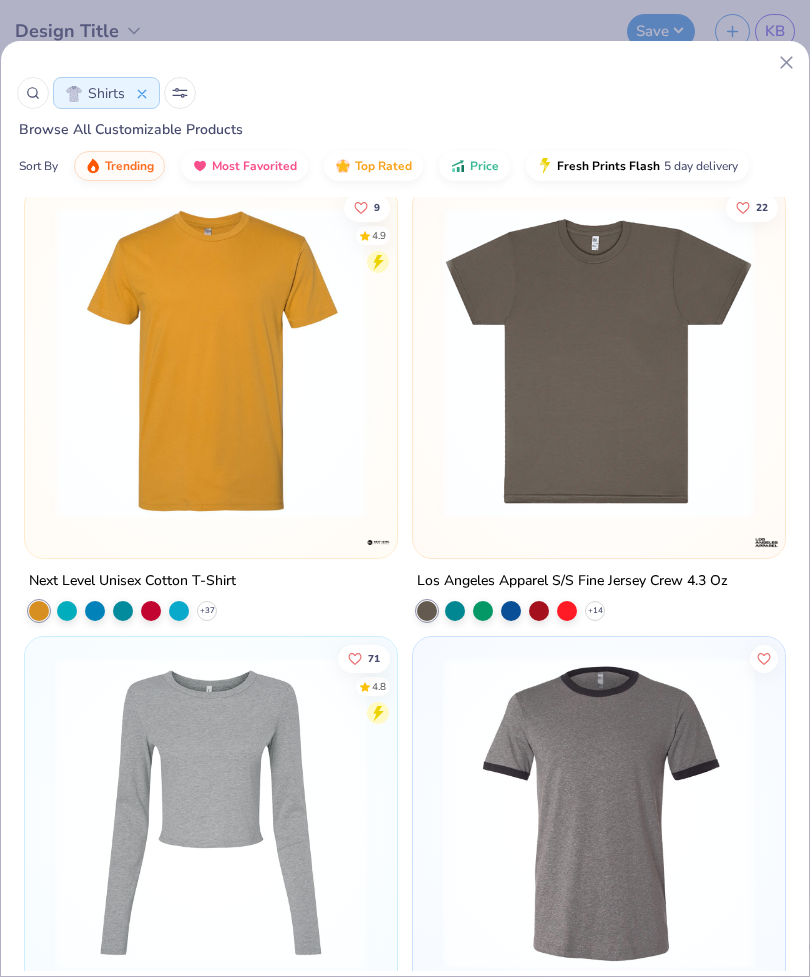 scroll, scrollTop: 5943, scrollLeft: 0, axis: vertical 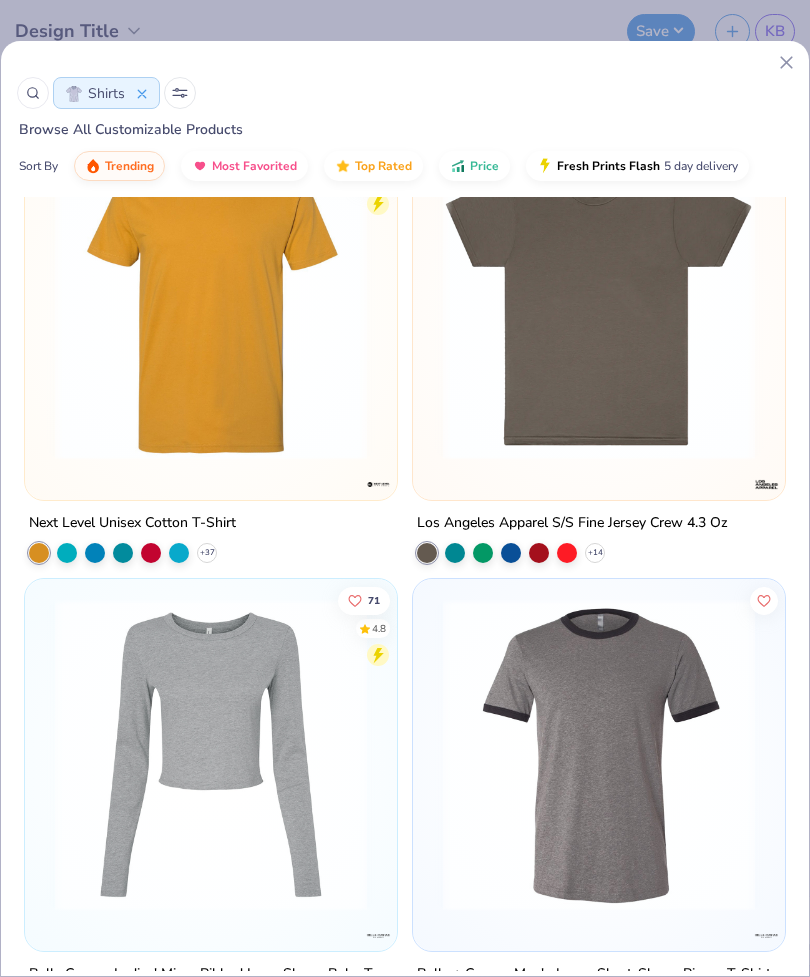 click at bounding box center [599, 304] 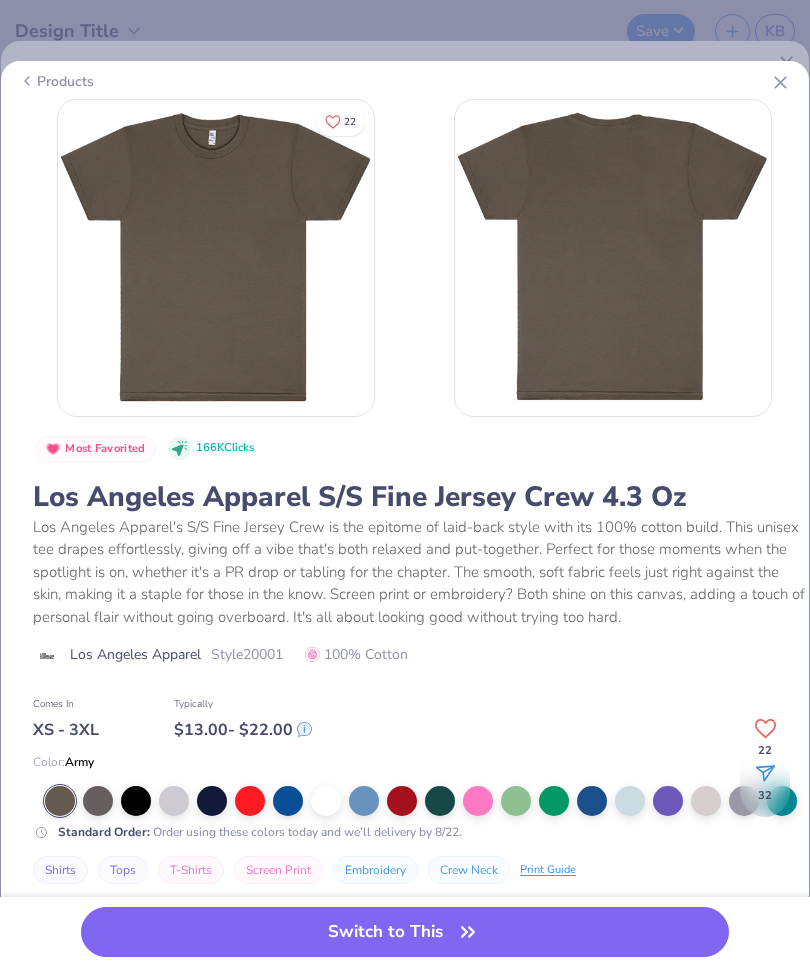 click at bounding box center (326, 801) 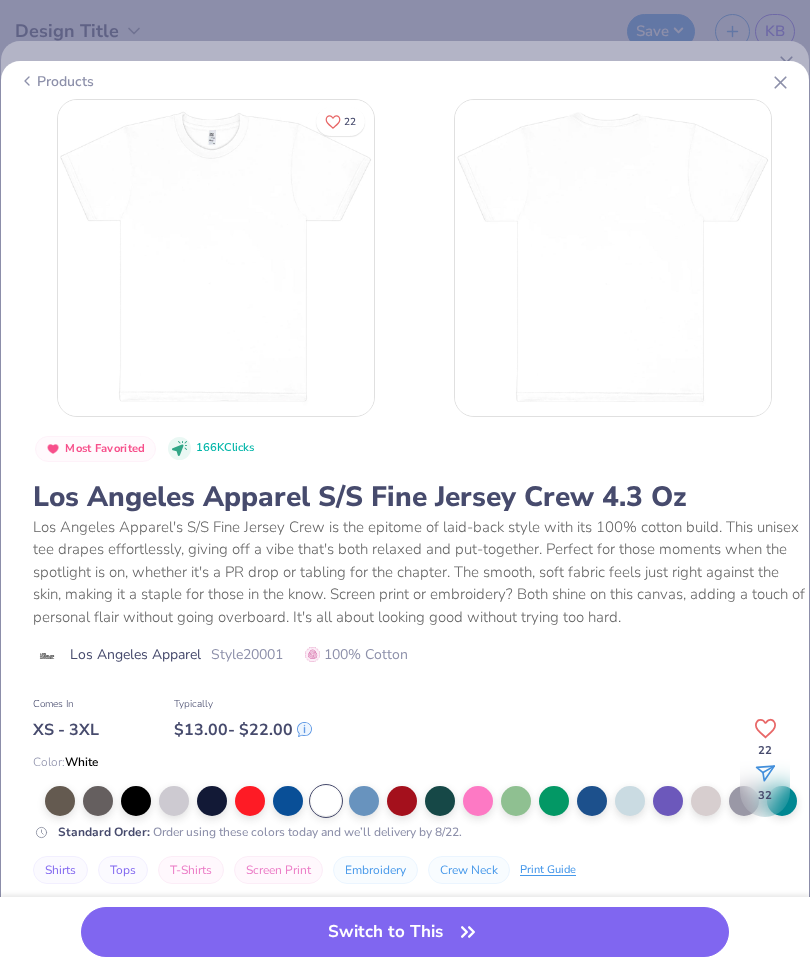 click 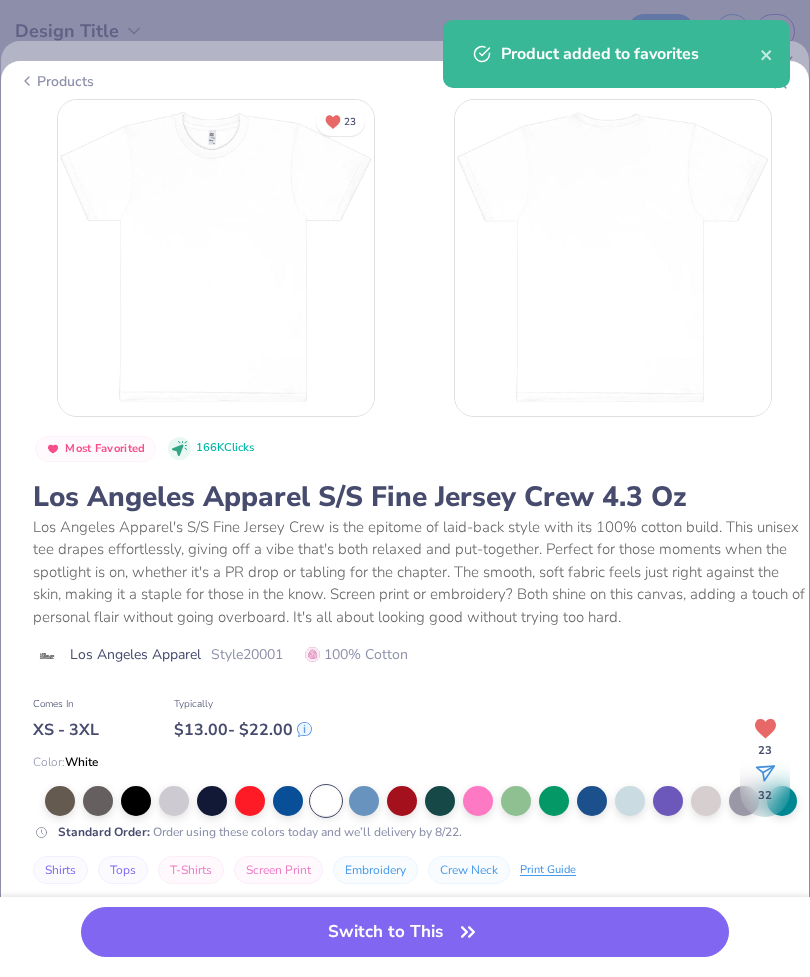click on "Switch to This" at bounding box center [405, 932] 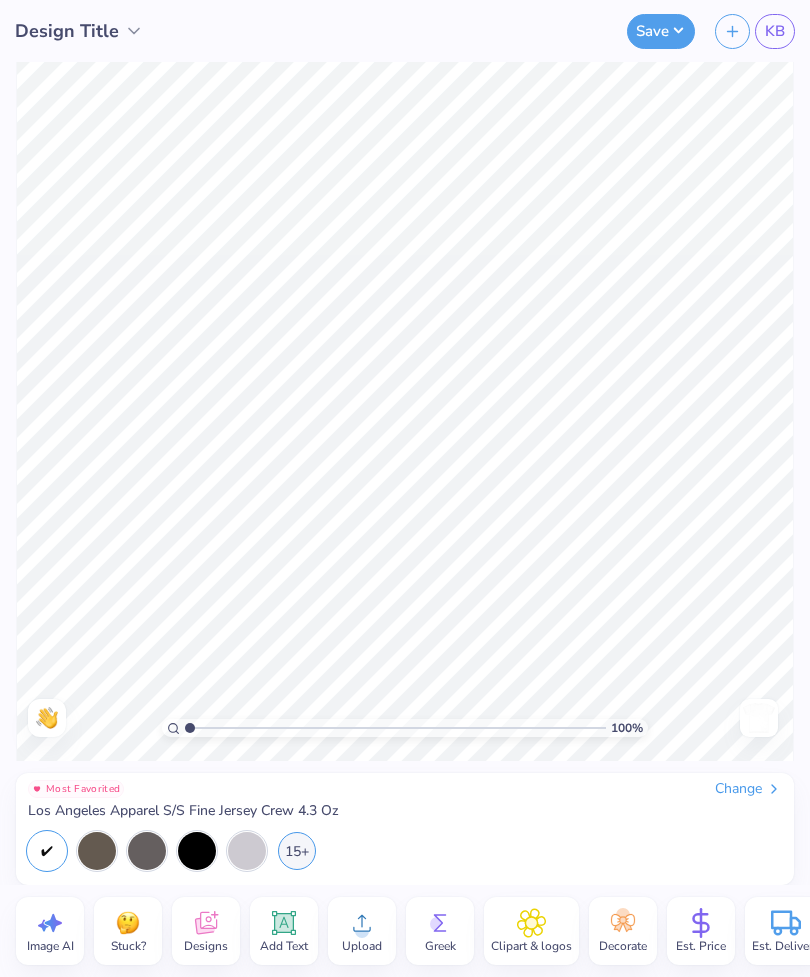 click 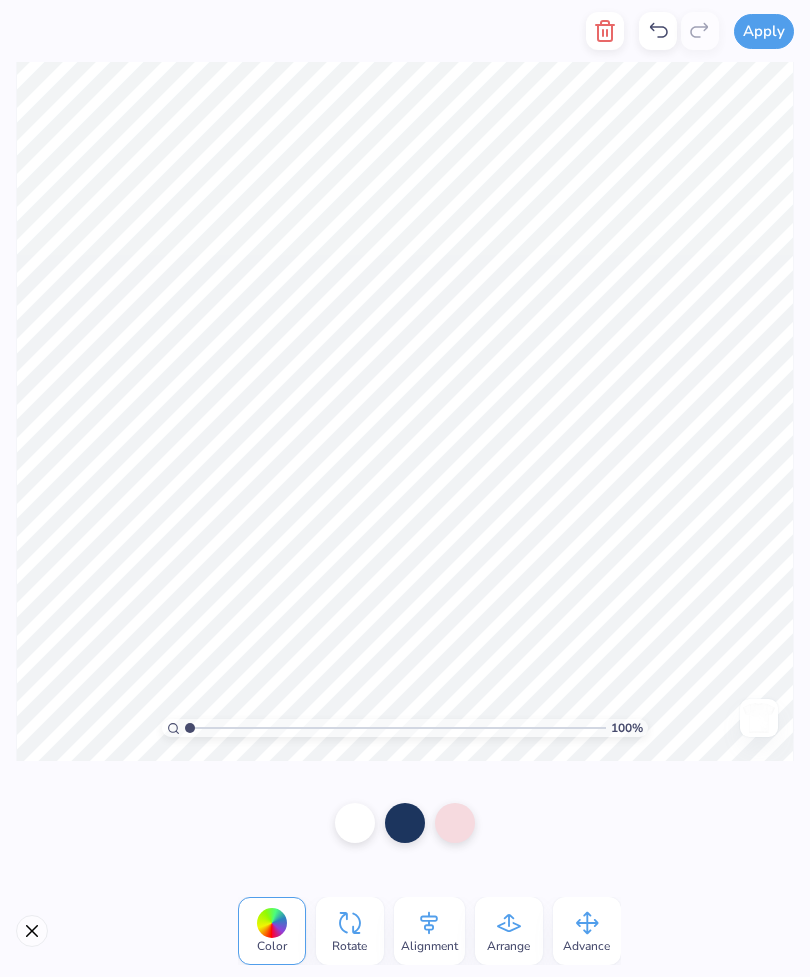 click 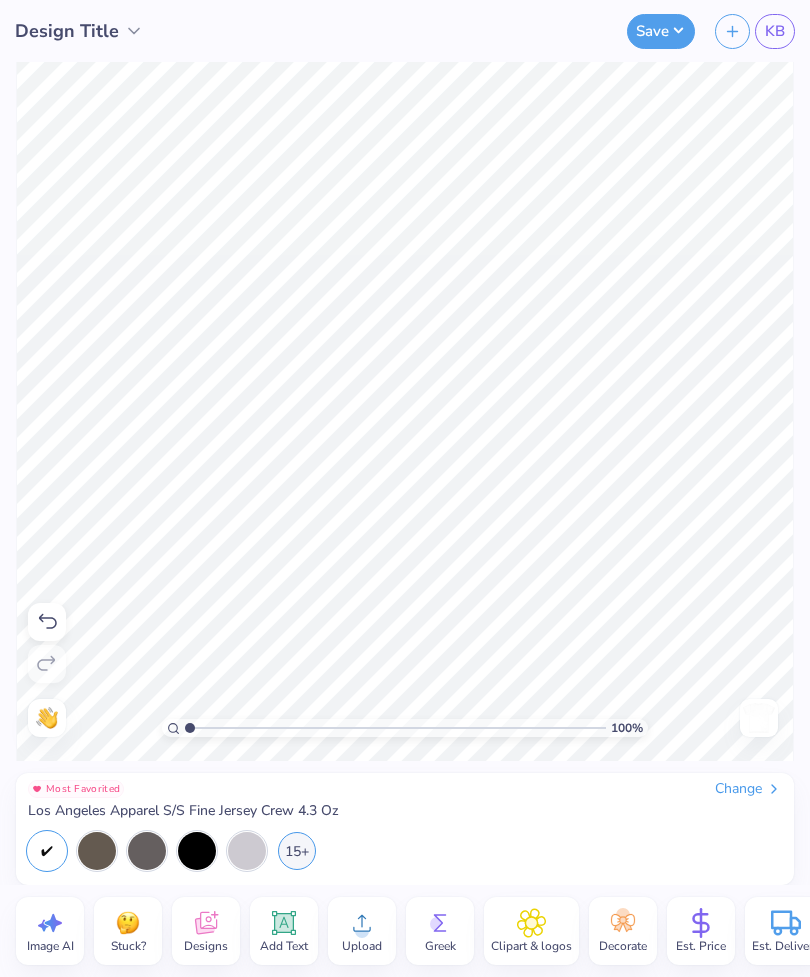 click on "Upload" at bounding box center [362, 946] 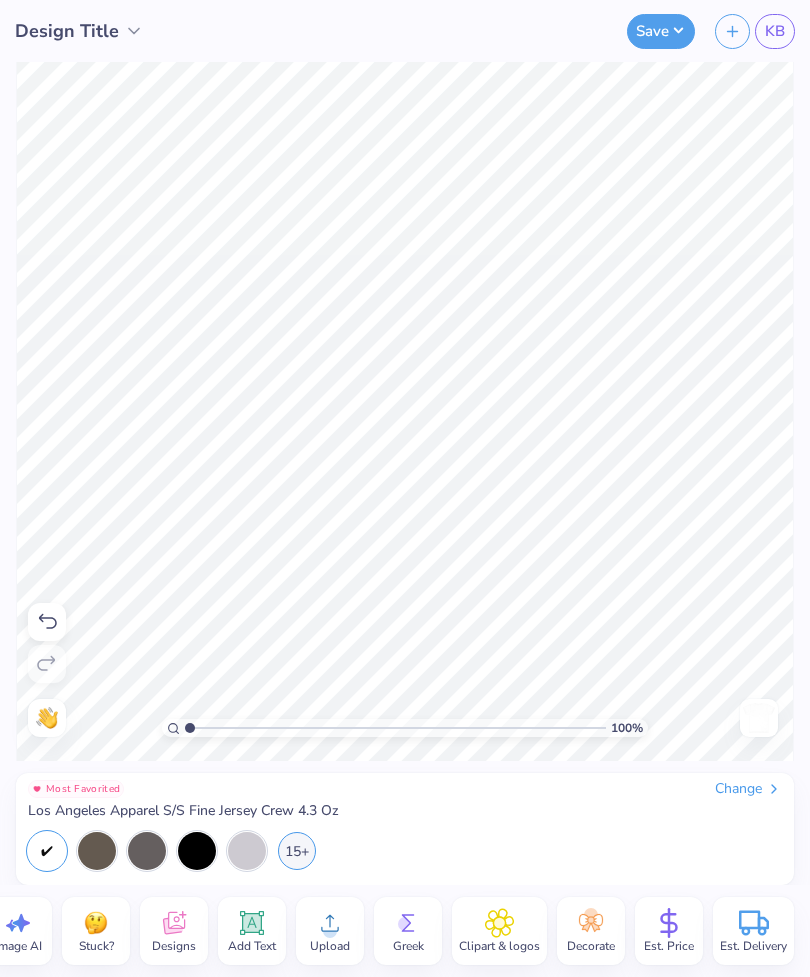 scroll, scrollTop: 0, scrollLeft: 34, axis: horizontal 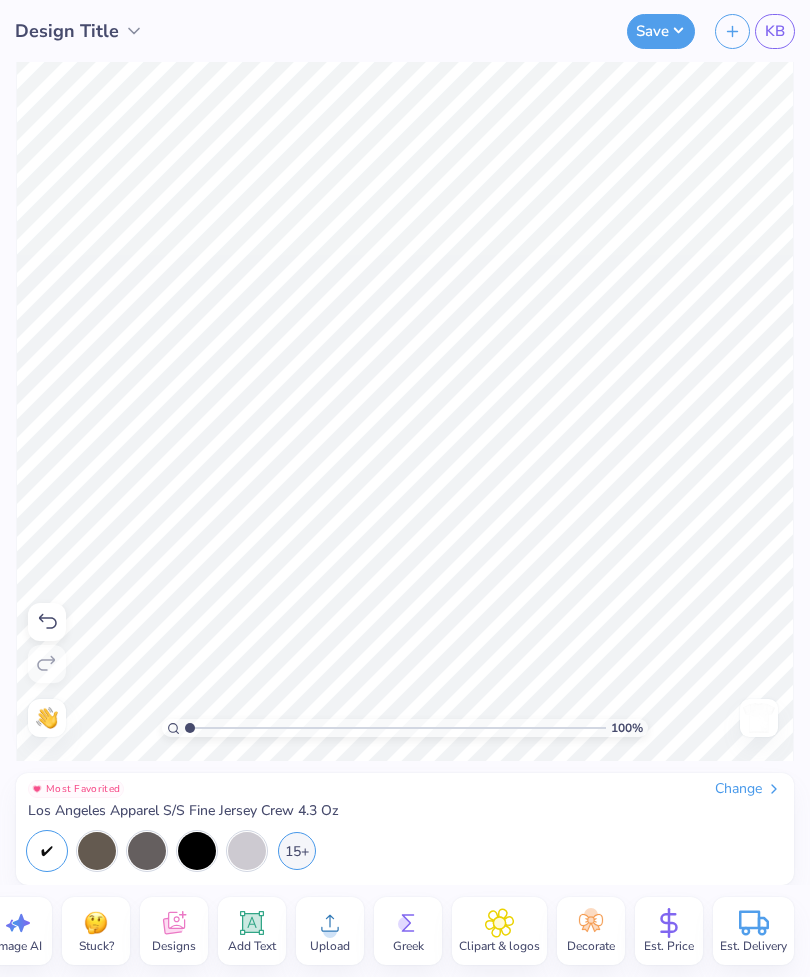 click 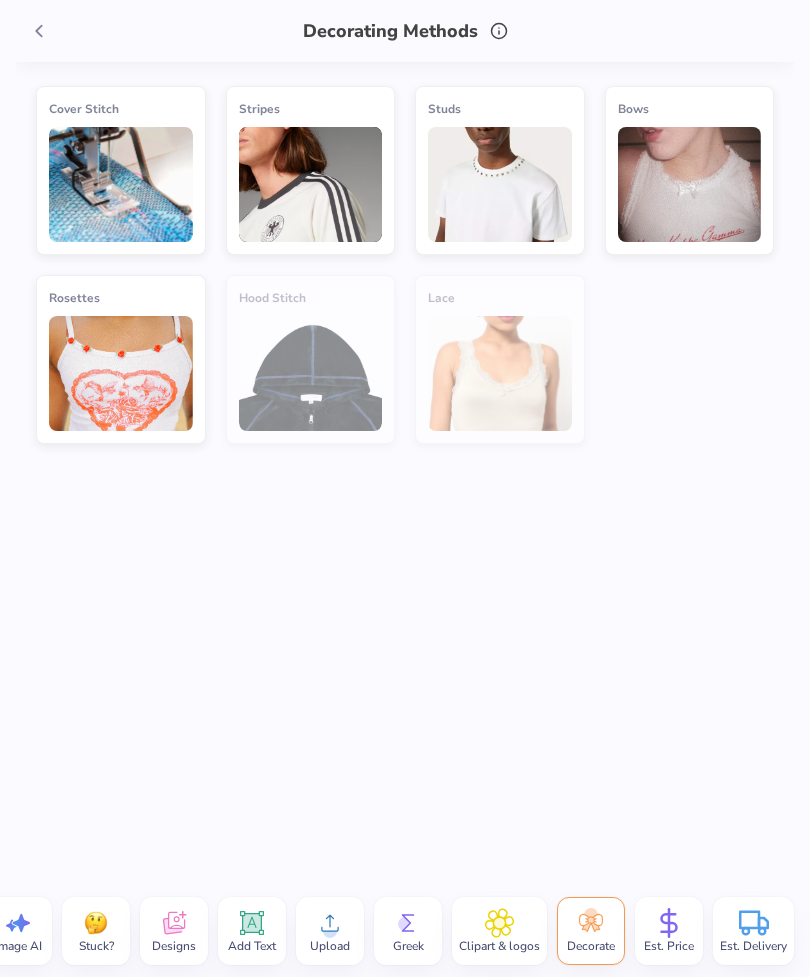 click 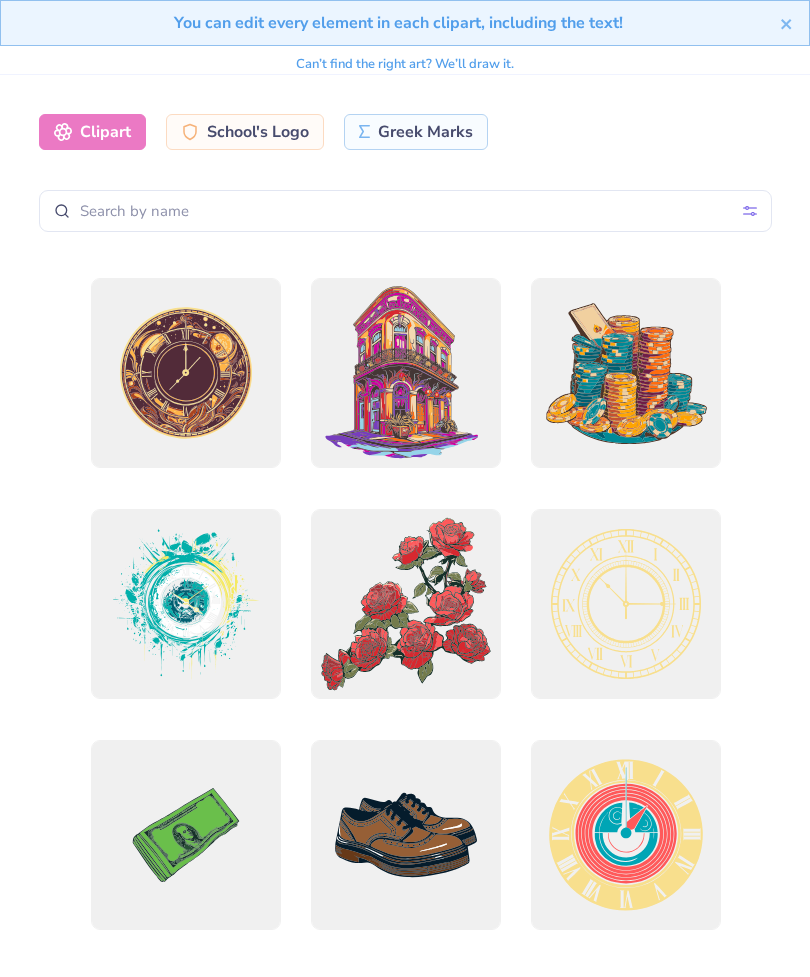 click on "School's Logo" at bounding box center [245, 132] 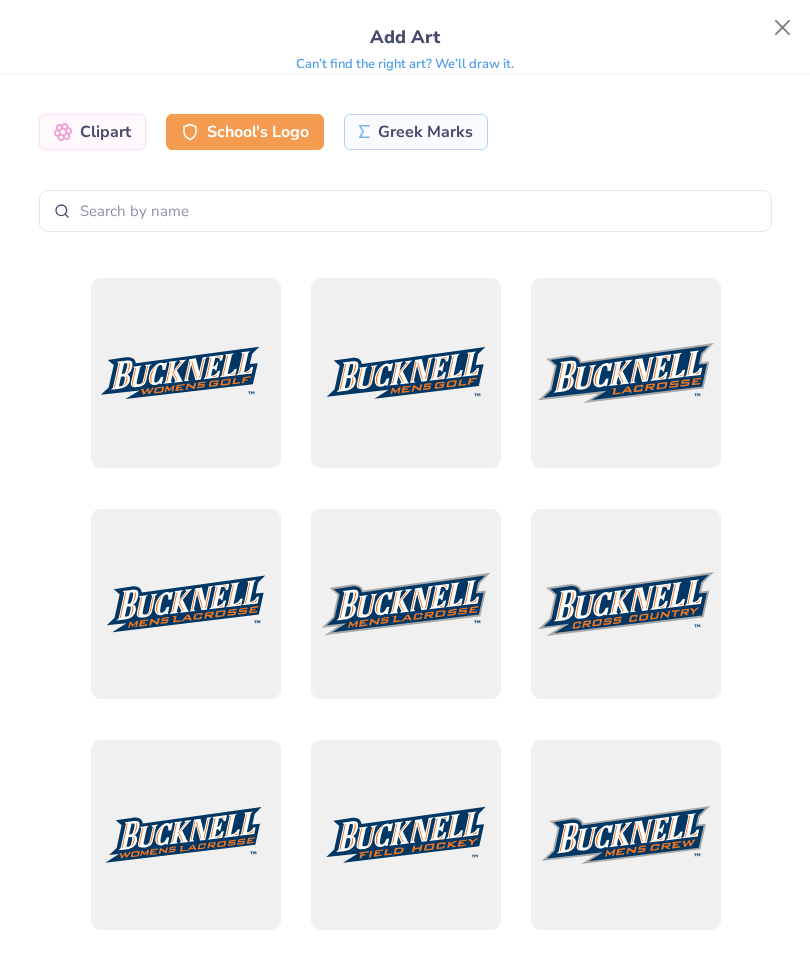 click on "Clipart" at bounding box center [92, 132] 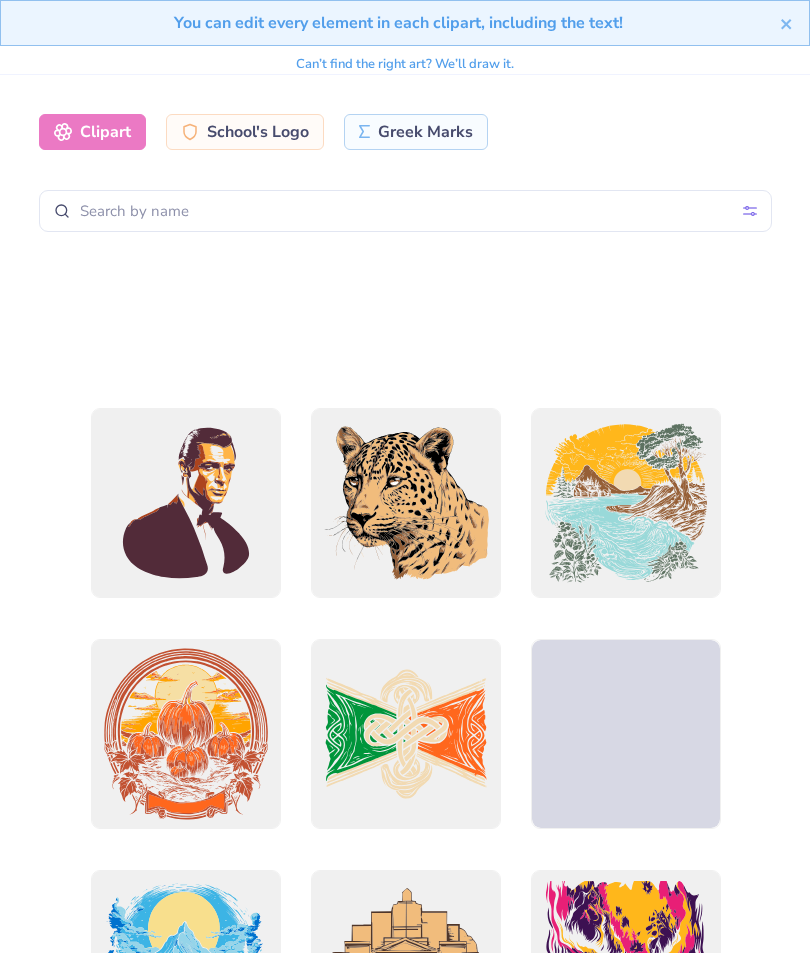 scroll, scrollTop: 4081, scrollLeft: 0, axis: vertical 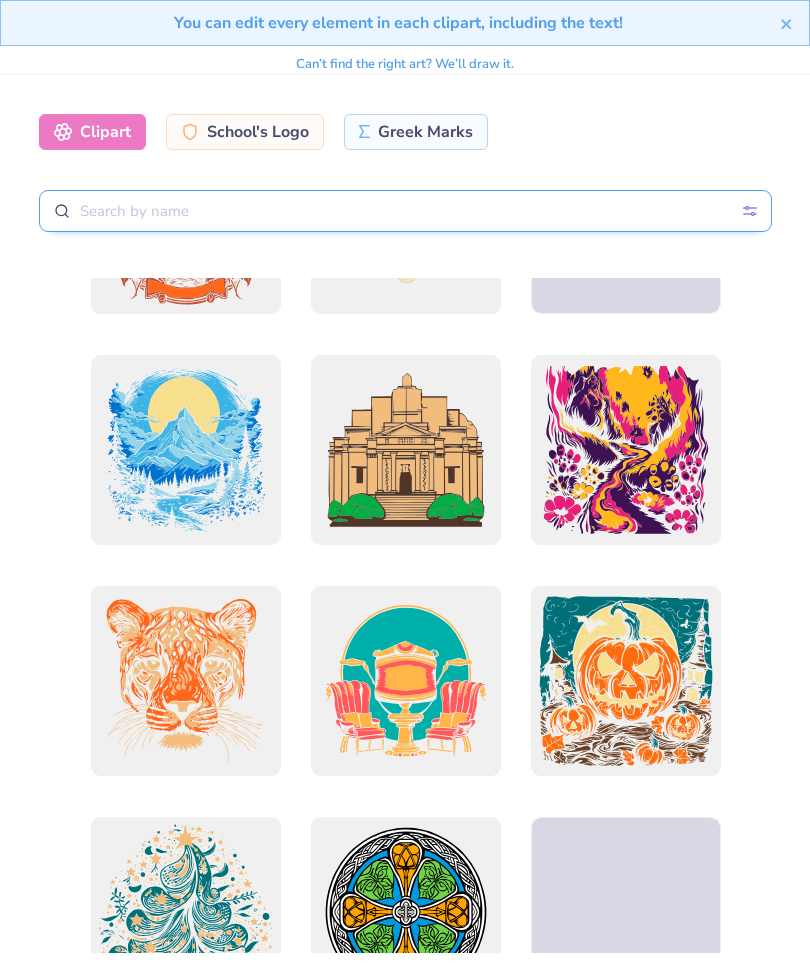 click at bounding box center (405, 211) 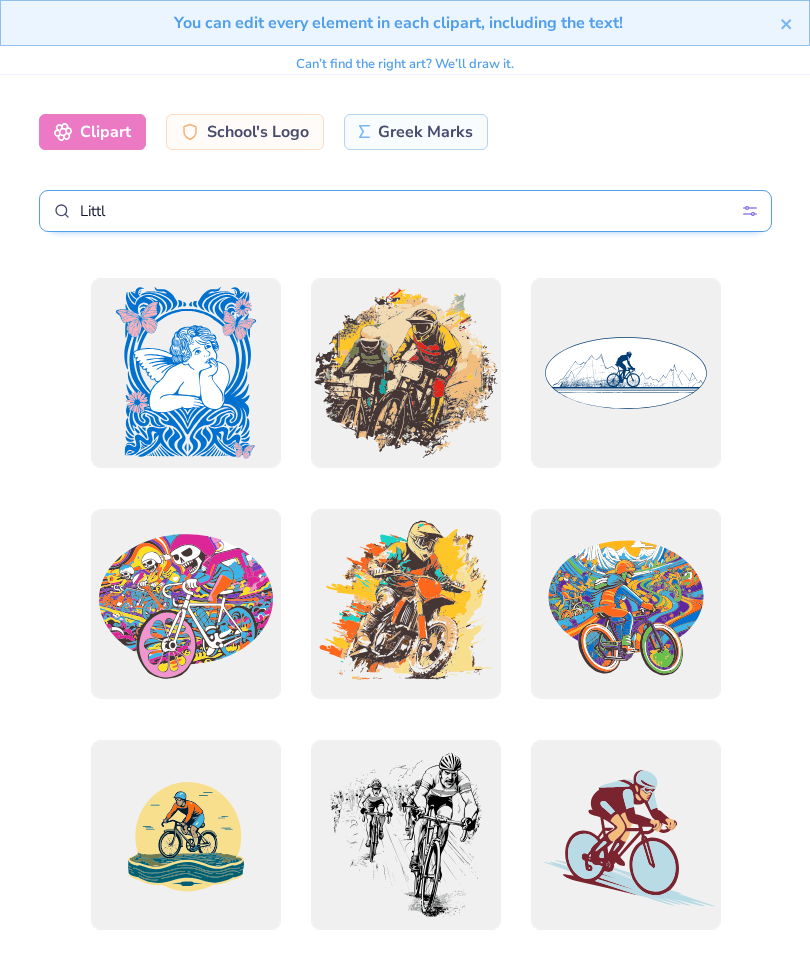 type on "Littl" 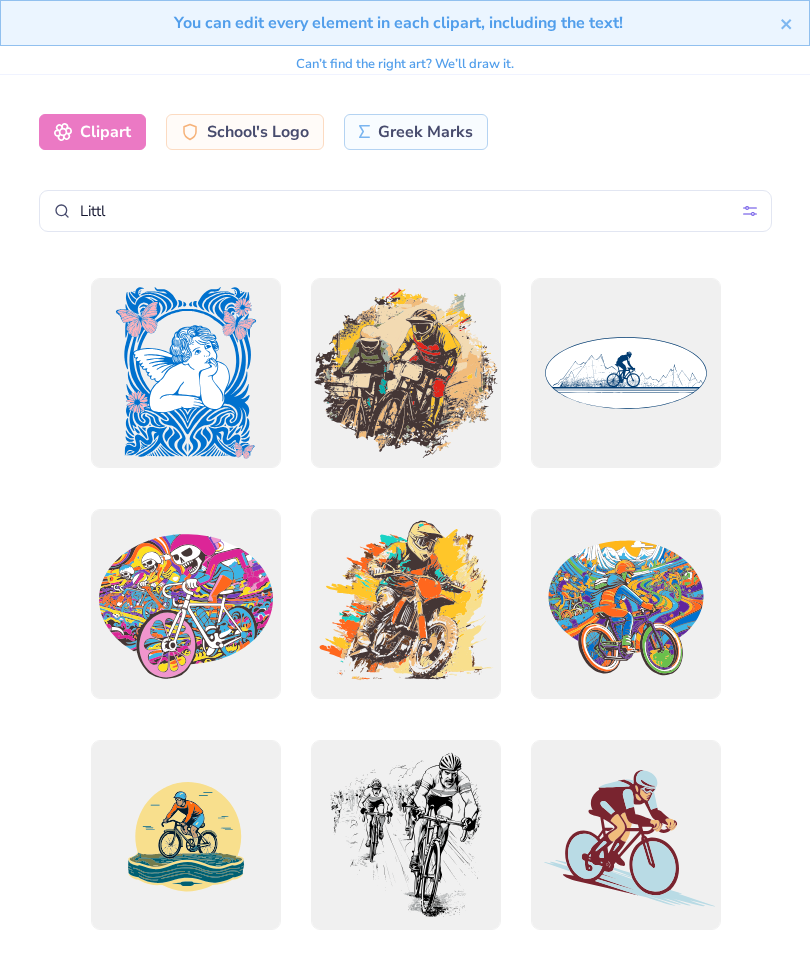 click 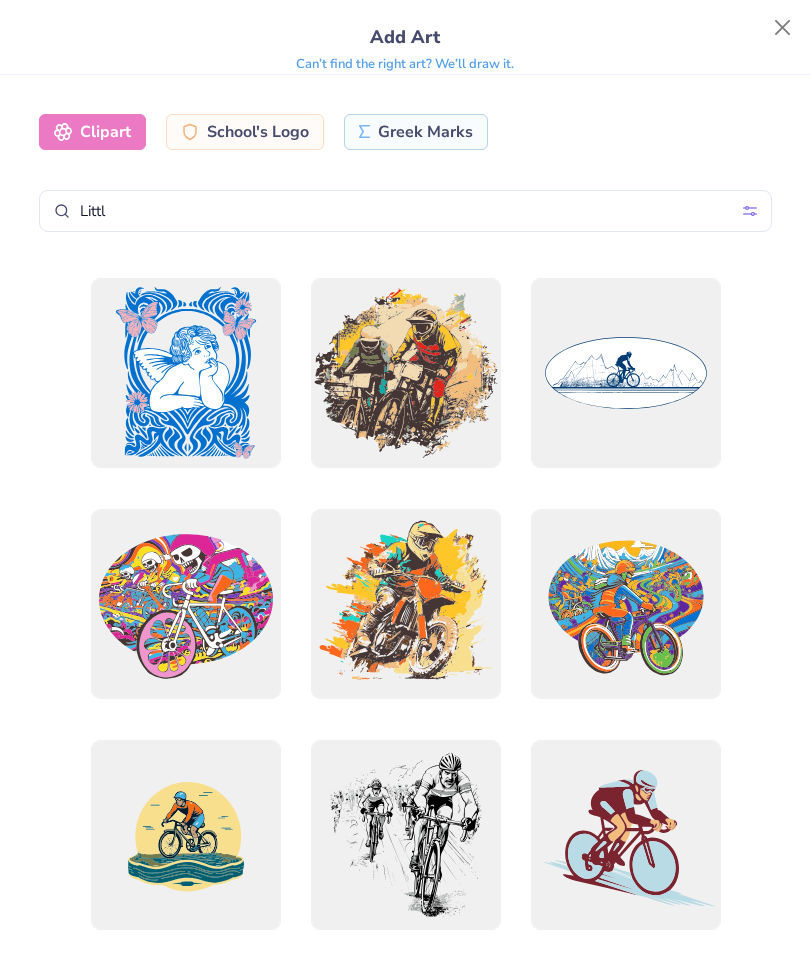 click at bounding box center (783, 28) 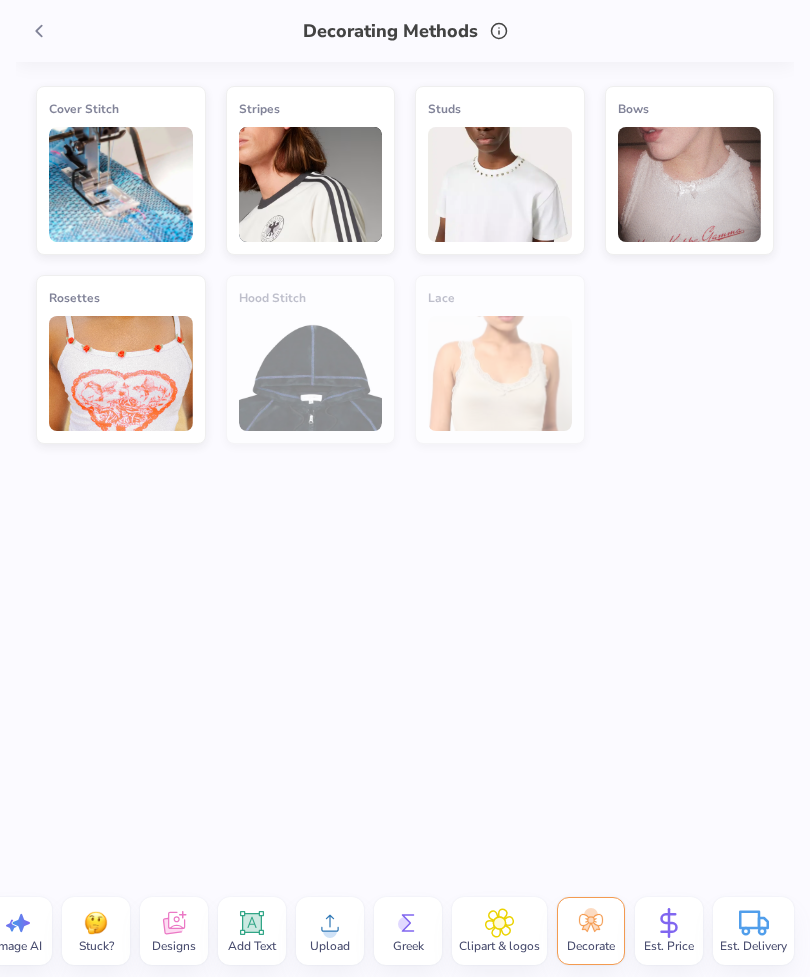 click on "Clipart & logos" at bounding box center [499, 946] 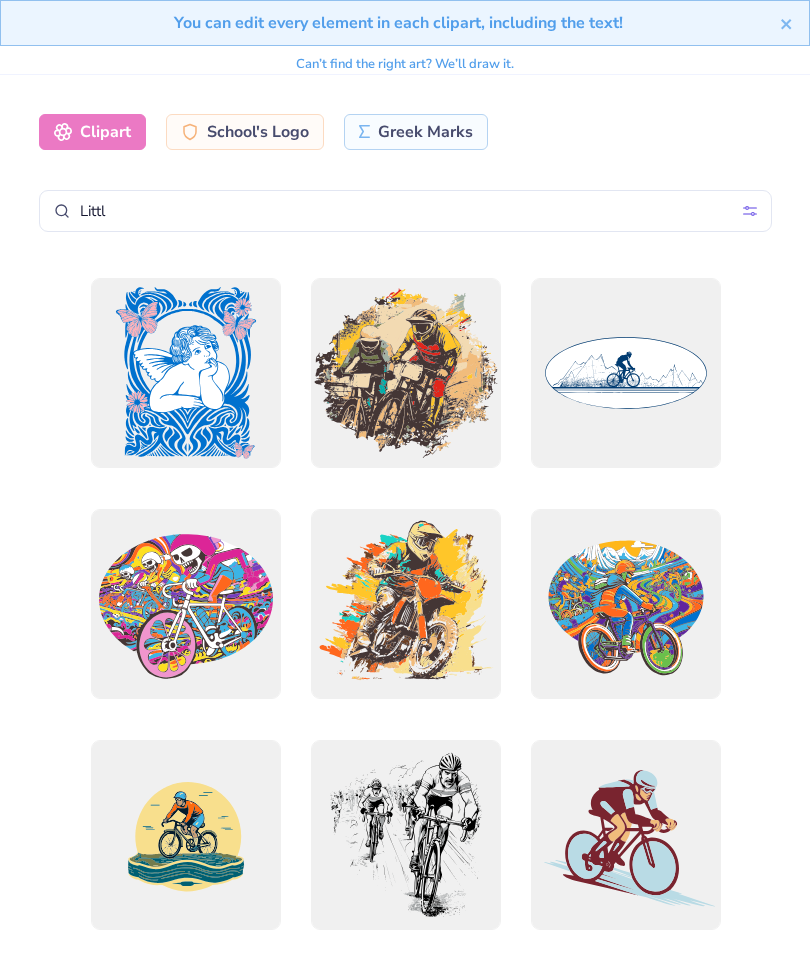 click at bounding box center (787, 23) 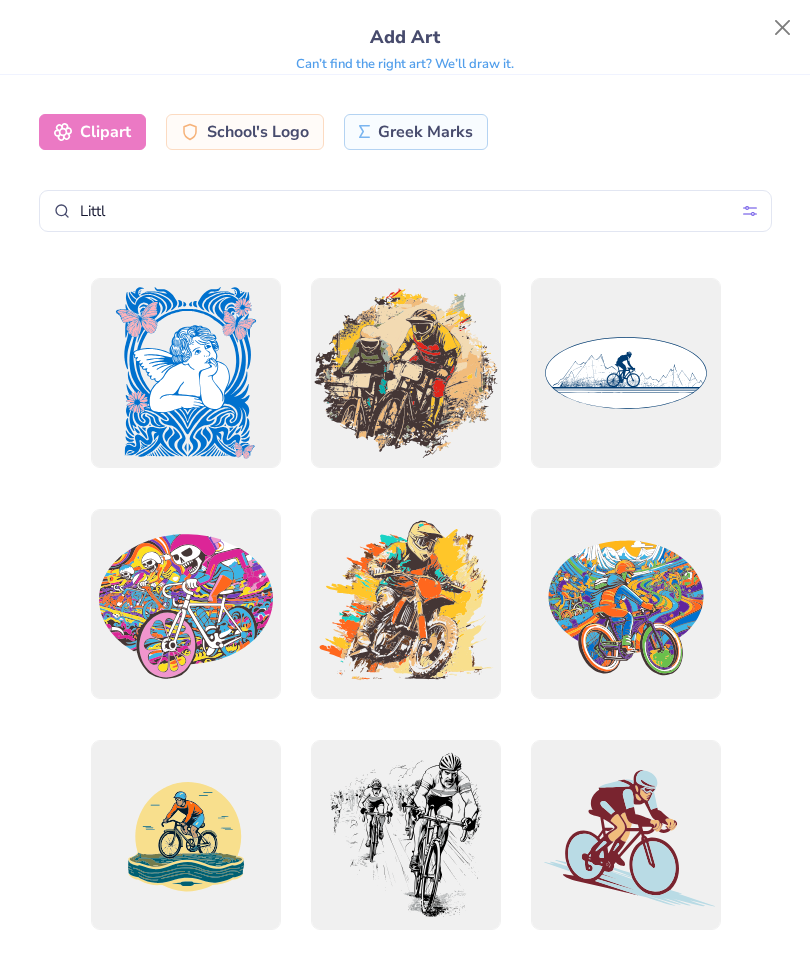 click 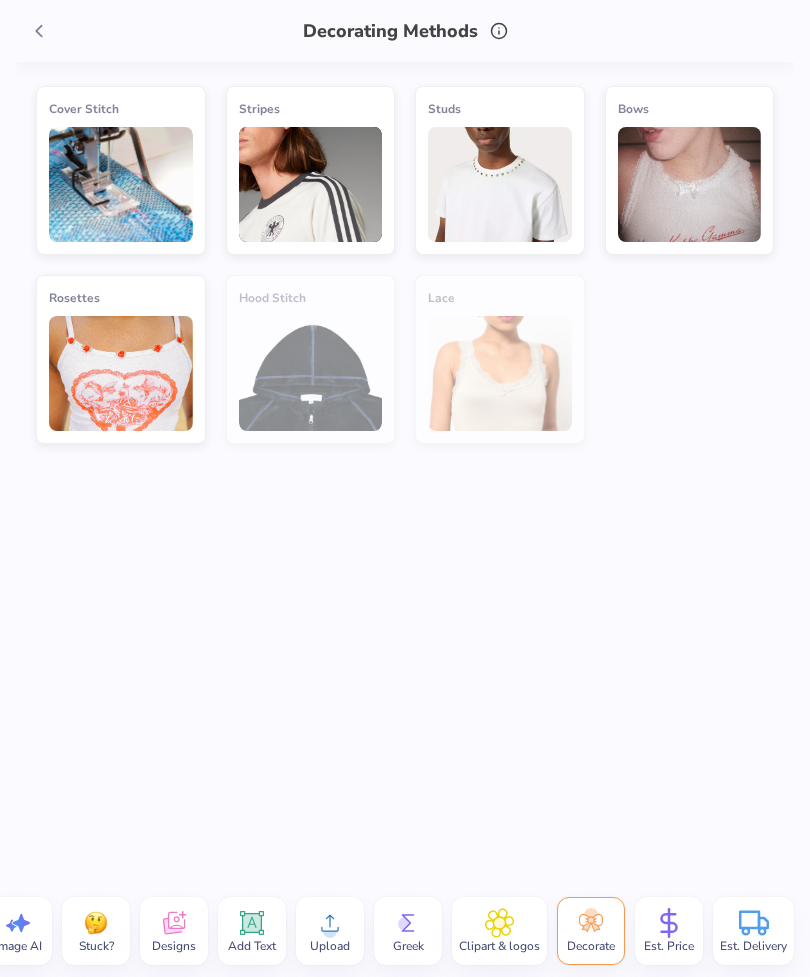 click on "Designs" at bounding box center [174, 946] 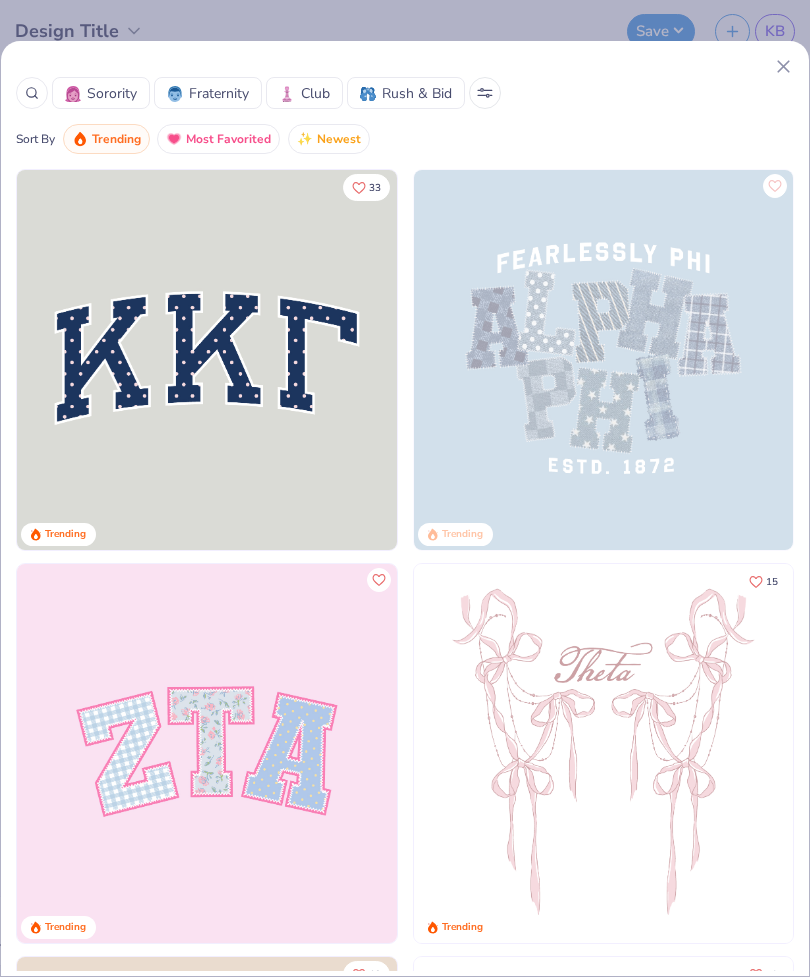 click 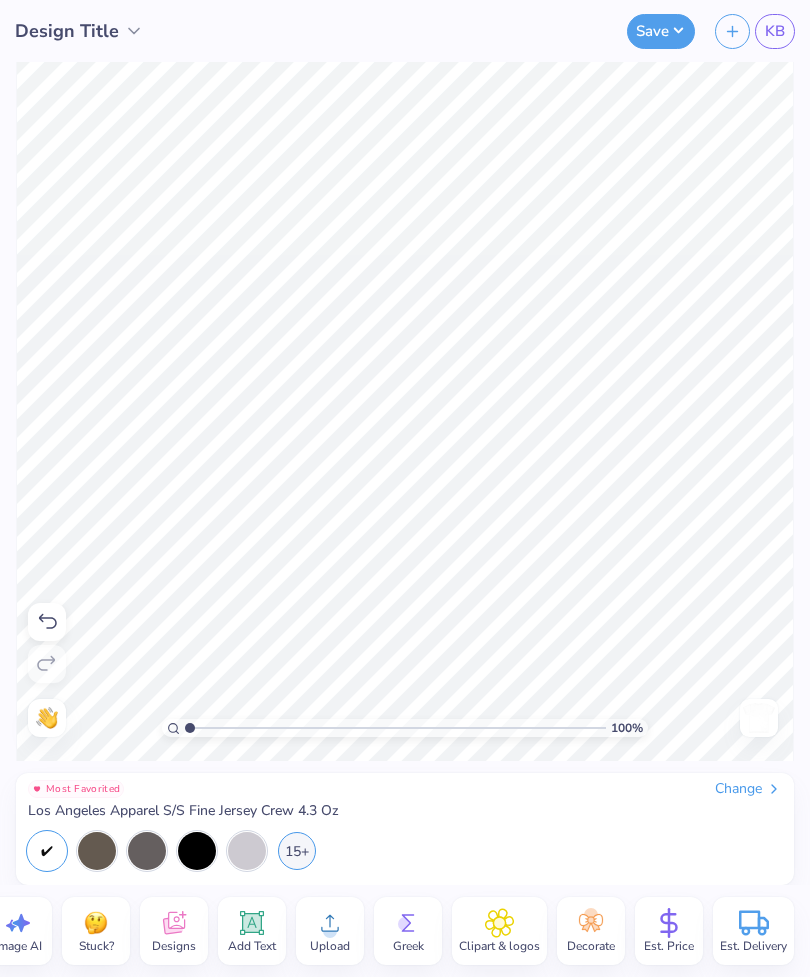 click 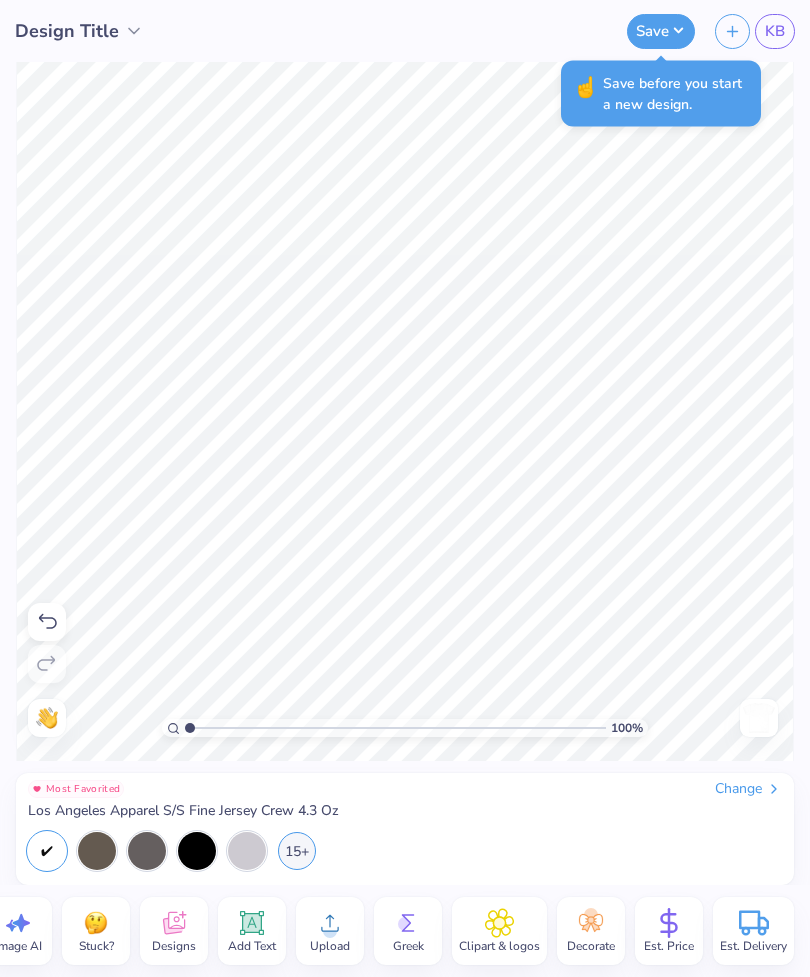 click on "KB" at bounding box center [775, 31] 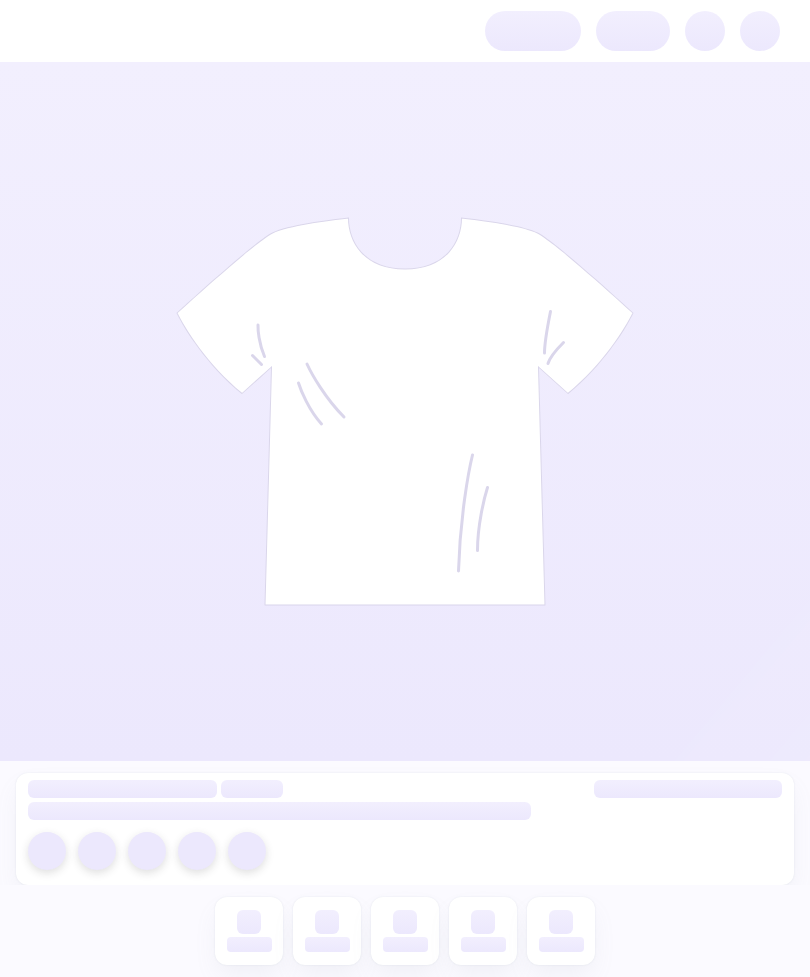 scroll, scrollTop: 0, scrollLeft: 0, axis: both 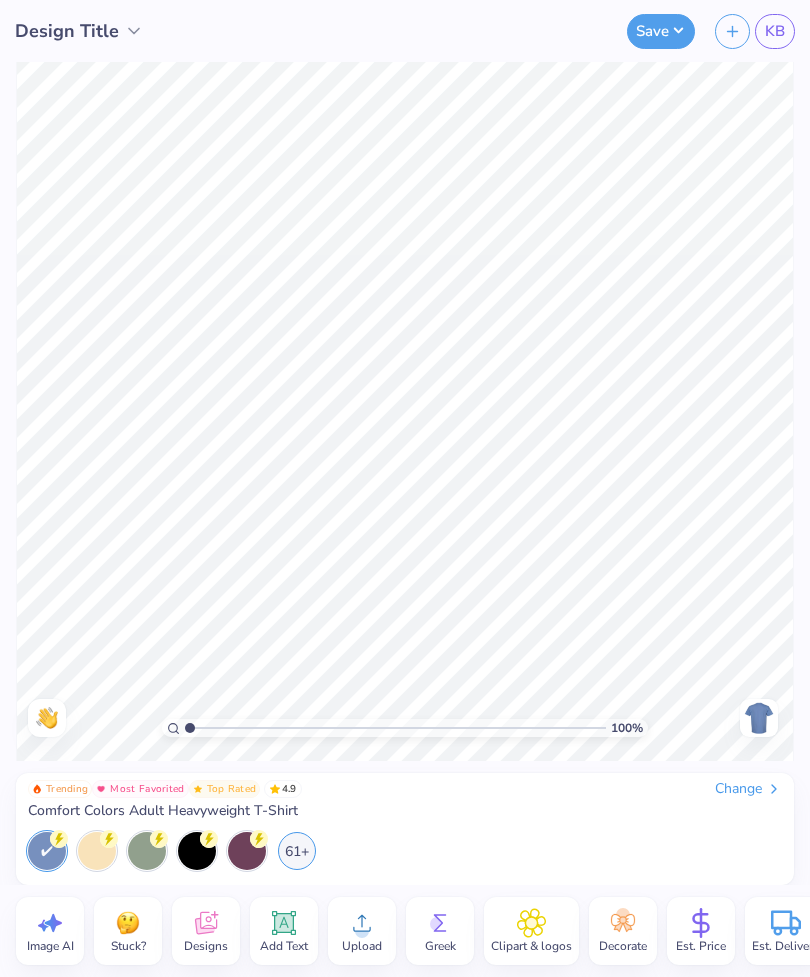 click on "Change" at bounding box center [748, 789] 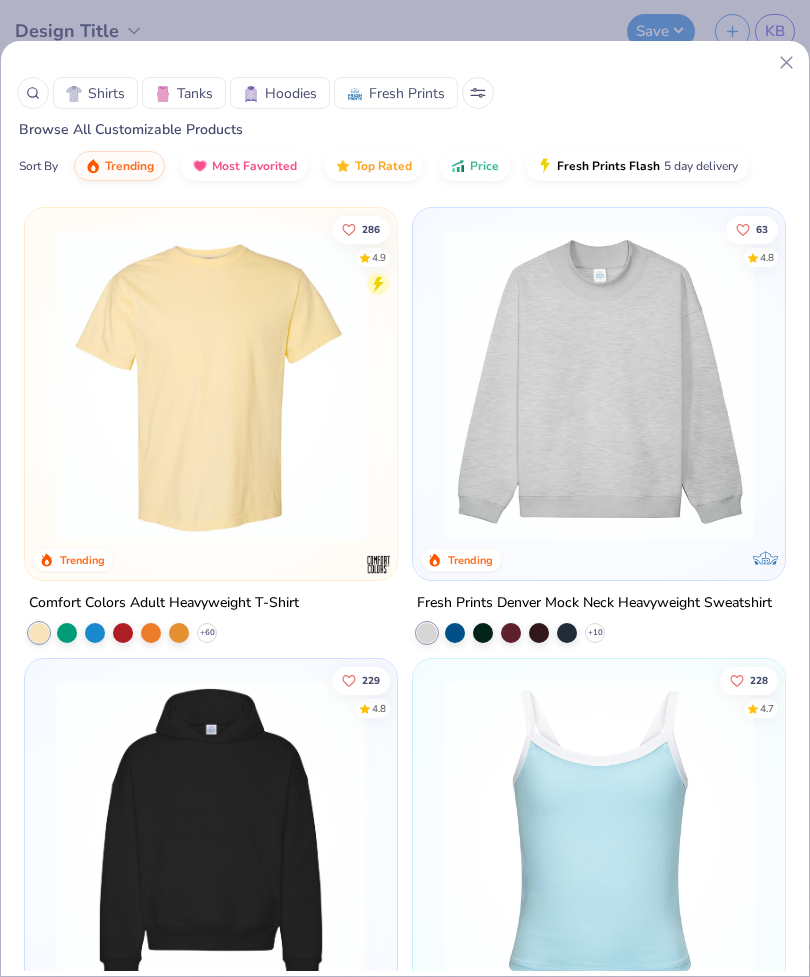 click at bounding box center [478, 93] 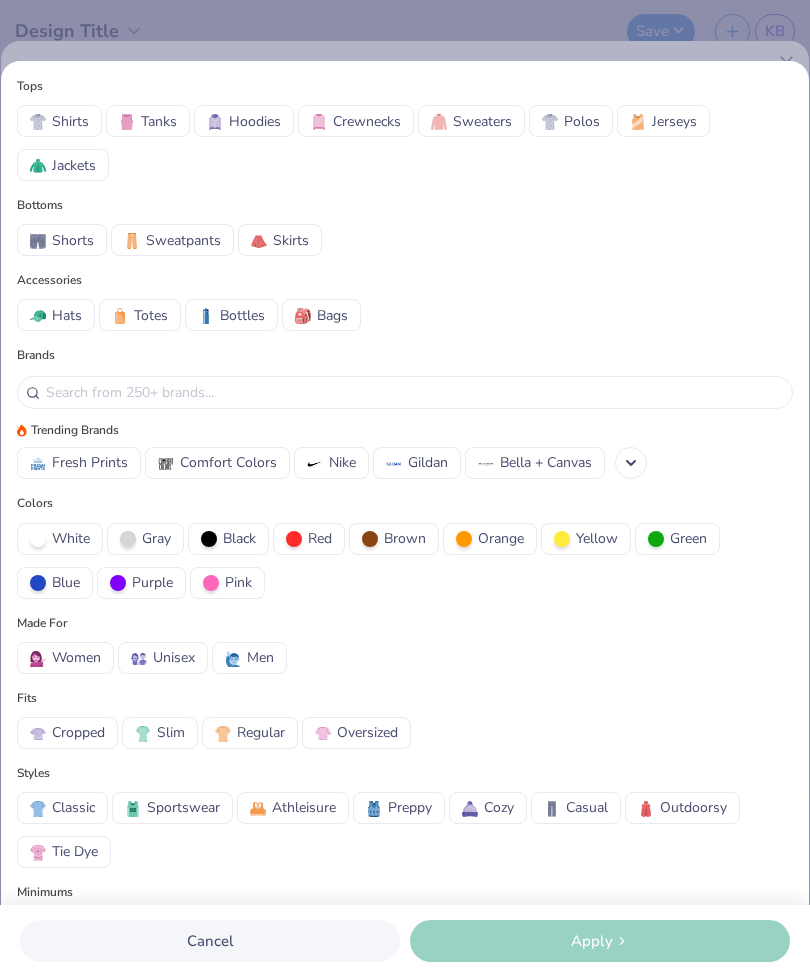 scroll, scrollTop: 0, scrollLeft: 0, axis: both 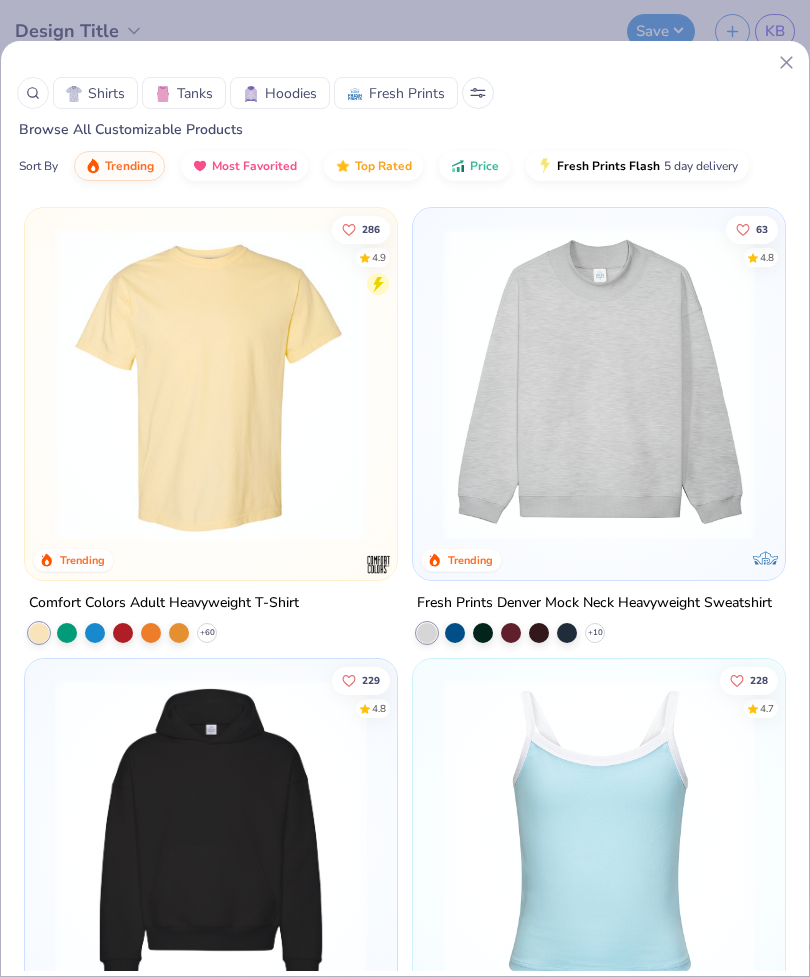 click on "Shirts" at bounding box center (95, 93) 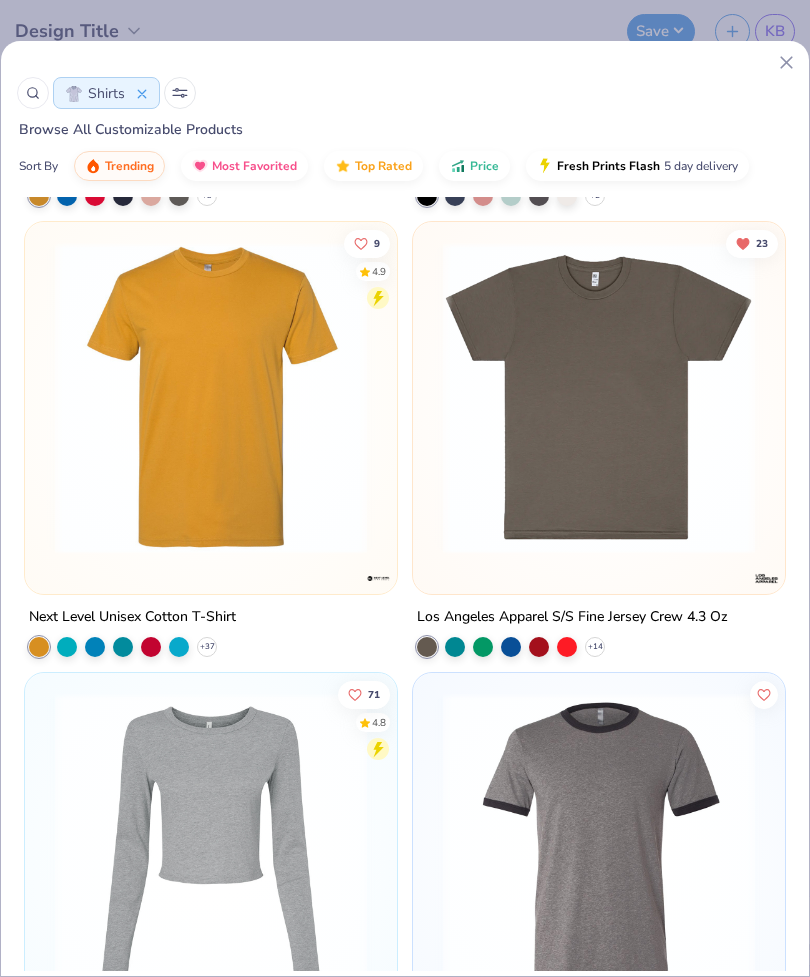 scroll, scrollTop: 5849, scrollLeft: 0, axis: vertical 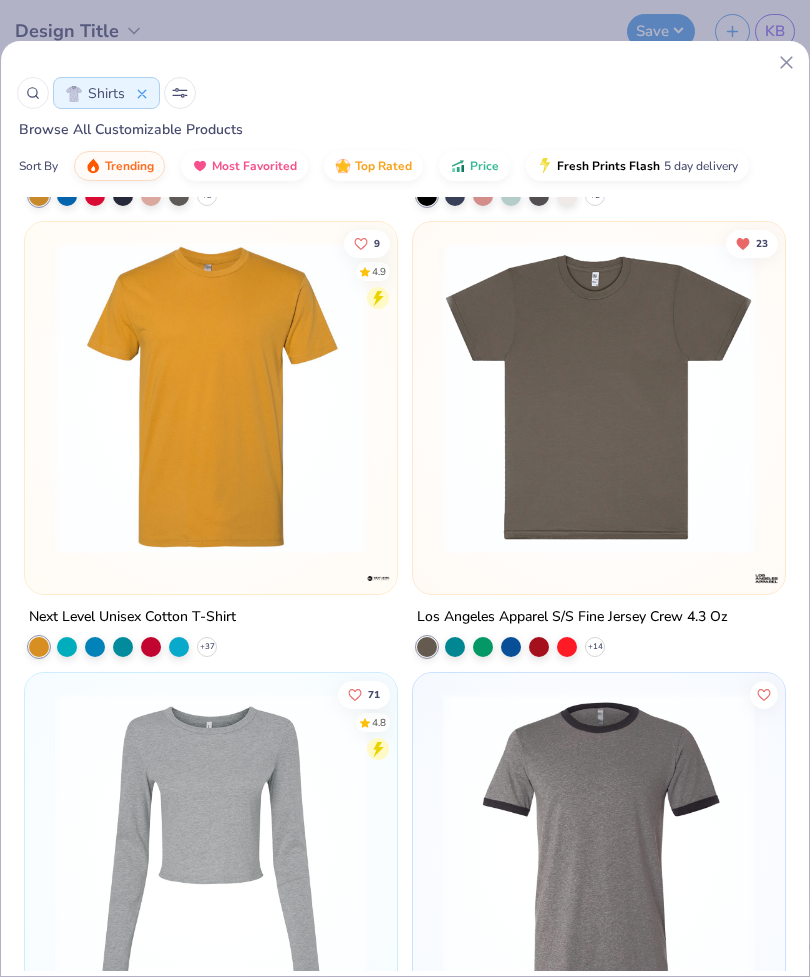 click at bounding box center (599, 398) 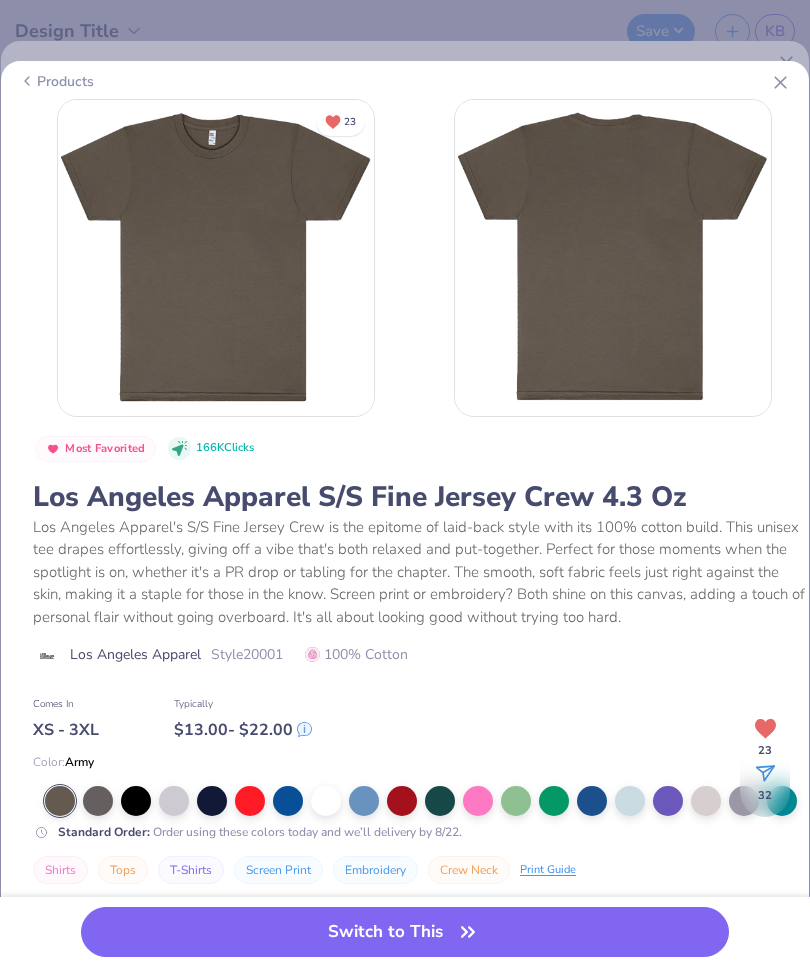 click at bounding box center [326, 801] 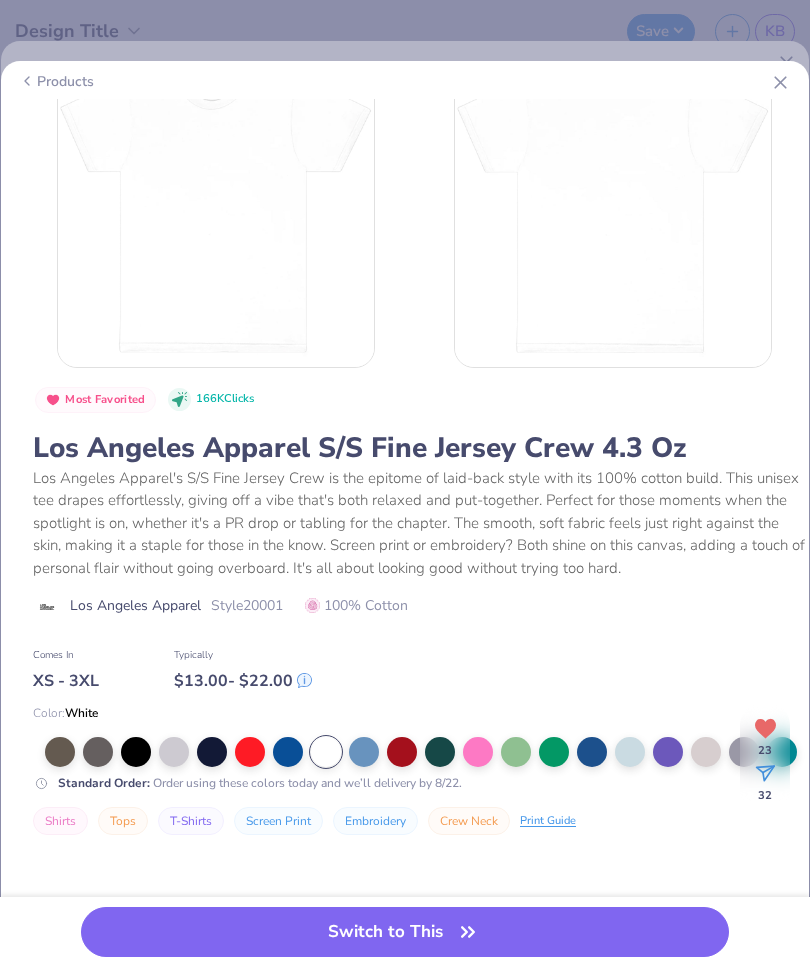 scroll, scrollTop: 62, scrollLeft: 0, axis: vertical 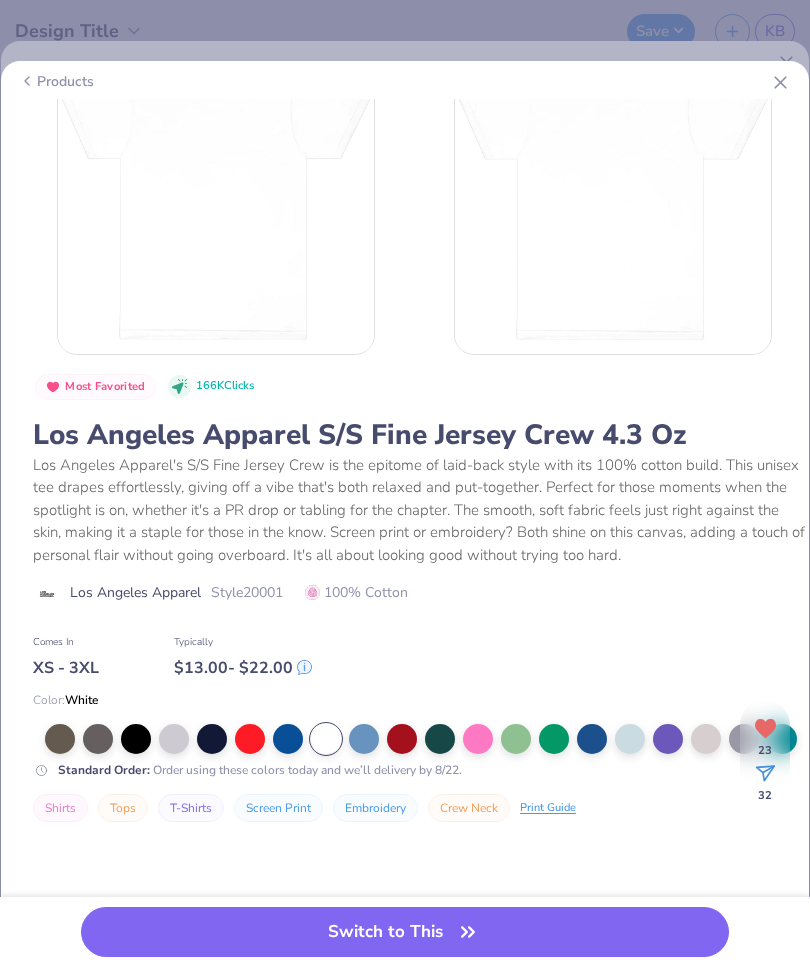 click 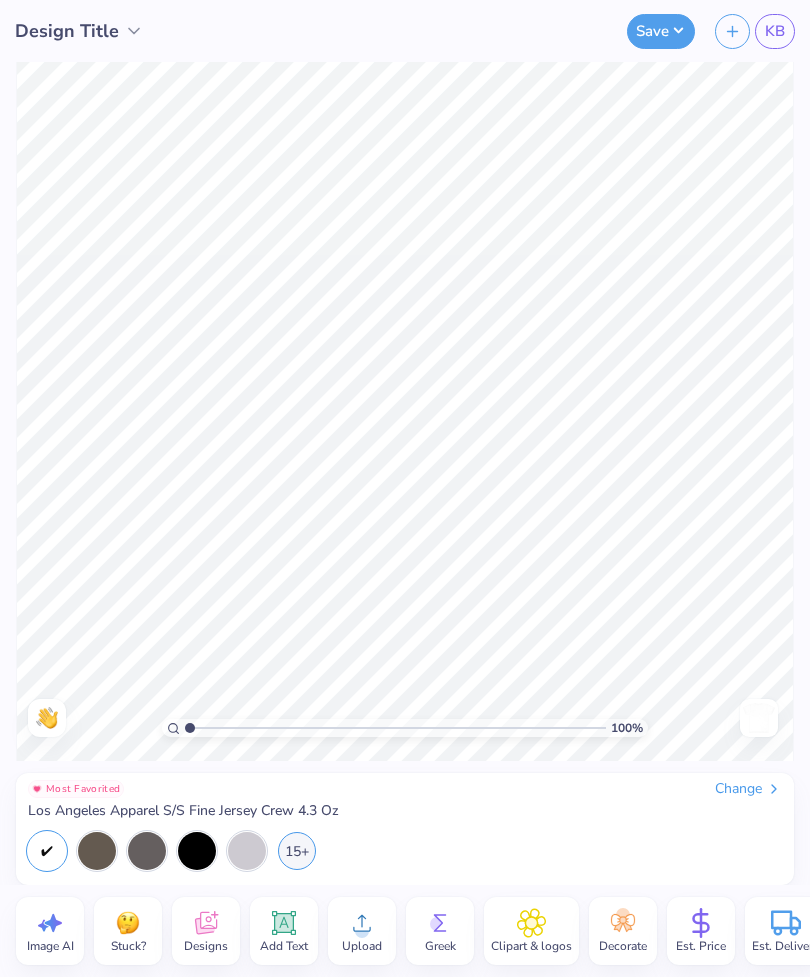 click 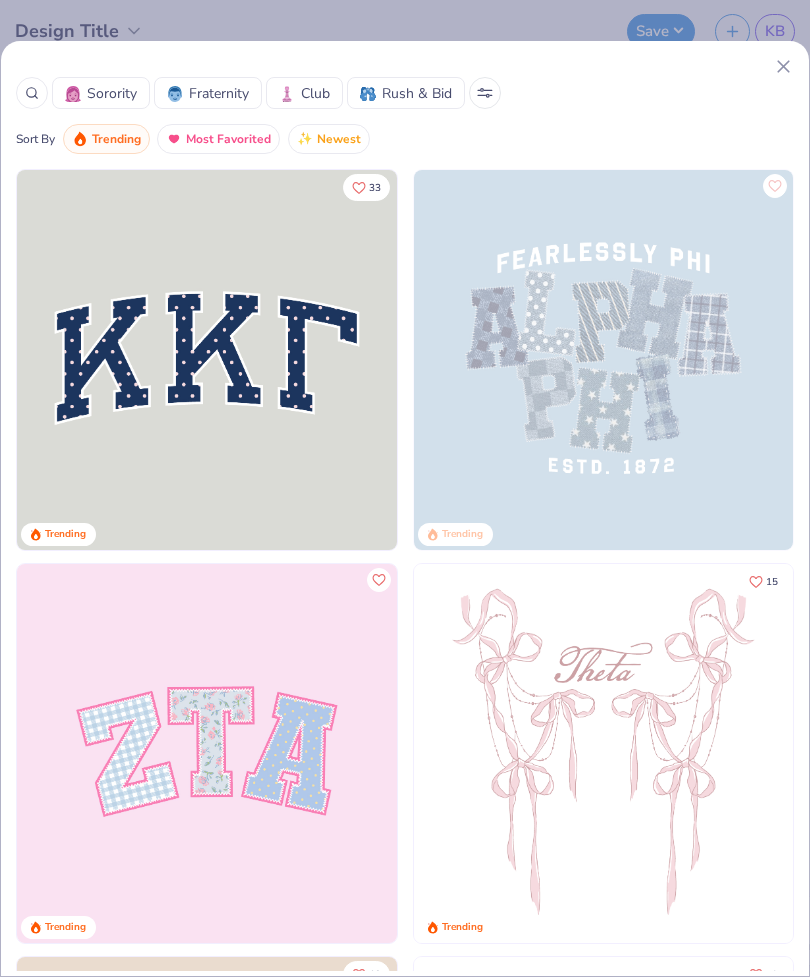click at bounding box center [485, 93] 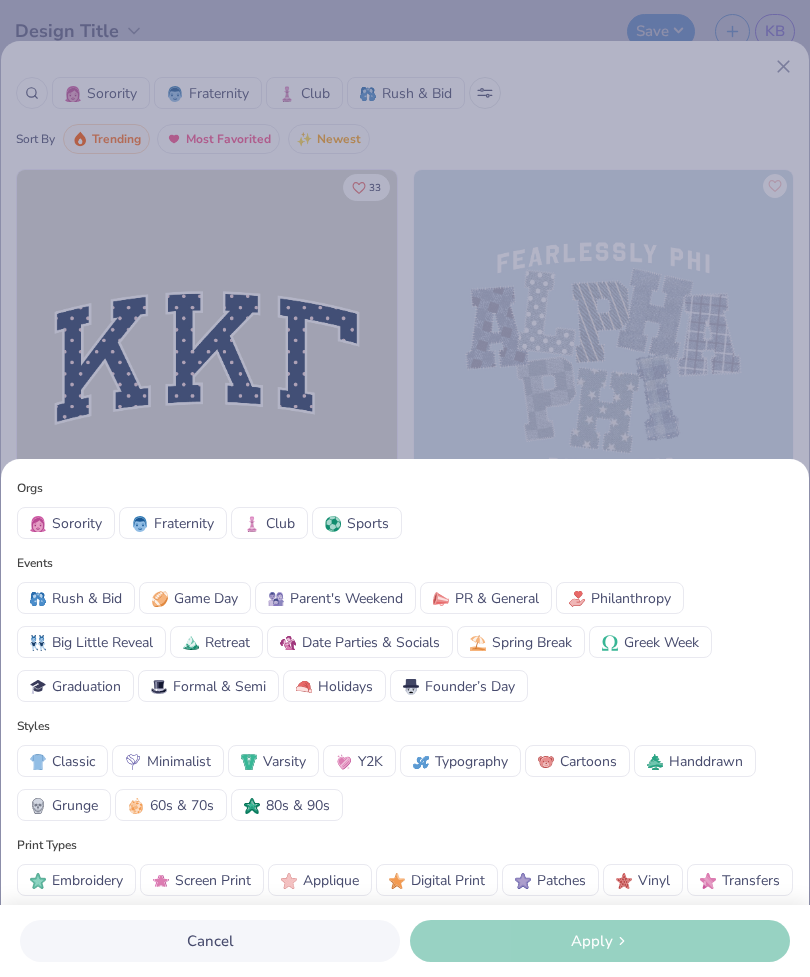 click on "Orgs Sorority Fraternity Club Sports Events Rush & Bid Game Day Parent's Weekend PR & General Philanthropy Big Little Reveal Retreat Date Parties & Socials Spring Break Greek Week Graduation Formal & Semi Holidays Founder’s Day Styles Classic Minimalist Varsity Y2K Typography Cartoons Handdrawn Grunge 60s & 70s 80s & 90s Print Types Embroidery Screen Print Applique Digital Print Patches Vinyl Transfers Cancel Apply" at bounding box center [405, 488] 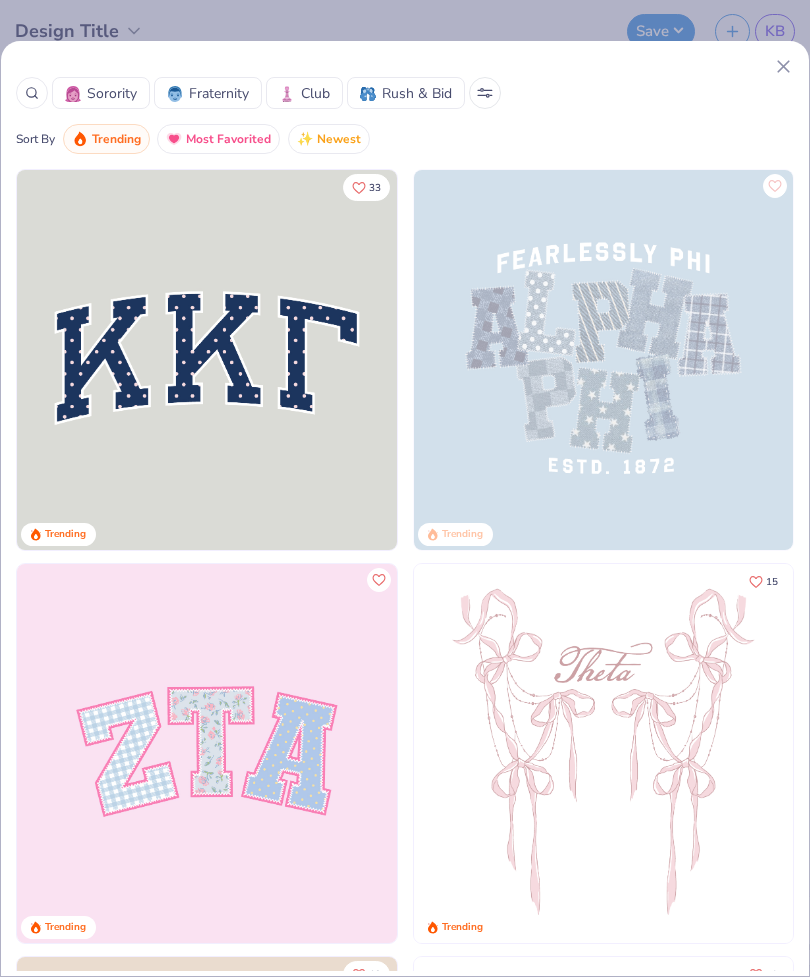 click on "Trending" at bounding box center [604, 365] 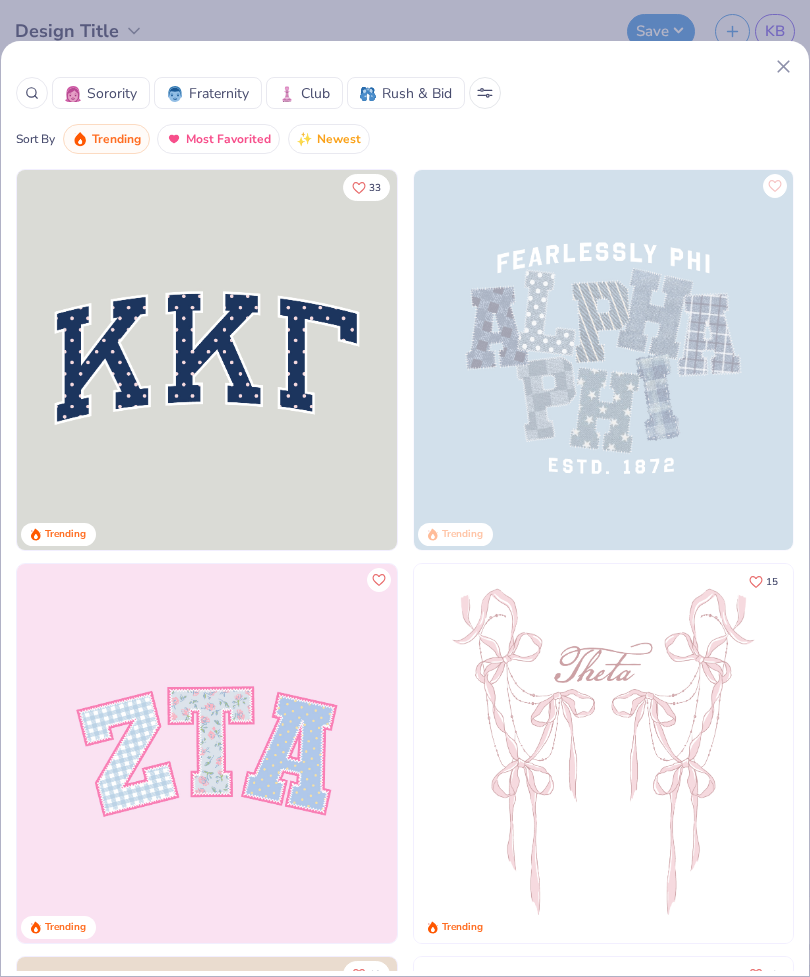 scroll, scrollTop: 0, scrollLeft: 0, axis: both 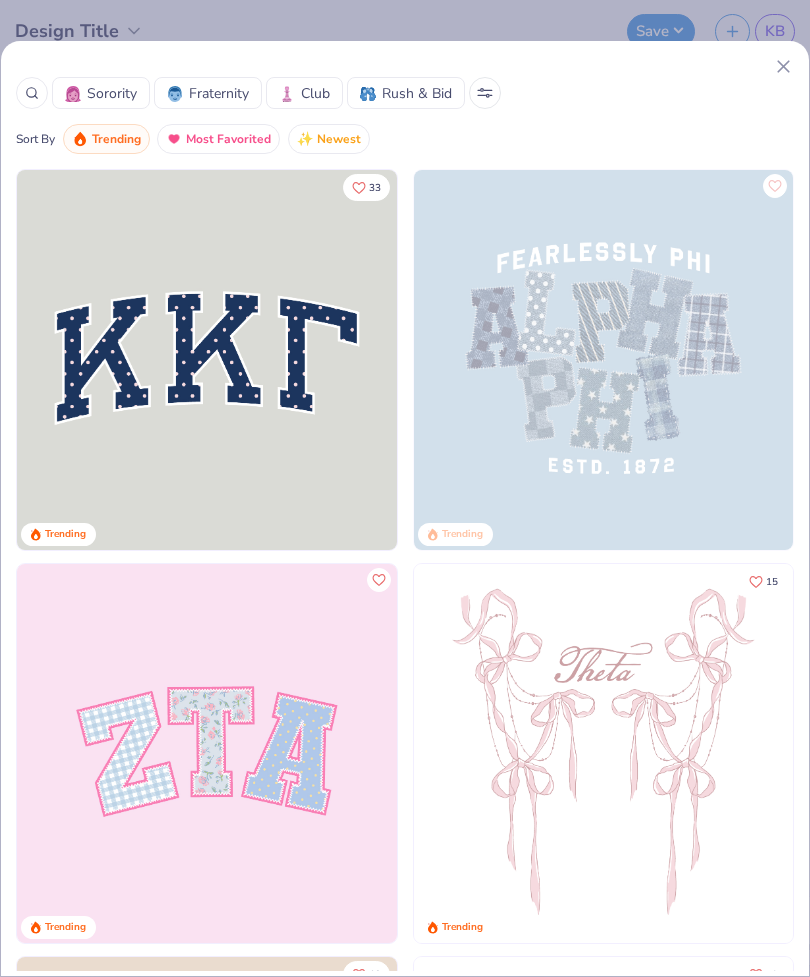 click on "Sorority" at bounding box center [112, 93] 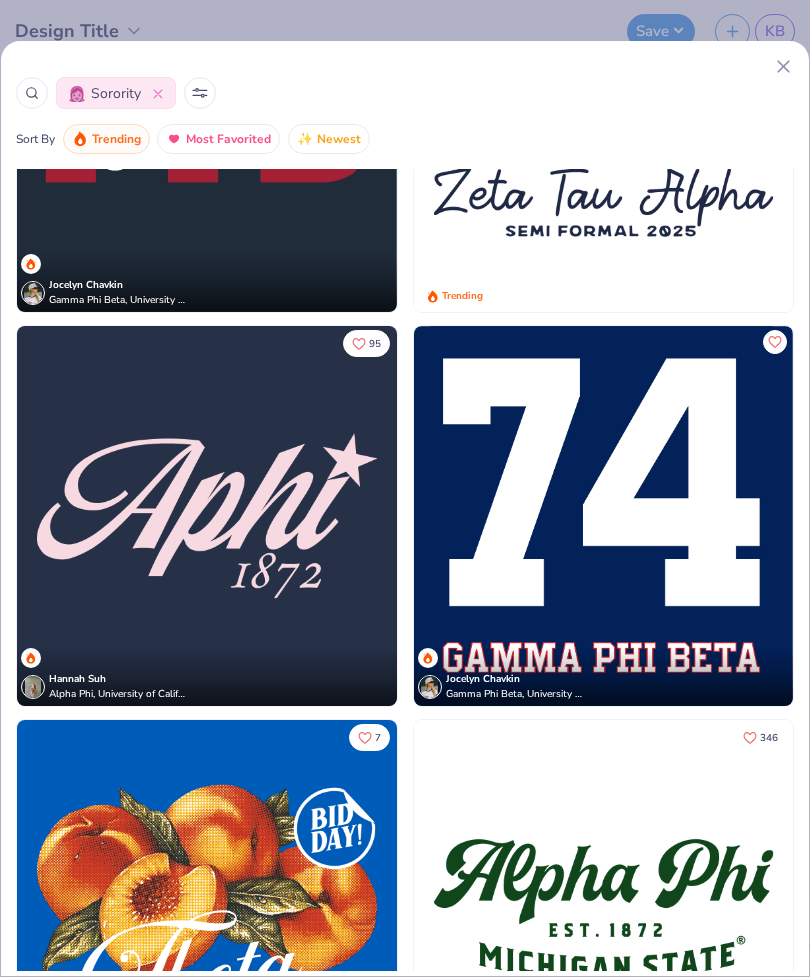 scroll, scrollTop: 2995, scrollLeft: 0, axis: vertical 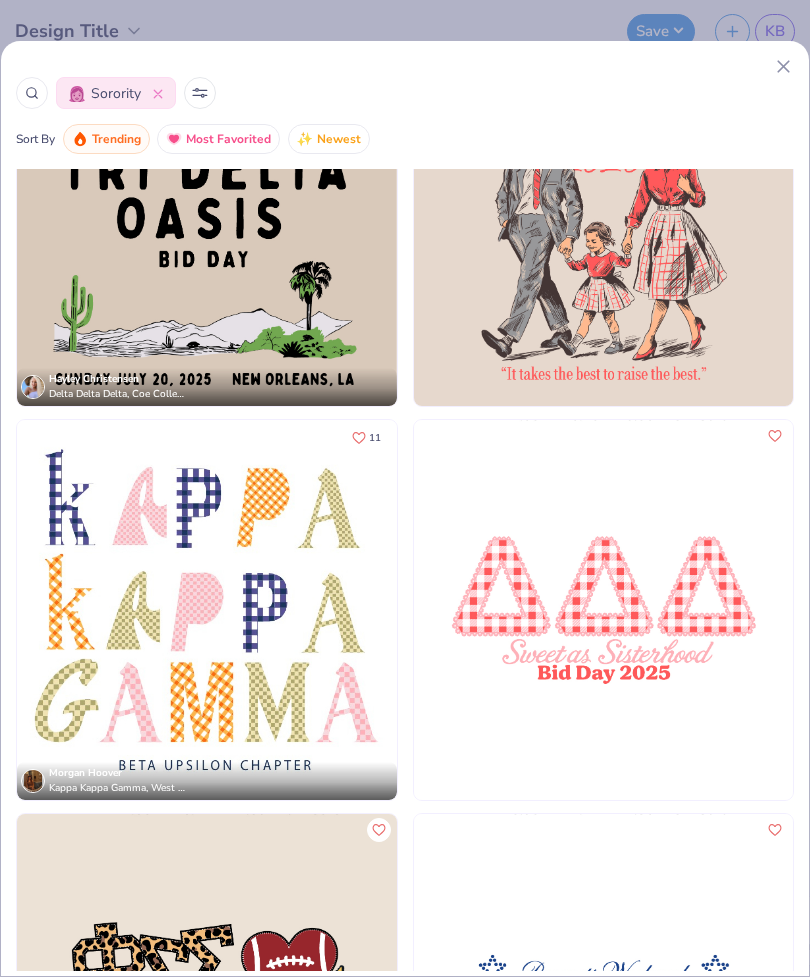 click at bounding box center [604, 217] 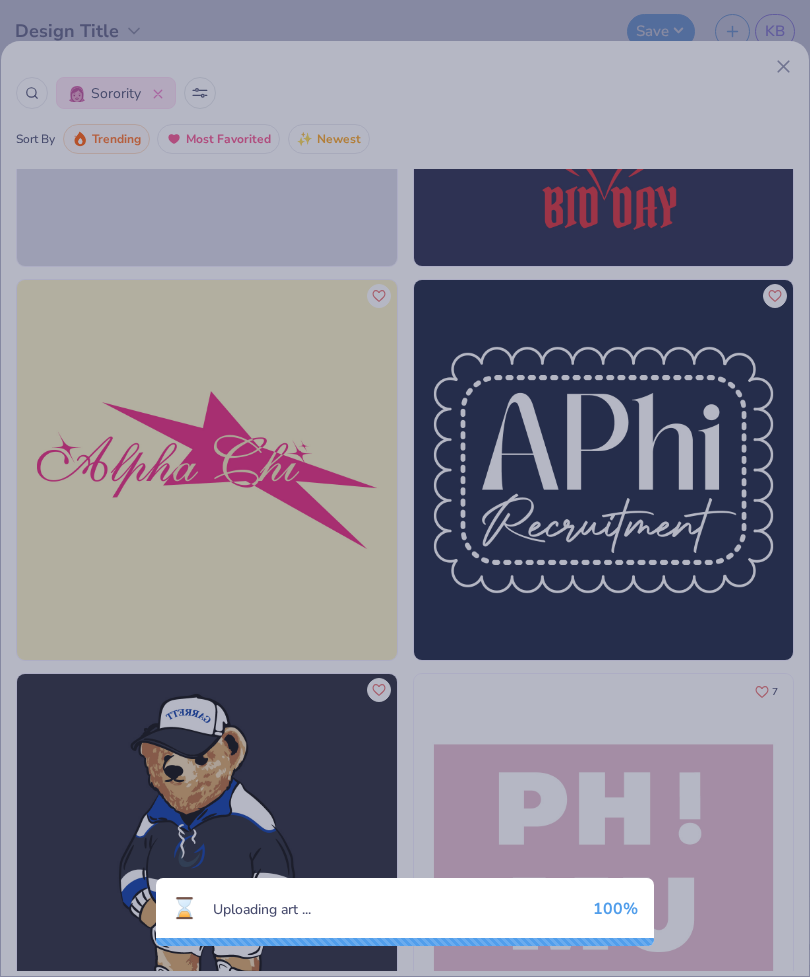 scroll, scrollTop: 18780, scrollLeft: 0, axis: vertical 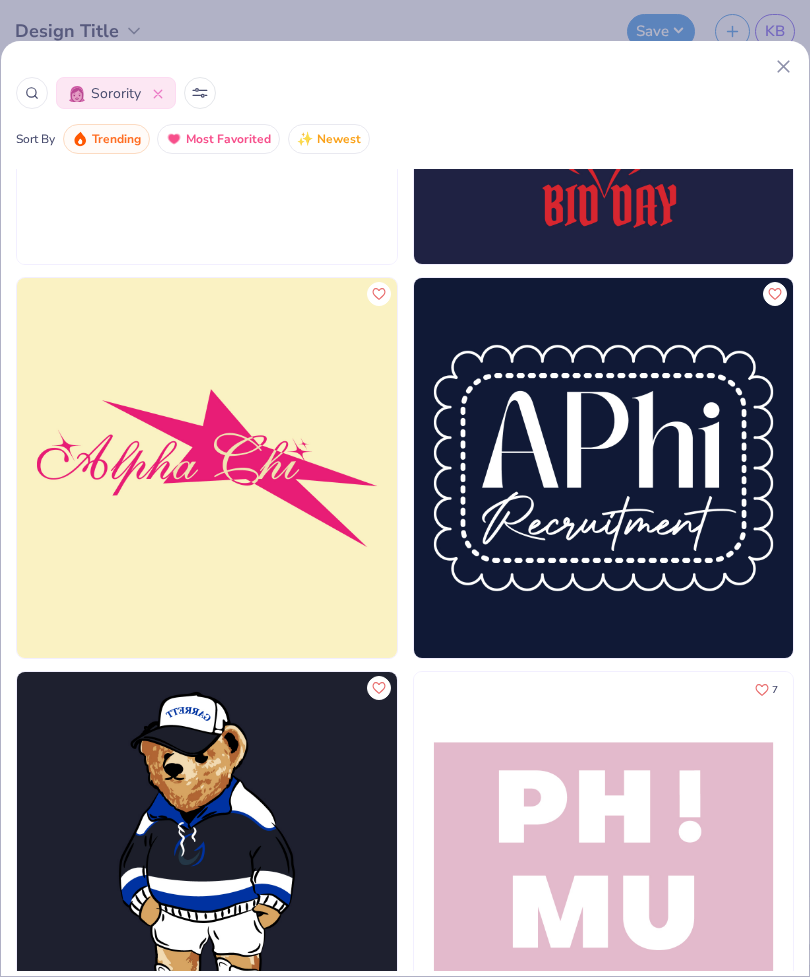 click at bounding box center [405, 488] 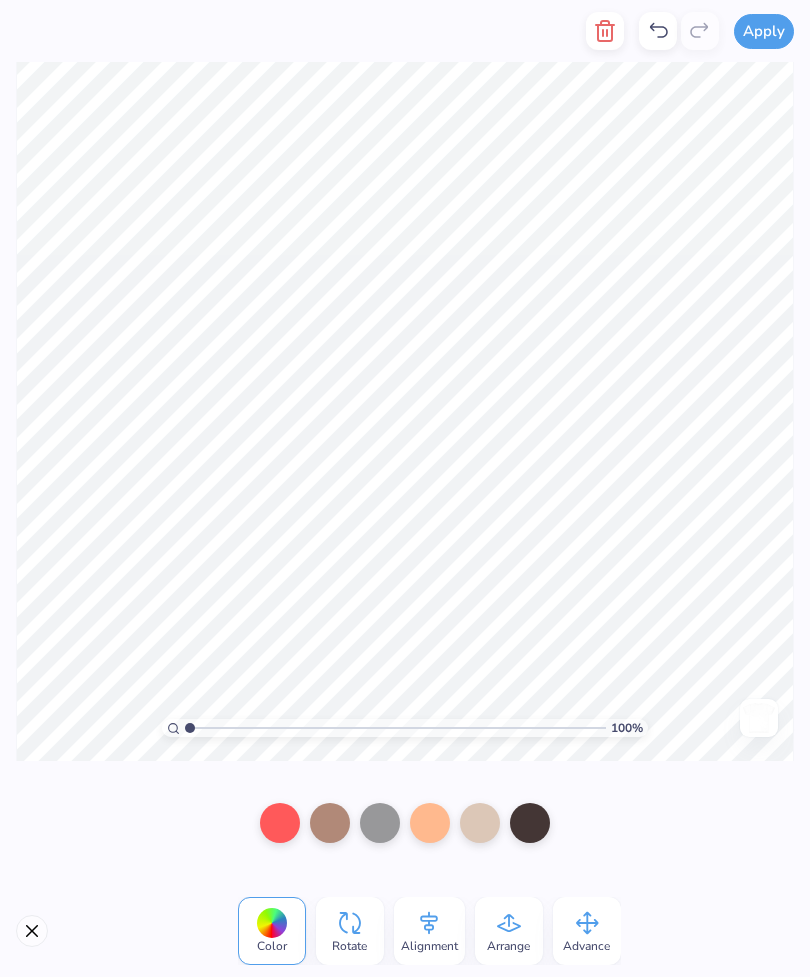click 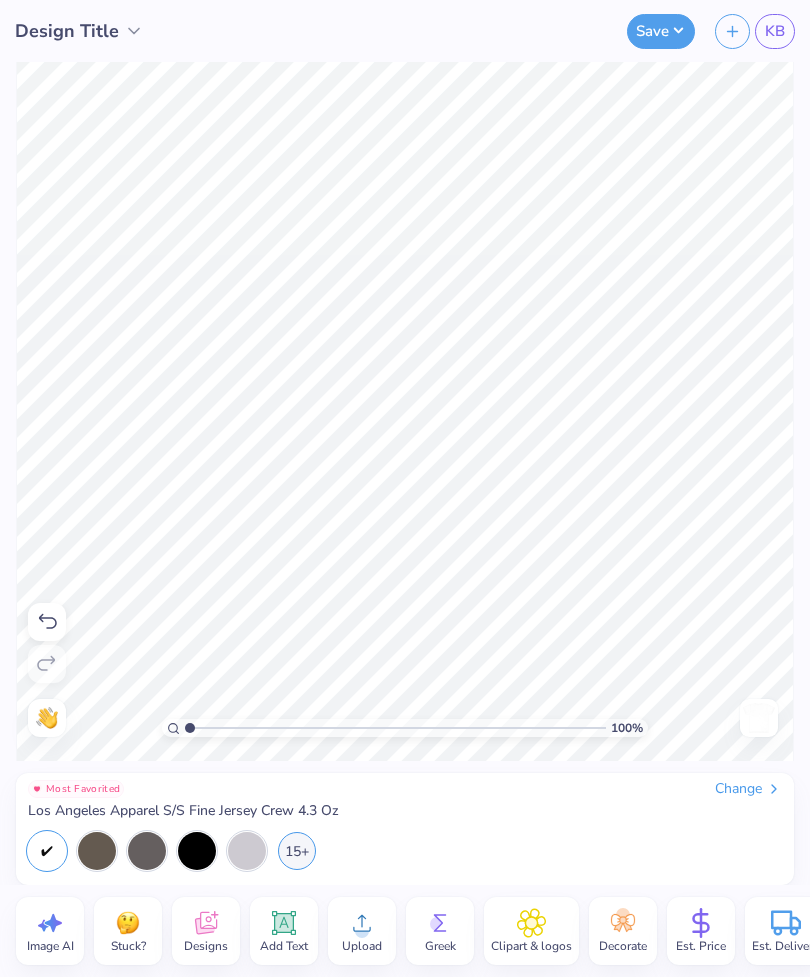click 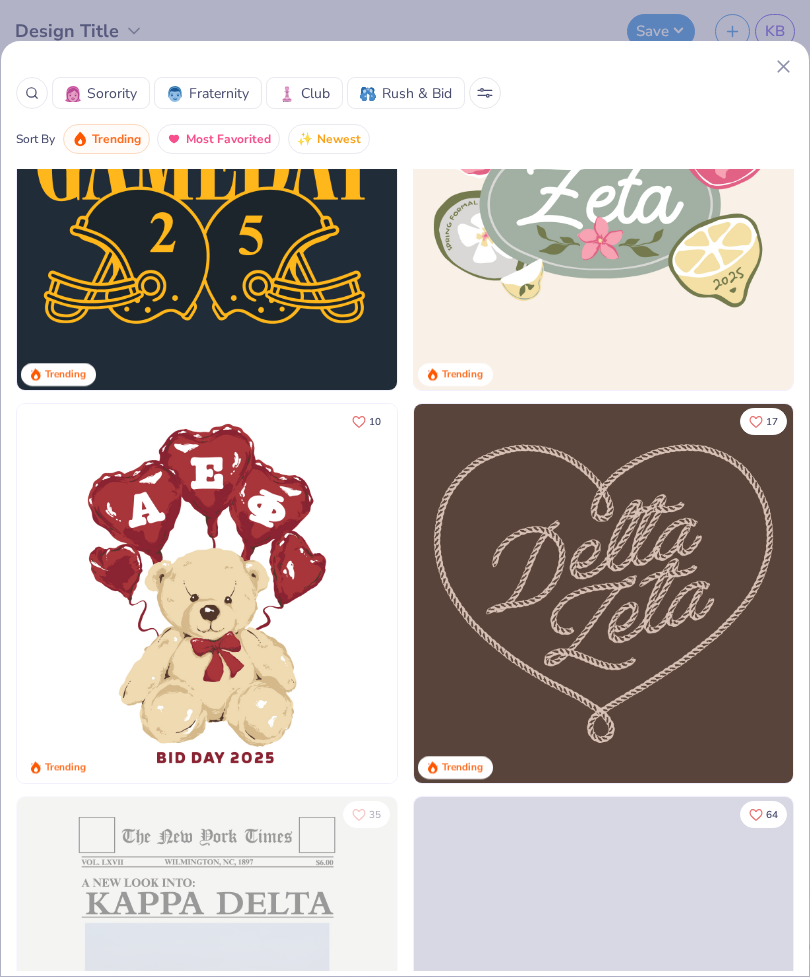 scroll, scrollTop: 1782, scrollLeft: 0, axis: vertical 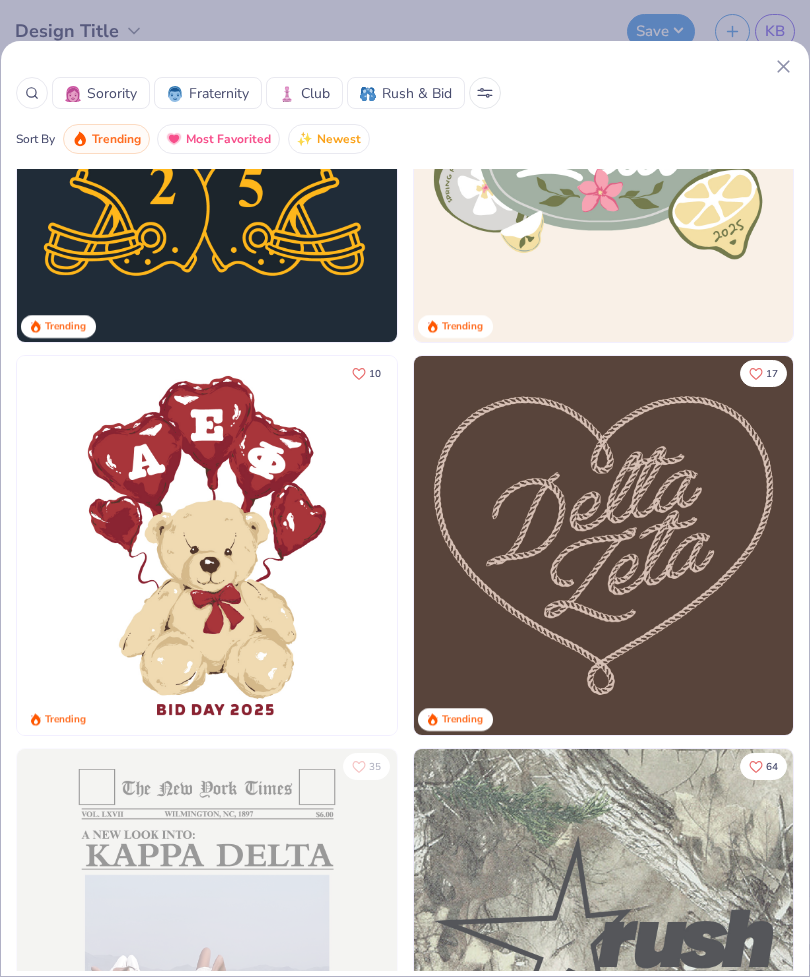 click on "Sorority" at bounding box center [112, 93] 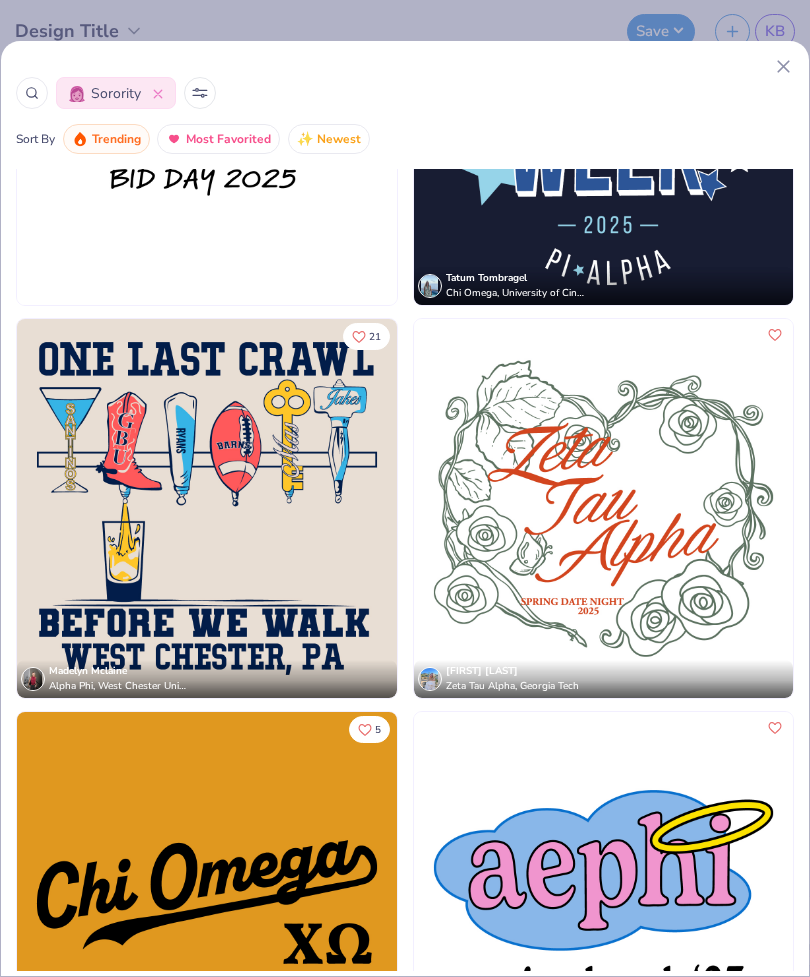 scroll, scrollTop: 55344, scrollLeft: 0, axis: vertical 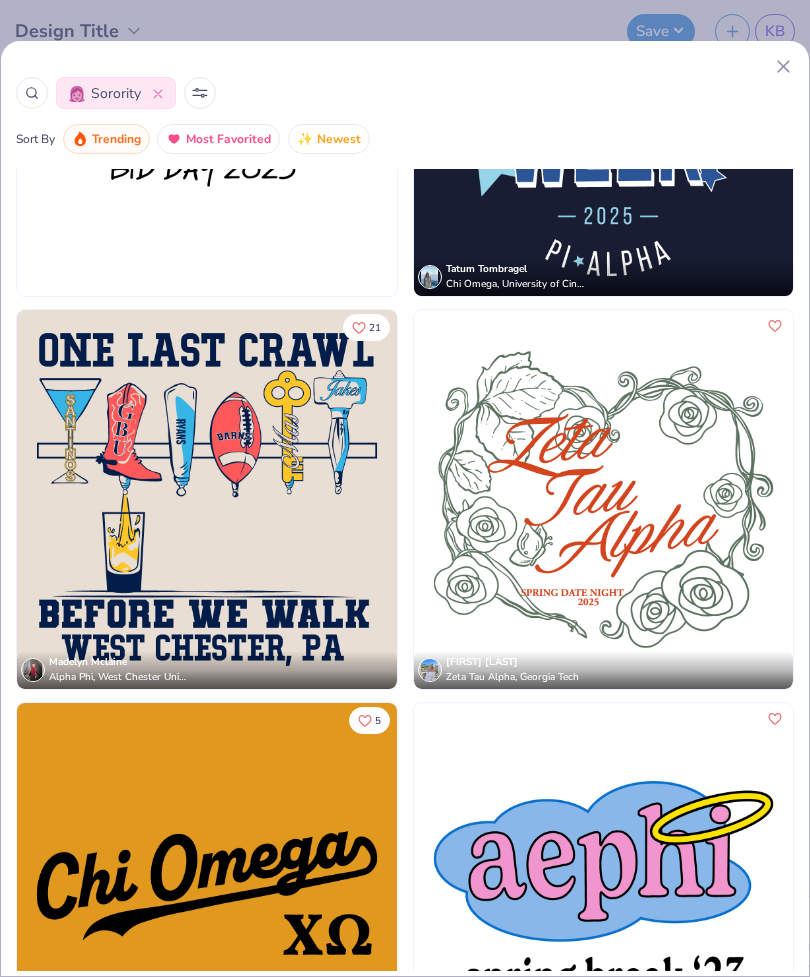 click 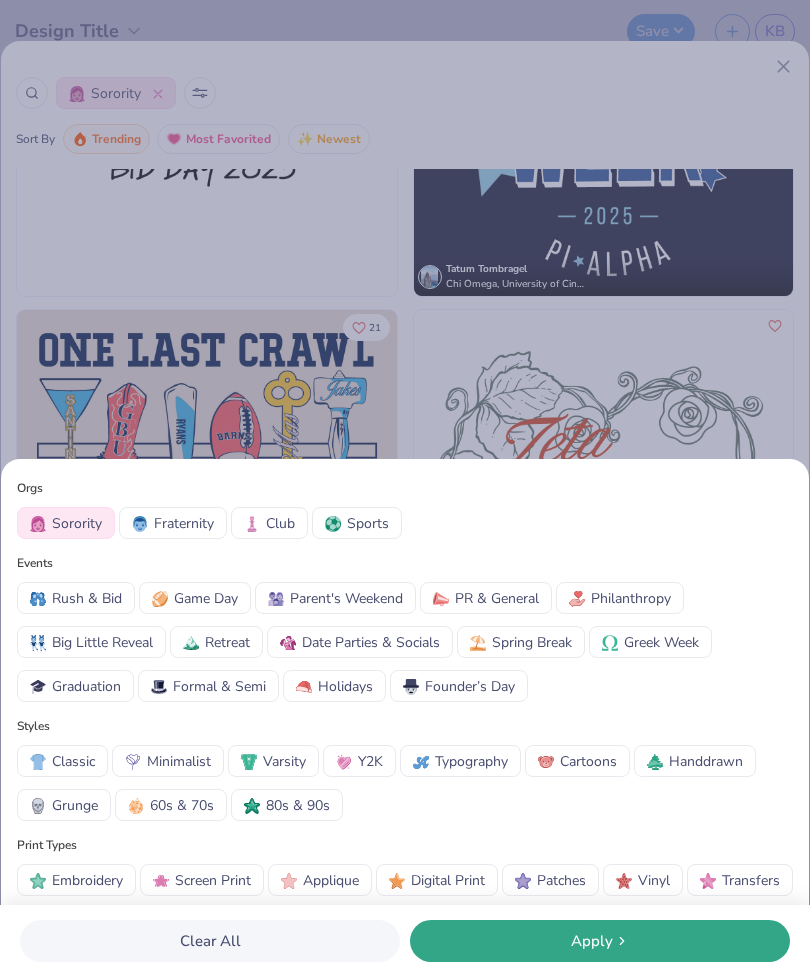 click on "Cartoons" at bounding box center [588, 761] 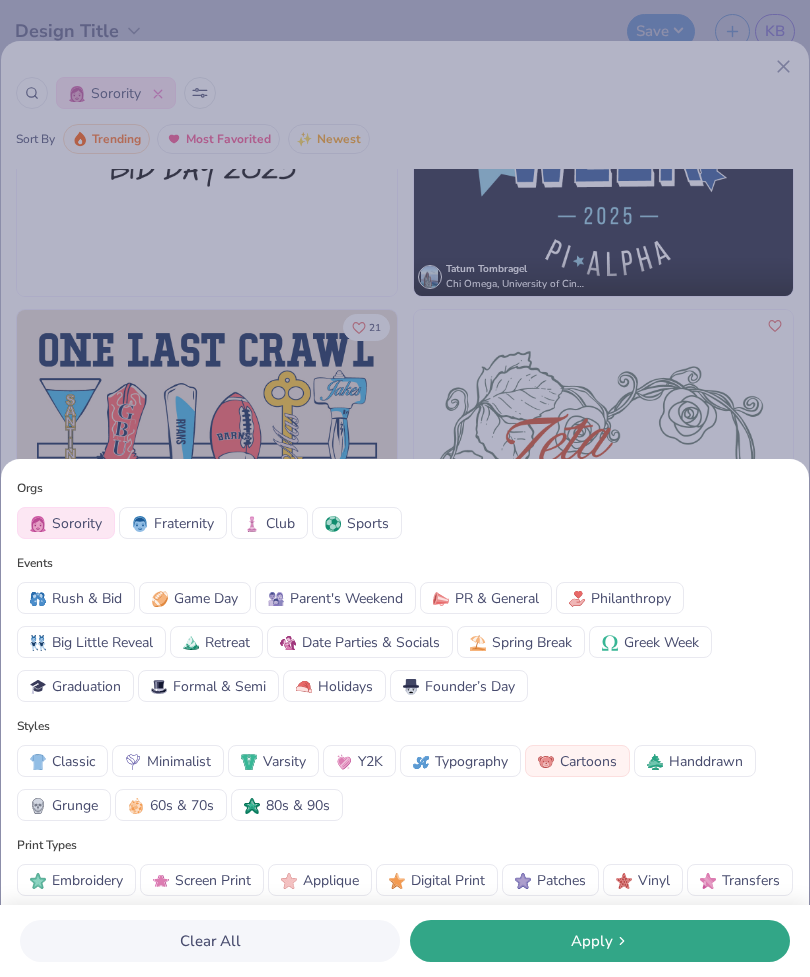 click on "Apply" at bounding box center (600, 941) 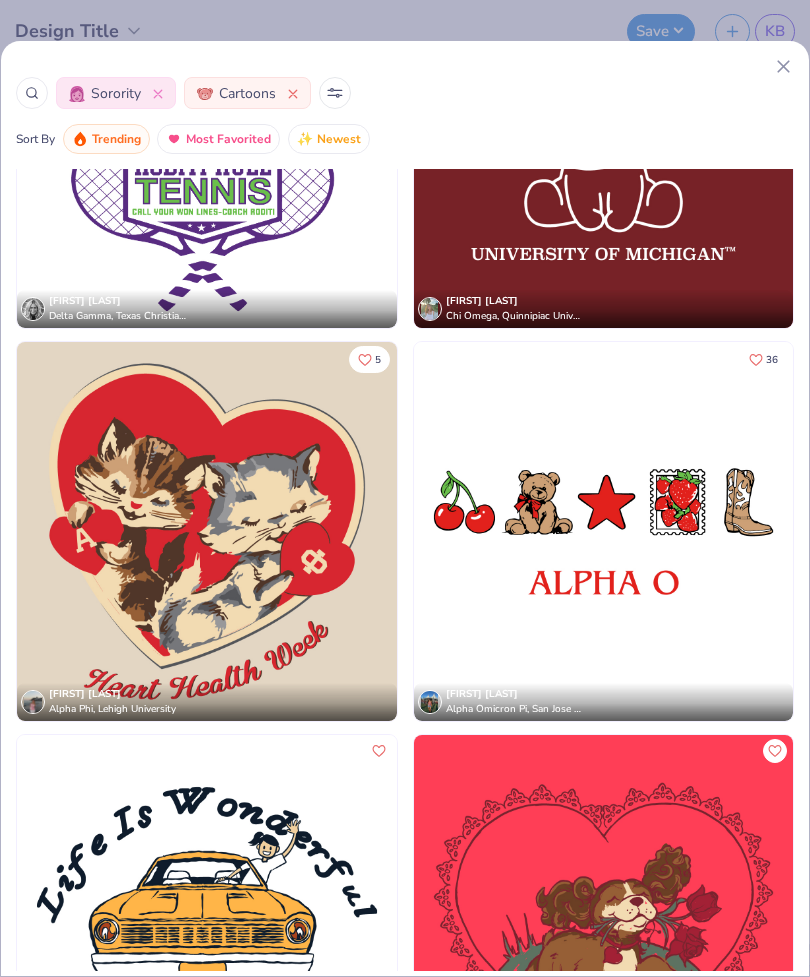 scroll, scrollTop: 18331, scrollLeft: 0, axis: vertical 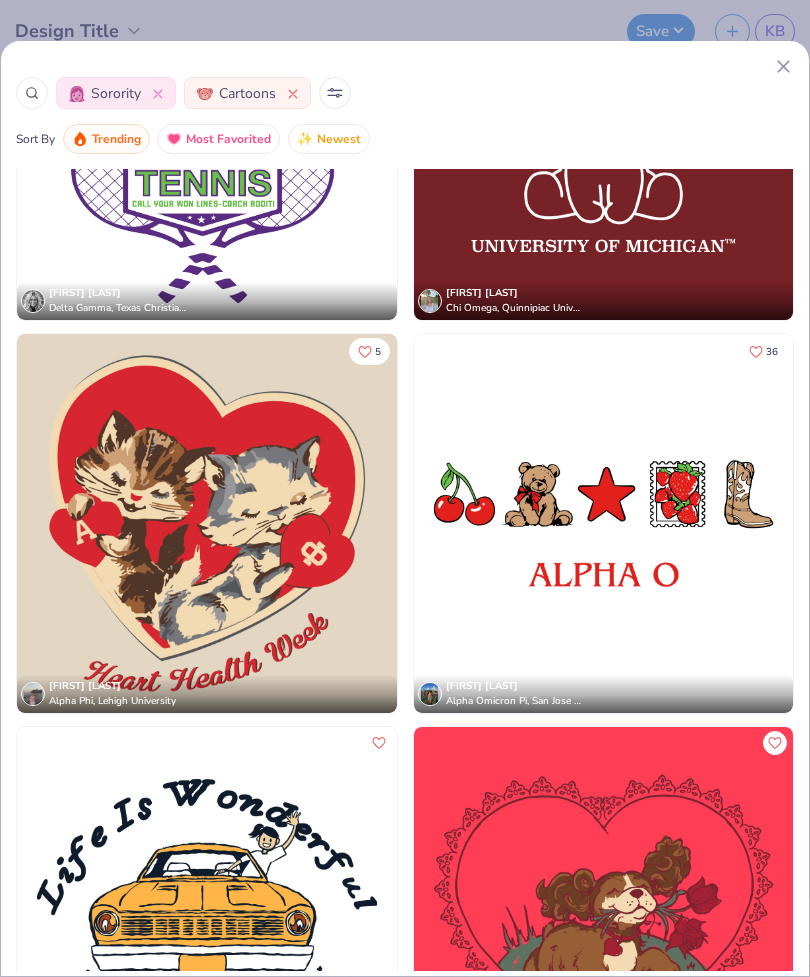 click 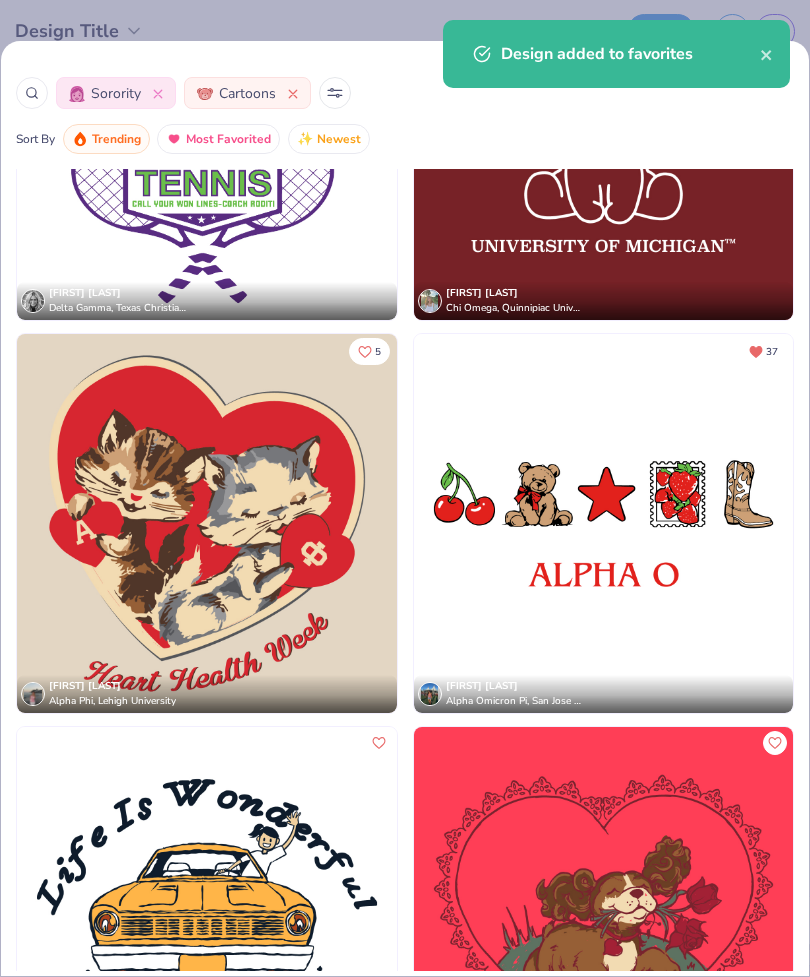 click at bounding box center [604, 524] 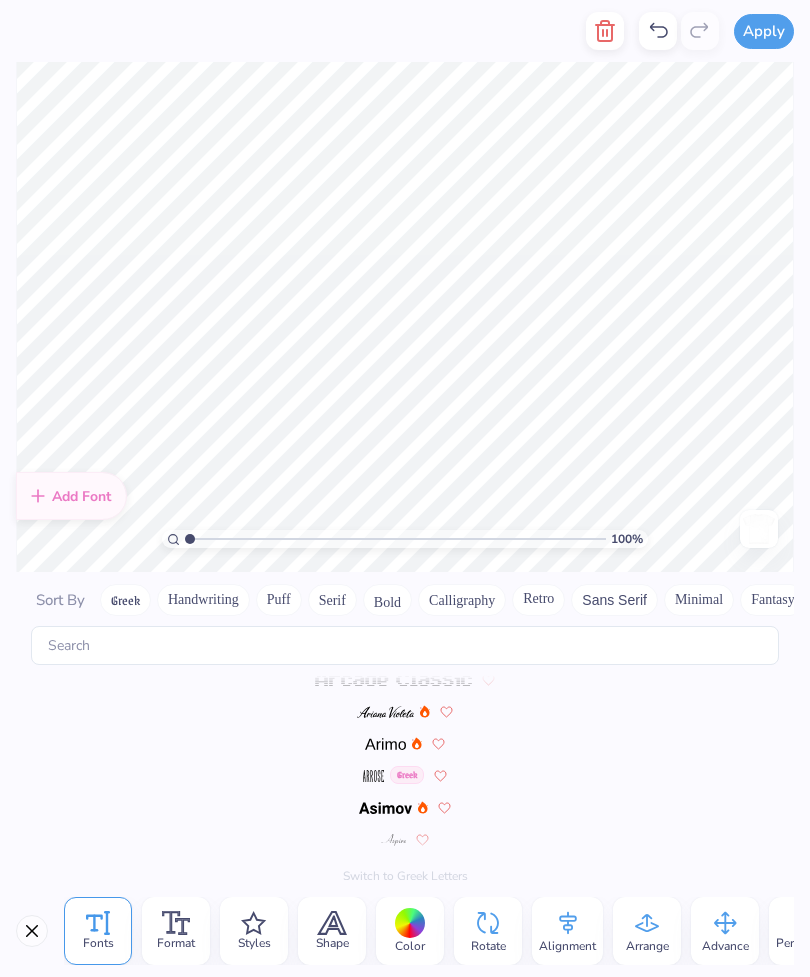 scroll, scrollTop: 912, scrollLeft: 0, axis: vertical 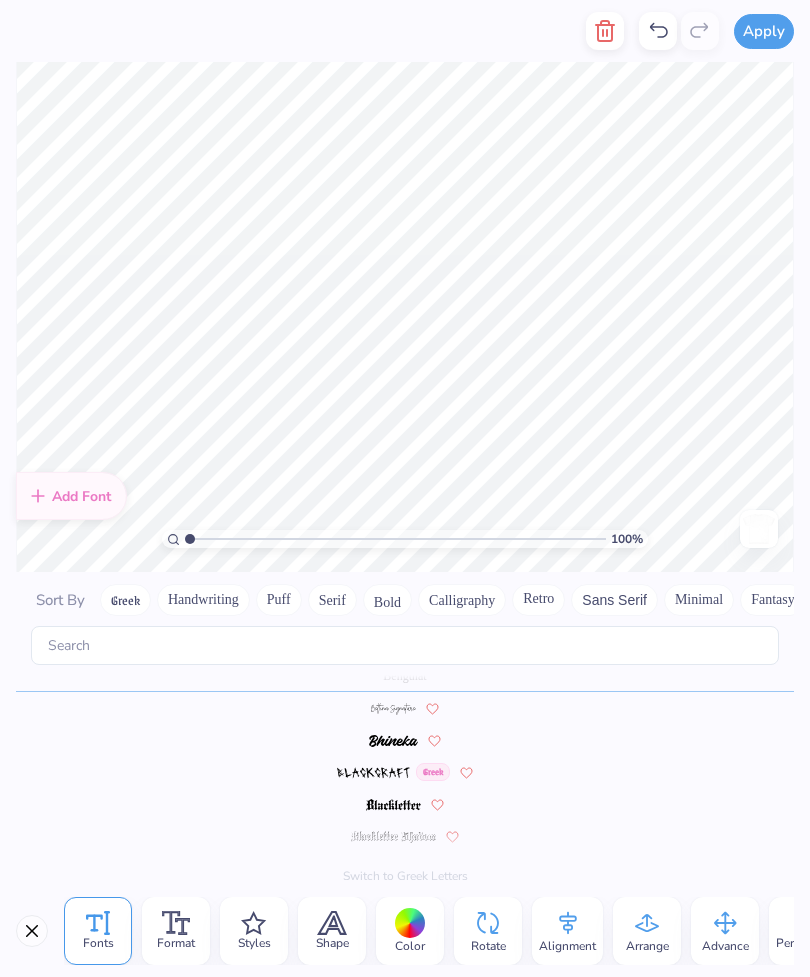type on "A" 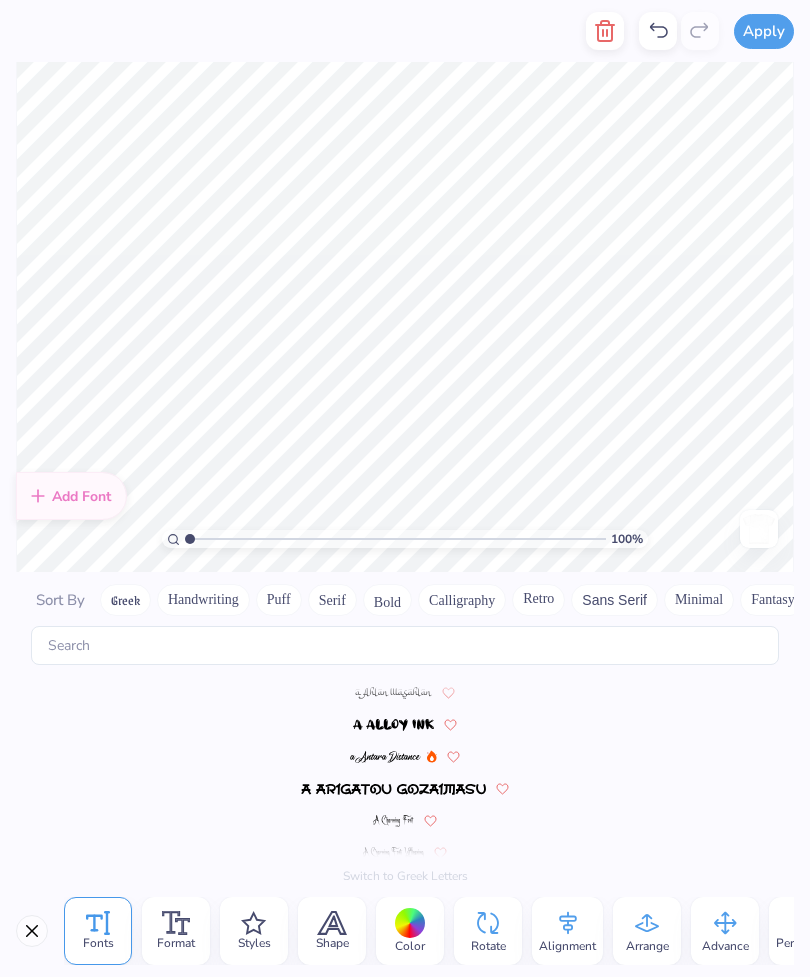 scroll, scrollTop: 912, scrollLeft: 0, axis: vertical 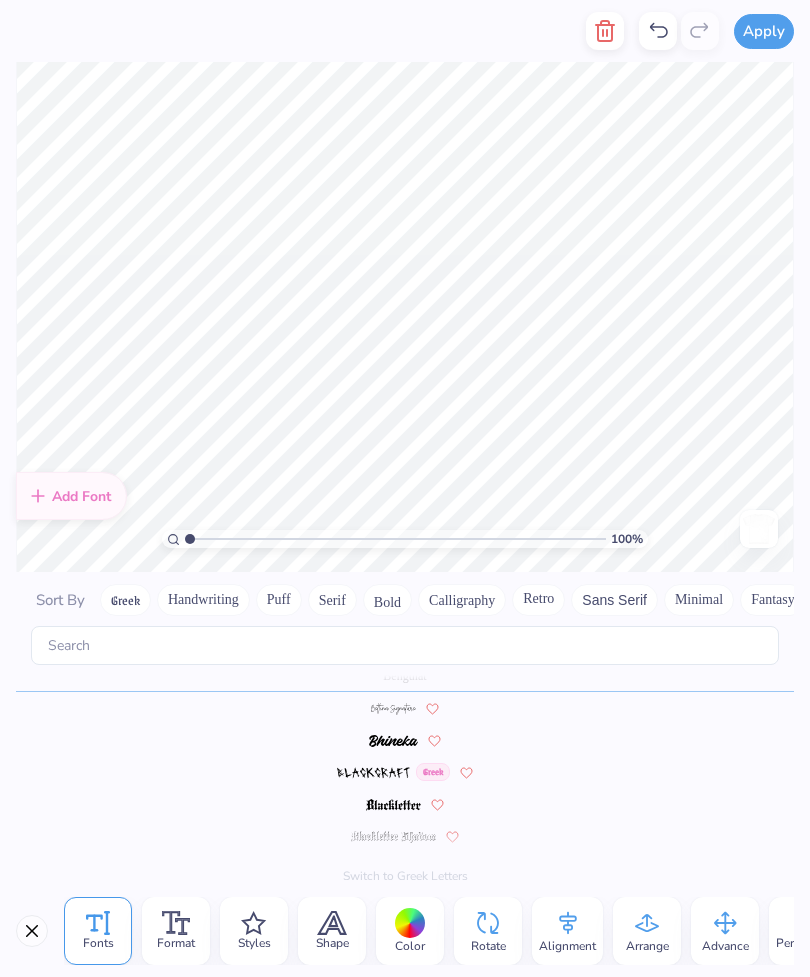 type on "EPSILON KAPPA TAU" 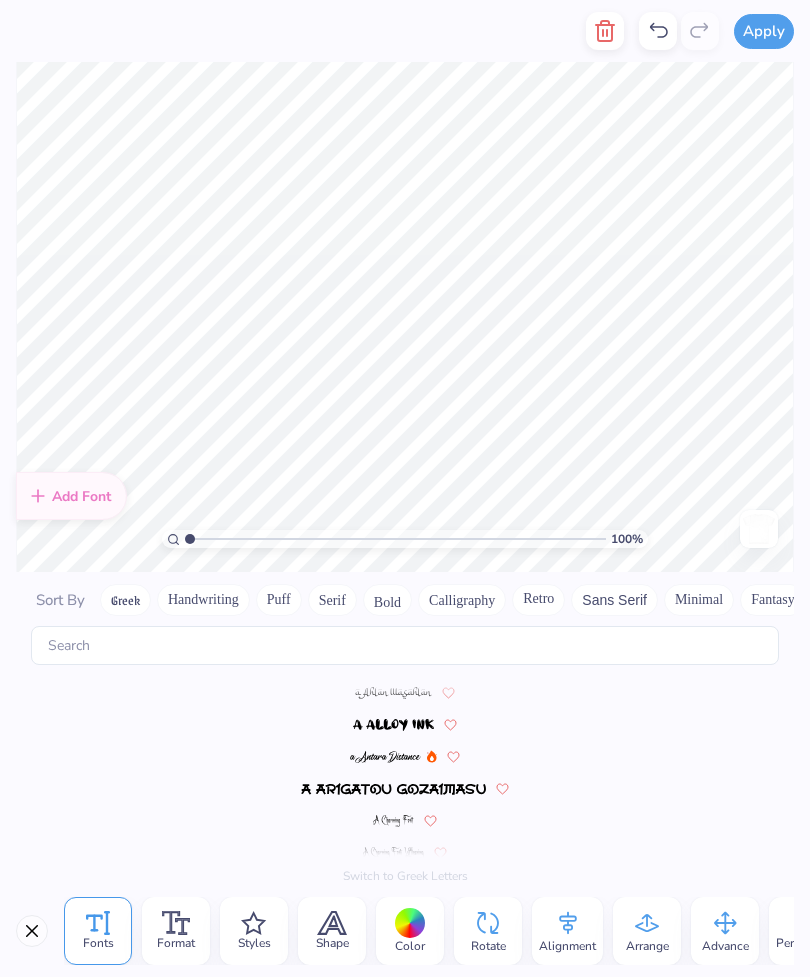 scroll, scrollTop: 912, scrollLeft: 0, axis: vertical 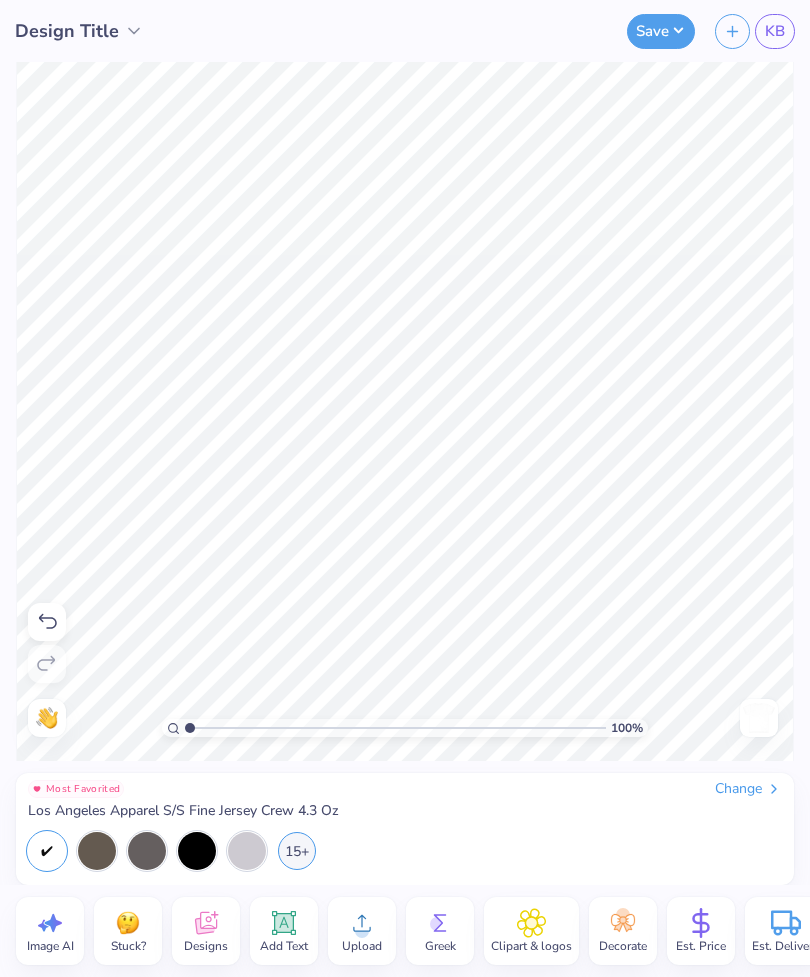 click on "Save" at bounding box center (661, 31) 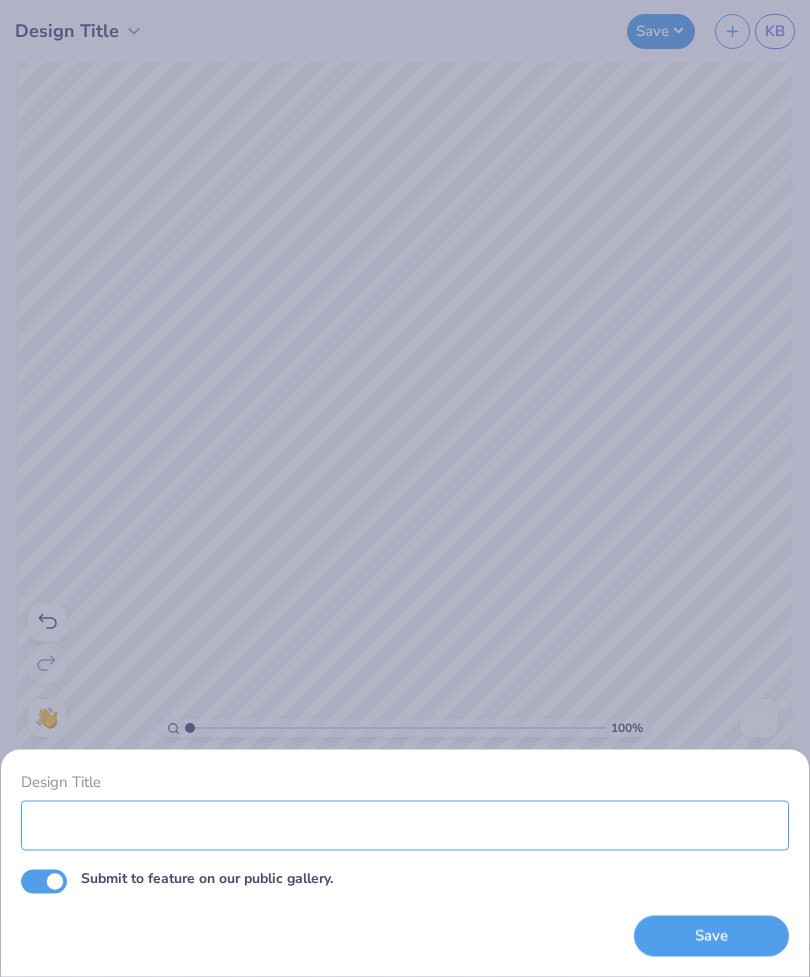 click on "Design Title" at bounding box center (405, 825) 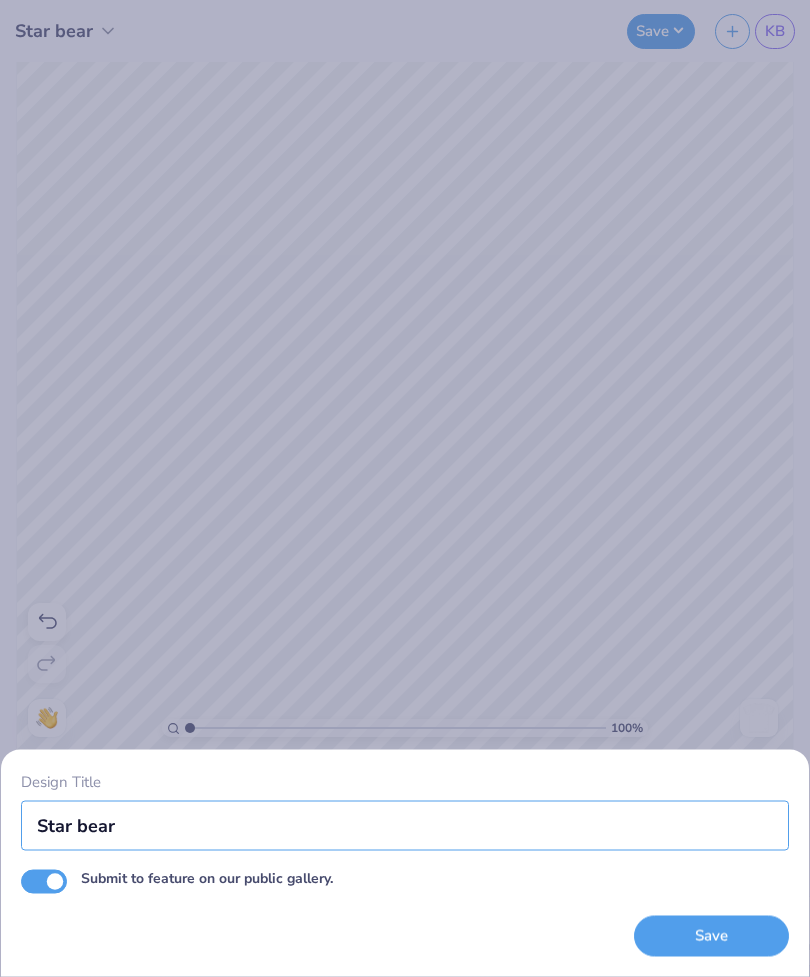 type on "Star bear" 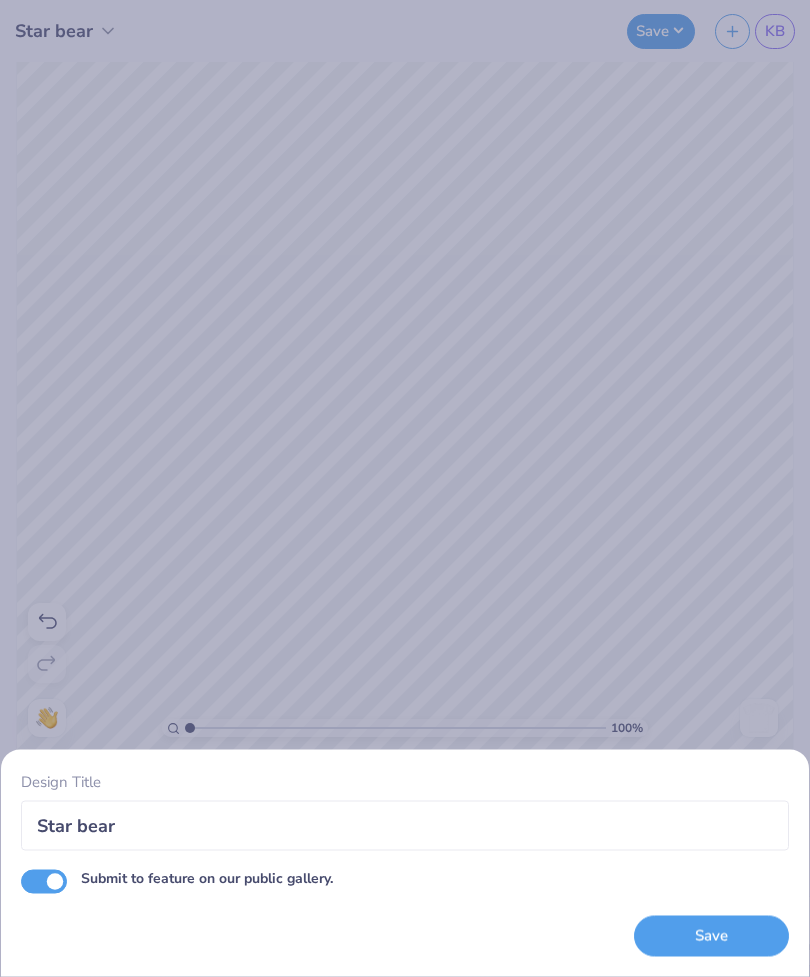 click on "Save" at bounding box center [711, 936] 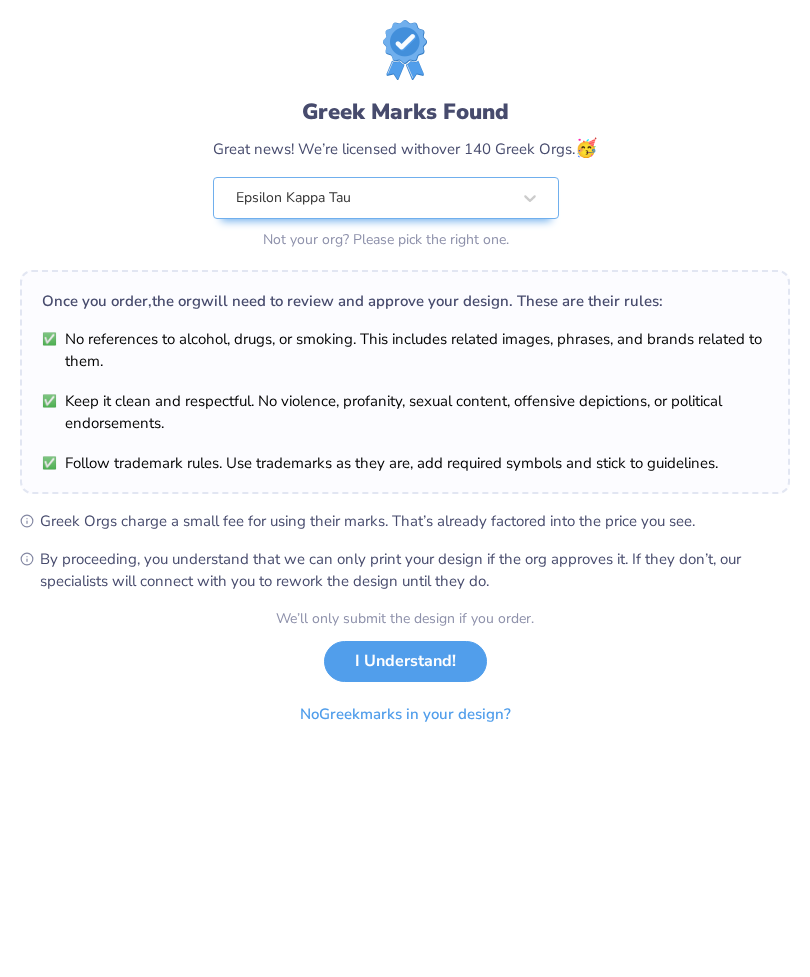 click on "I Understand!" at bounding box center (405, 661) 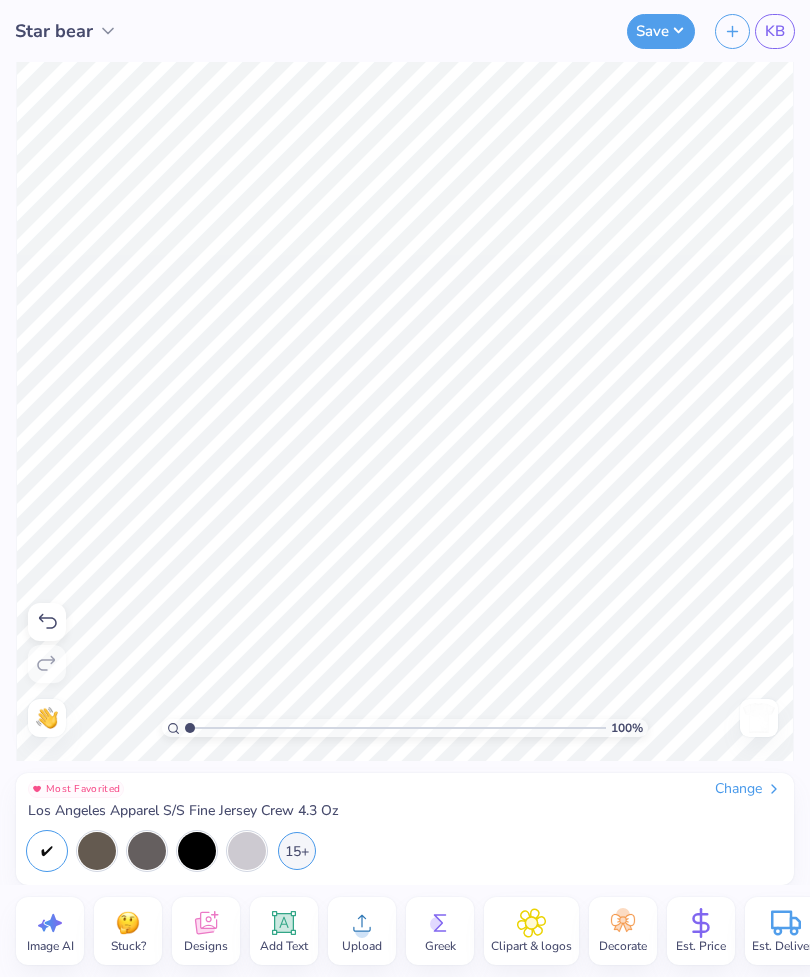 click 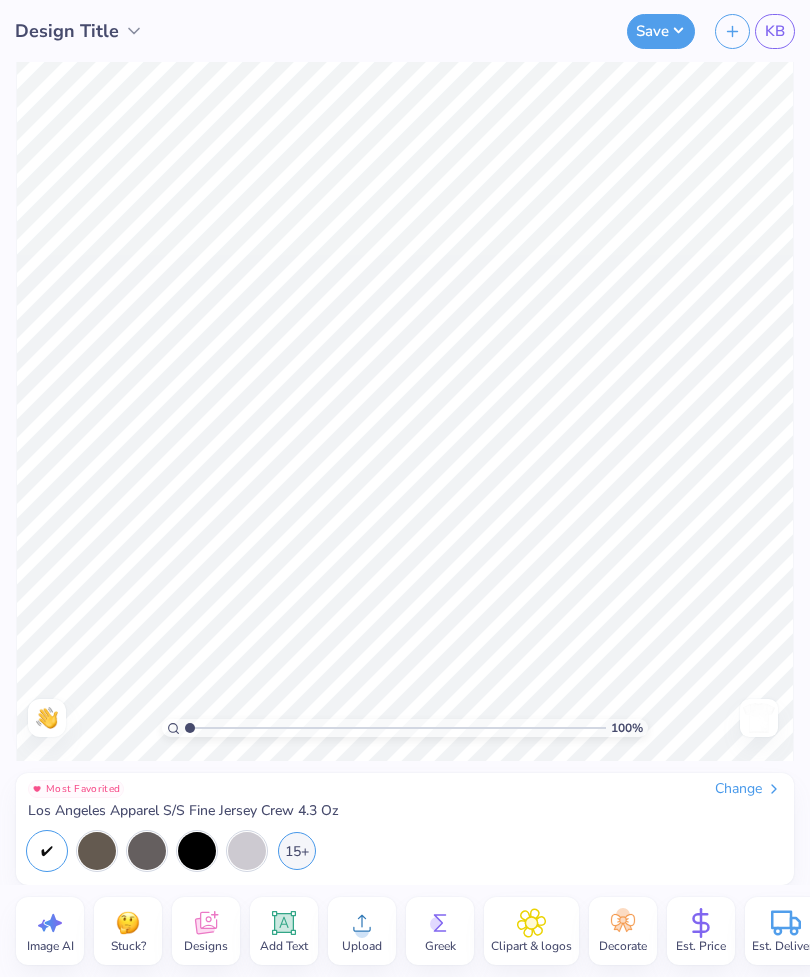 click 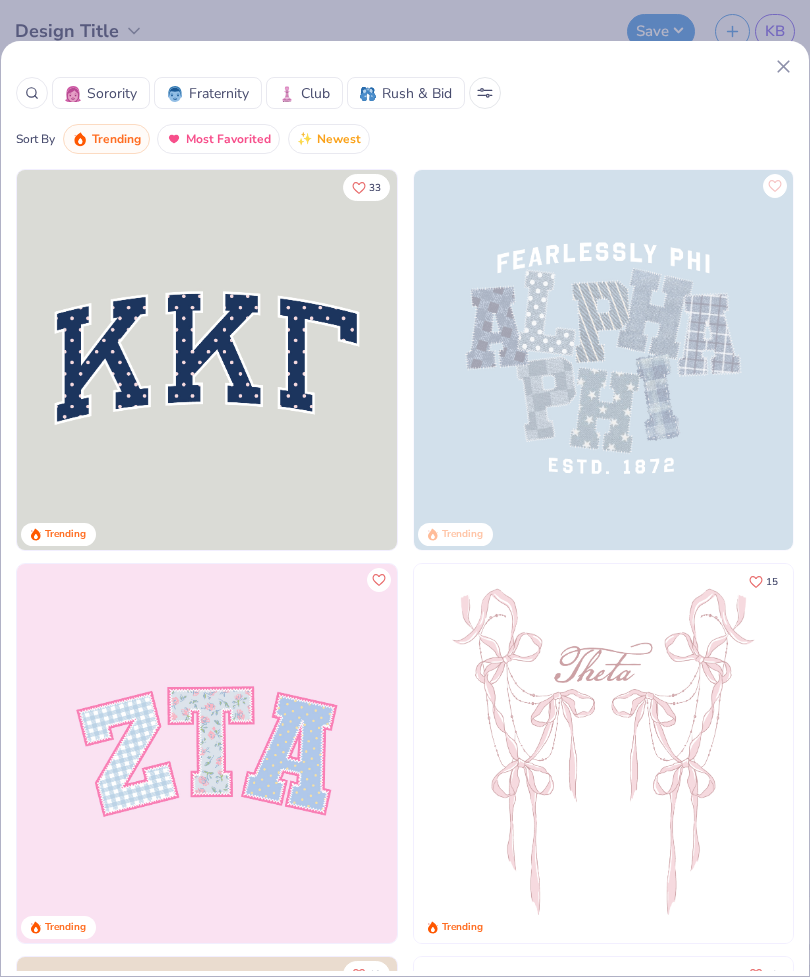 click 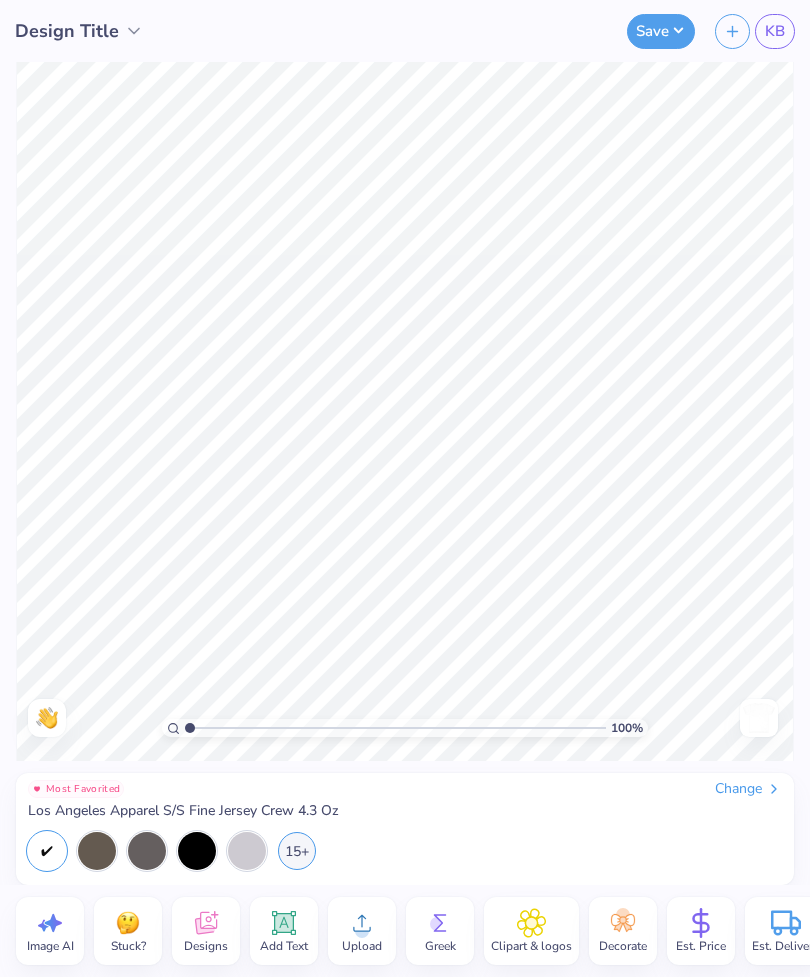 click on "Change" at bounding box center (748, 789) 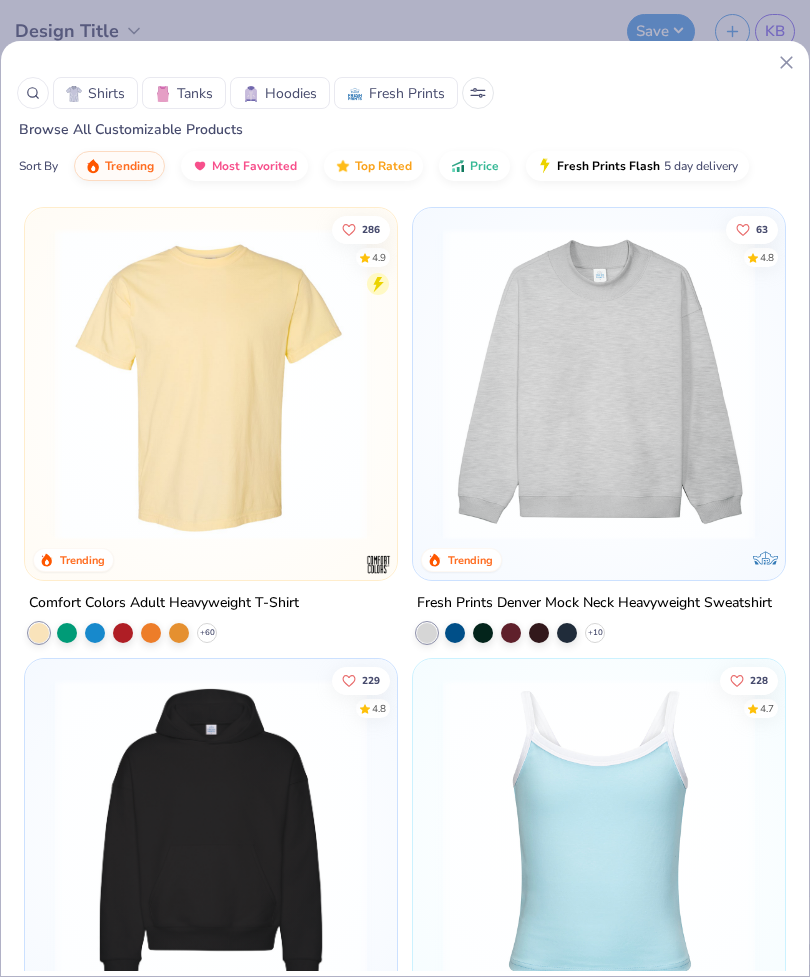 click 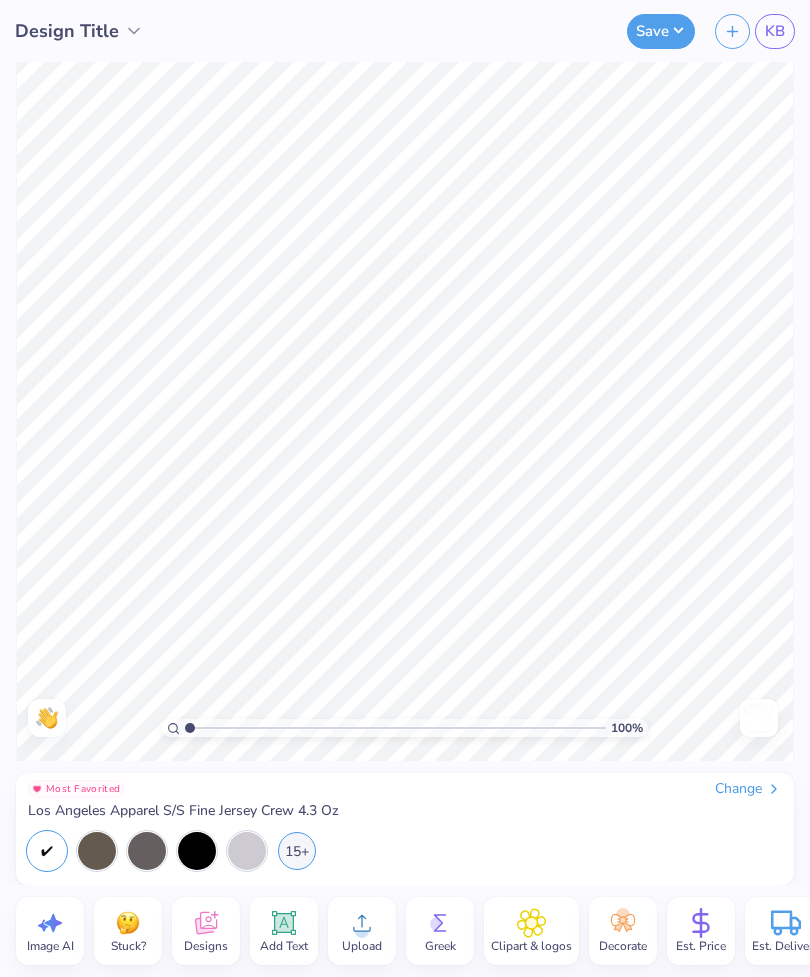 click on "Save KB" at bounding box center [529, 31] 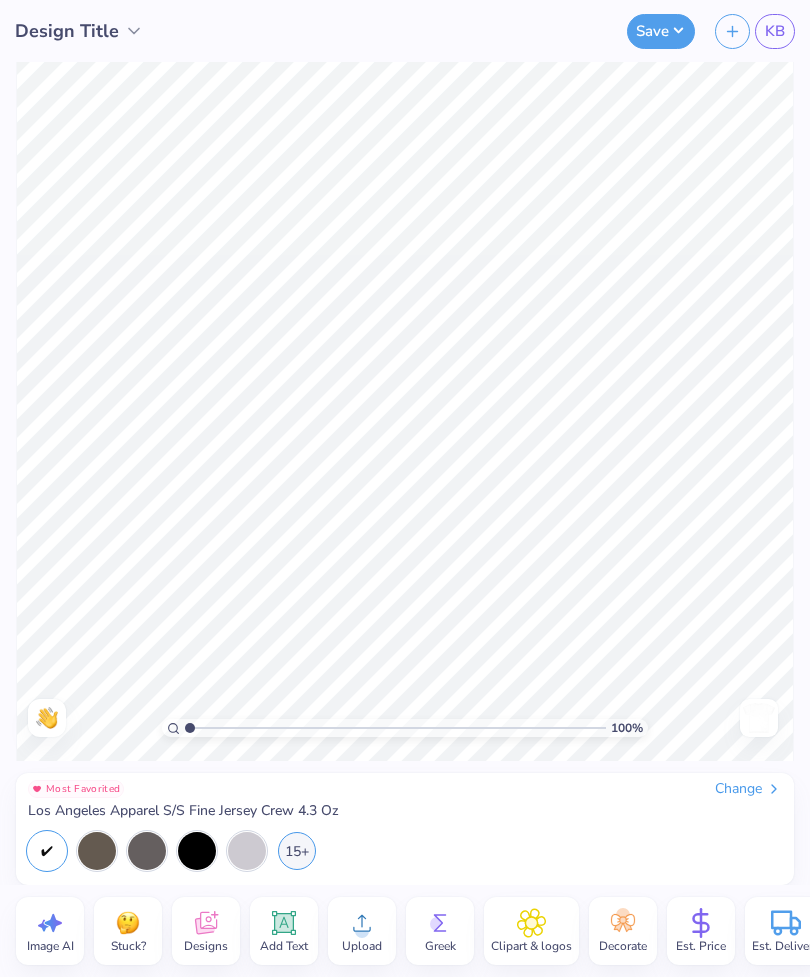 click at bounding box center [47, 718] 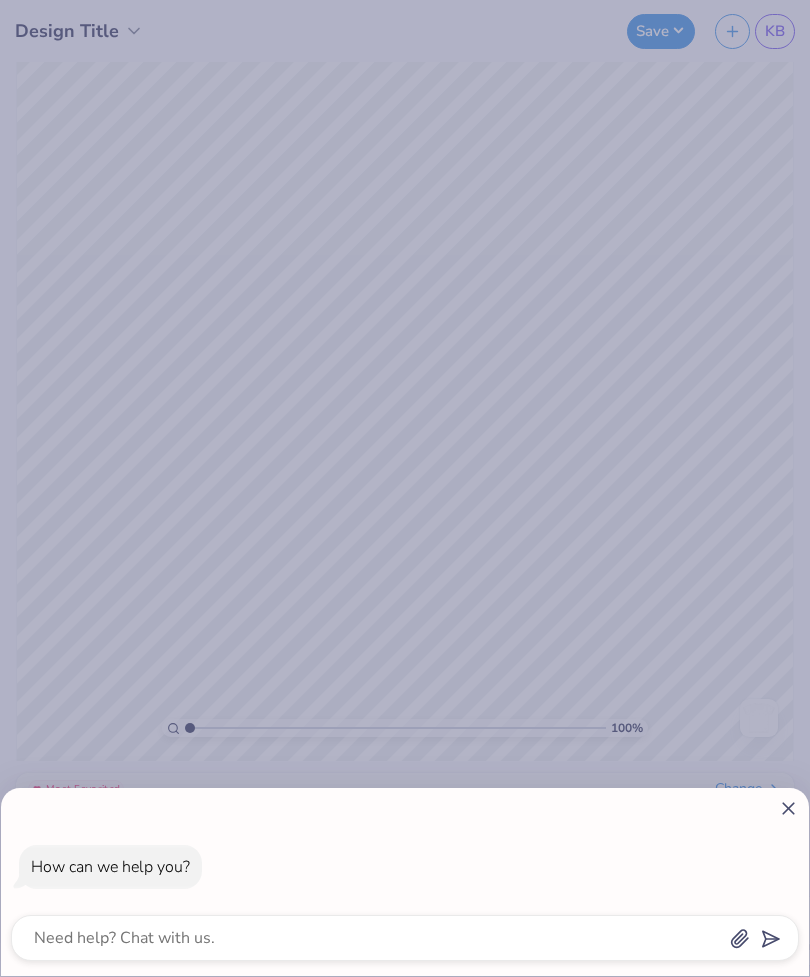 click 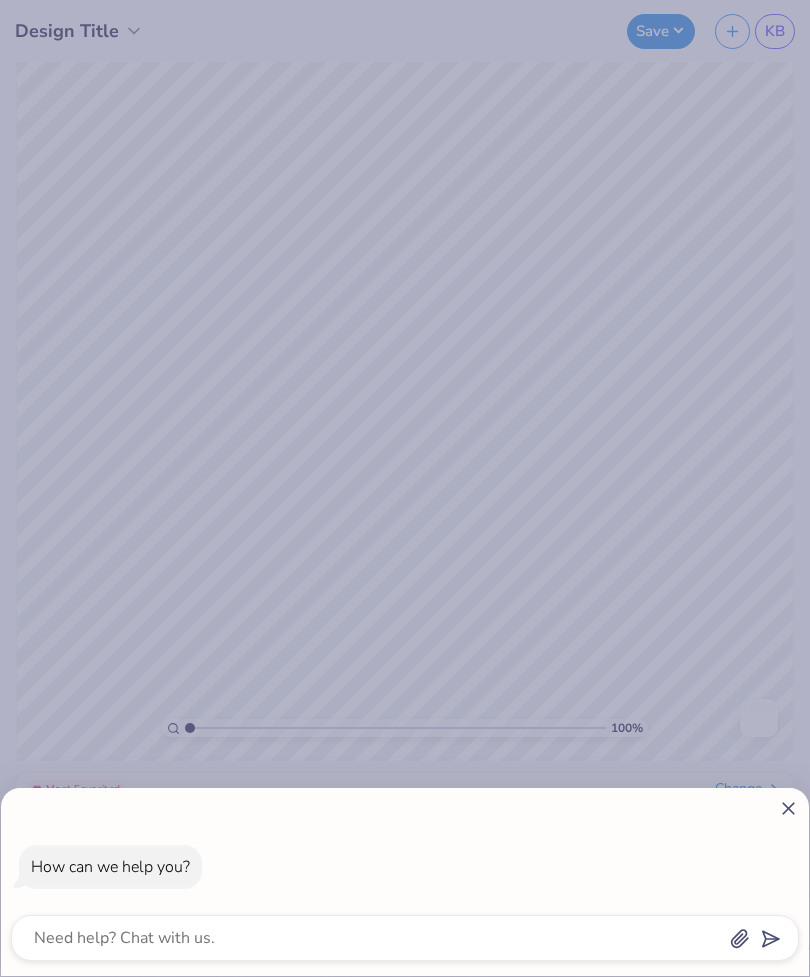 type on "x" 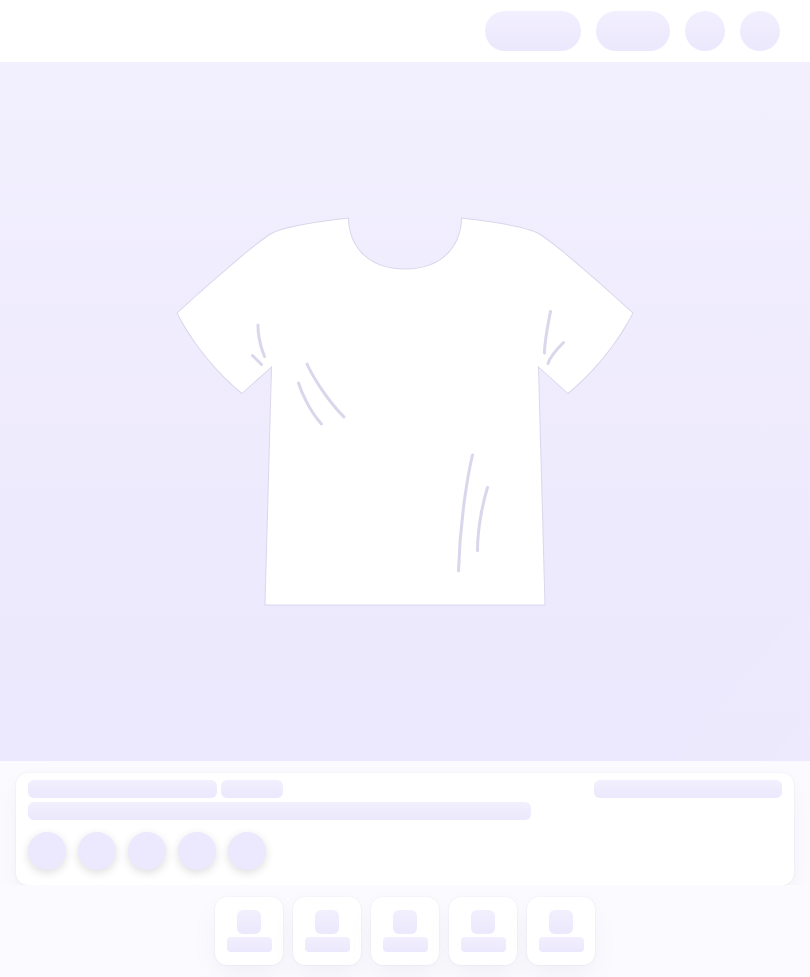 scroll, scrollTop: 0, scrollLeft: 0, axis: both 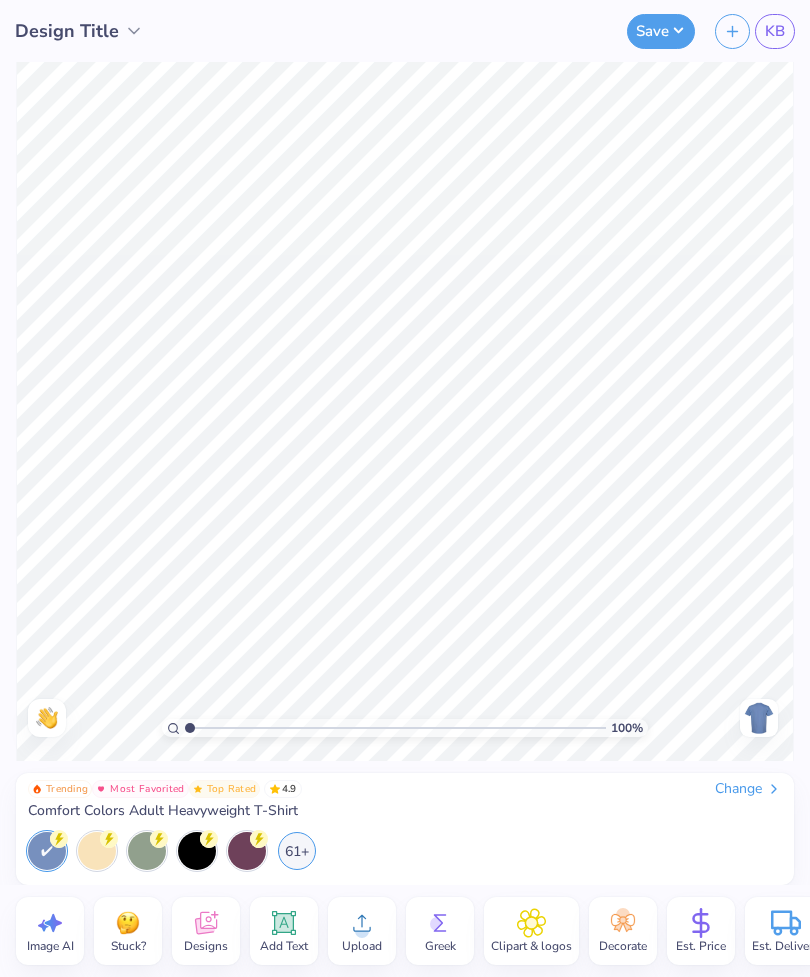 click on "Change" at bounding box center [748, 789] 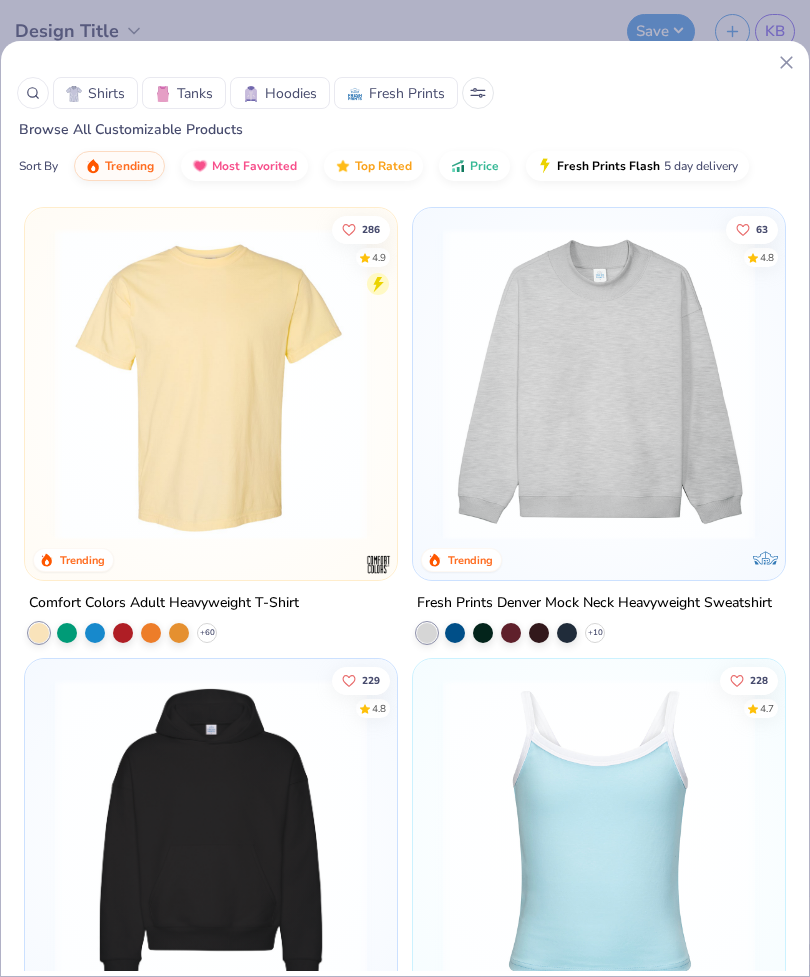 click on "Shirts" at bounding box center [95, 93] 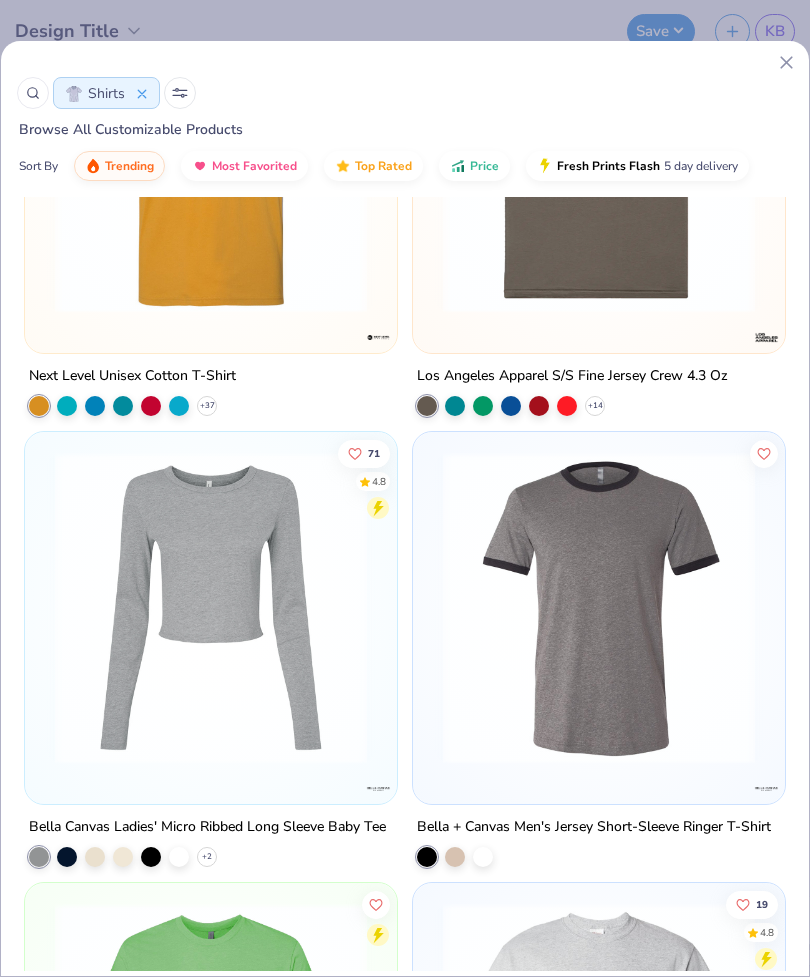 scroll, scrollTop: 6090, scrollLeft: 0, axis: vertical 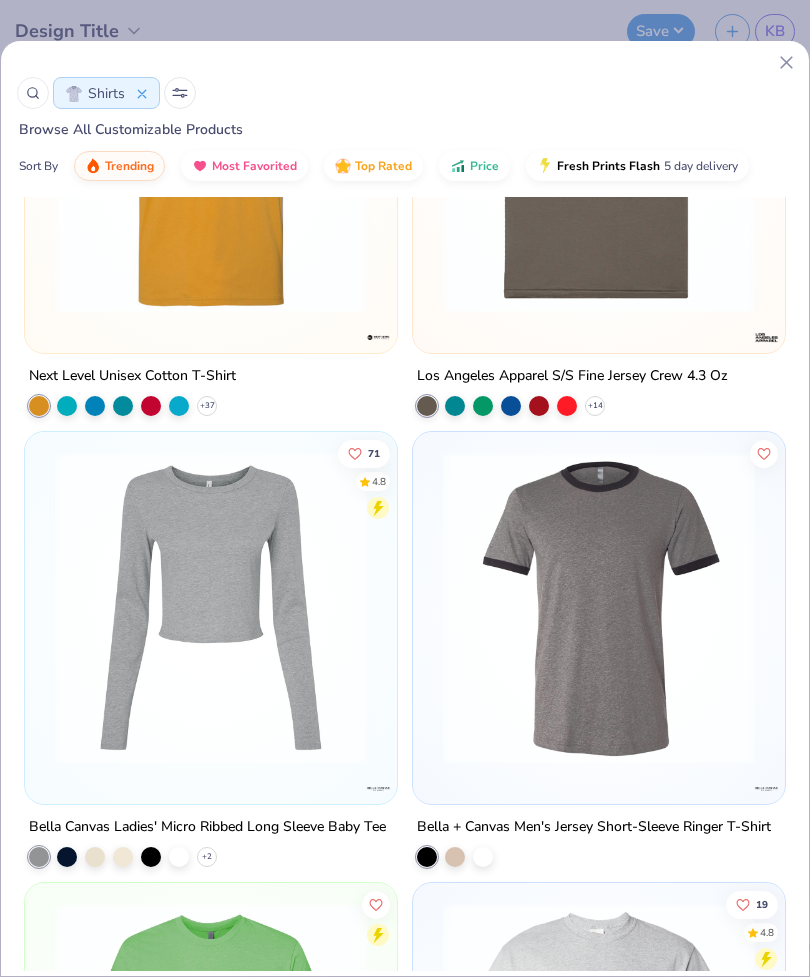click at bounding box center [599, 157] 